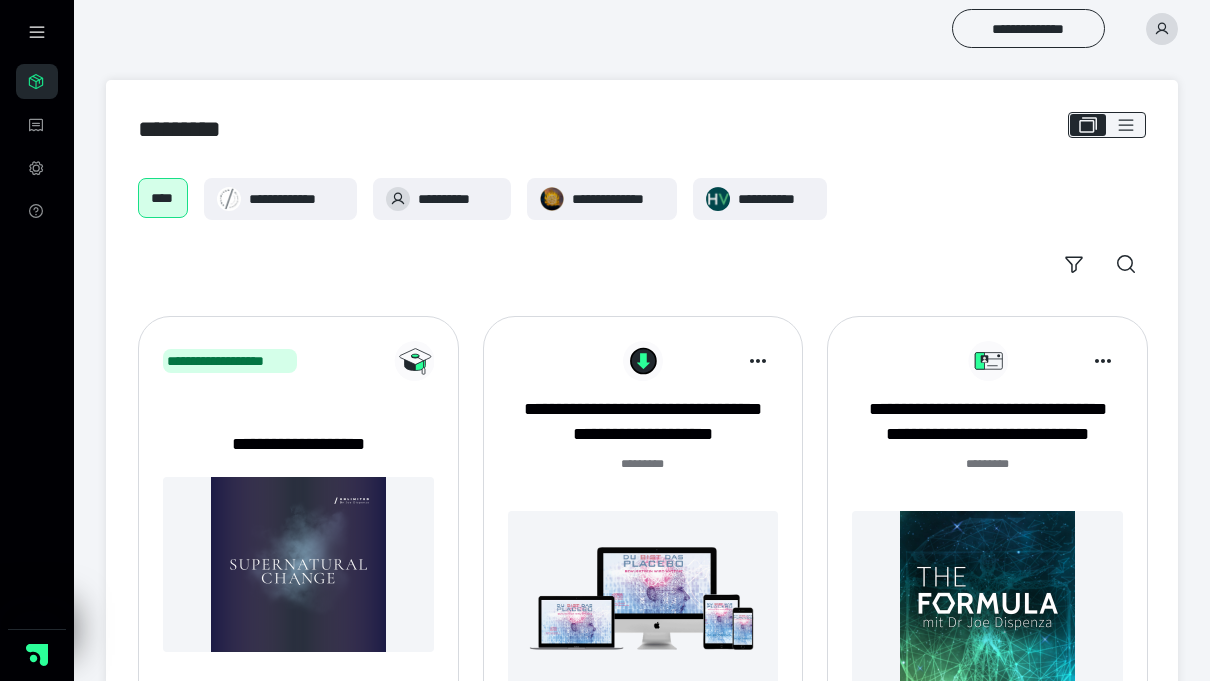 scroll, scrollTop: 0, scrollLeft: 0, axis: both 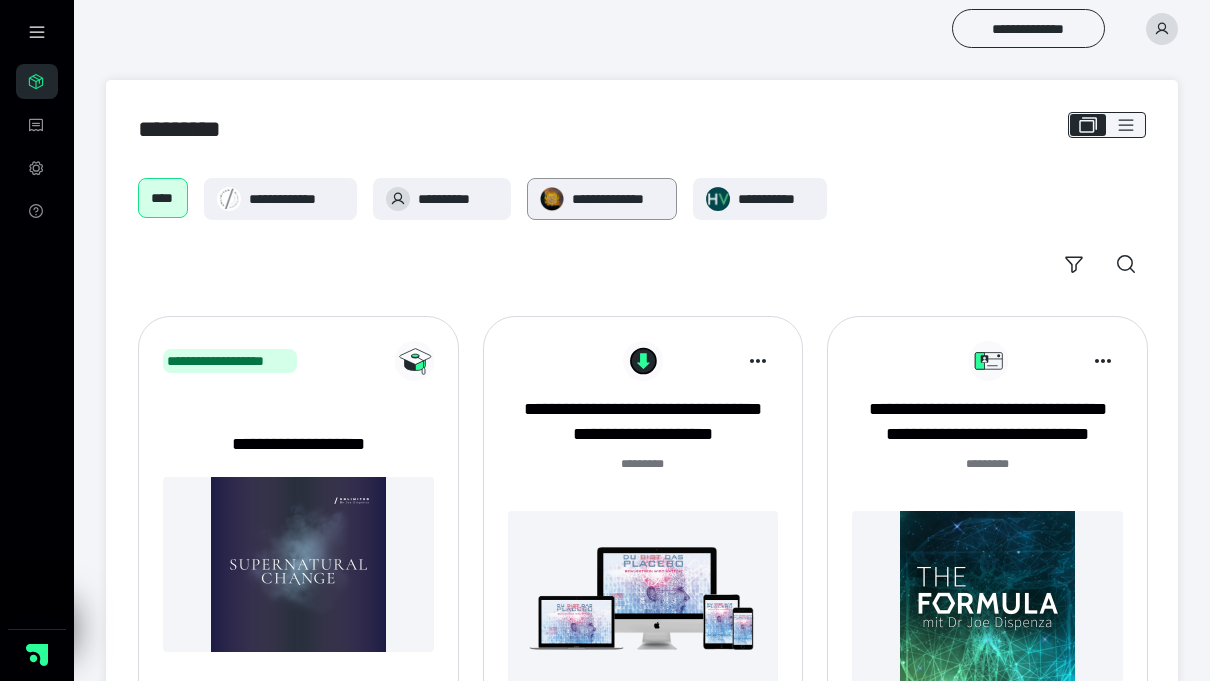 click on "**********" at bounding box center (618, 199) 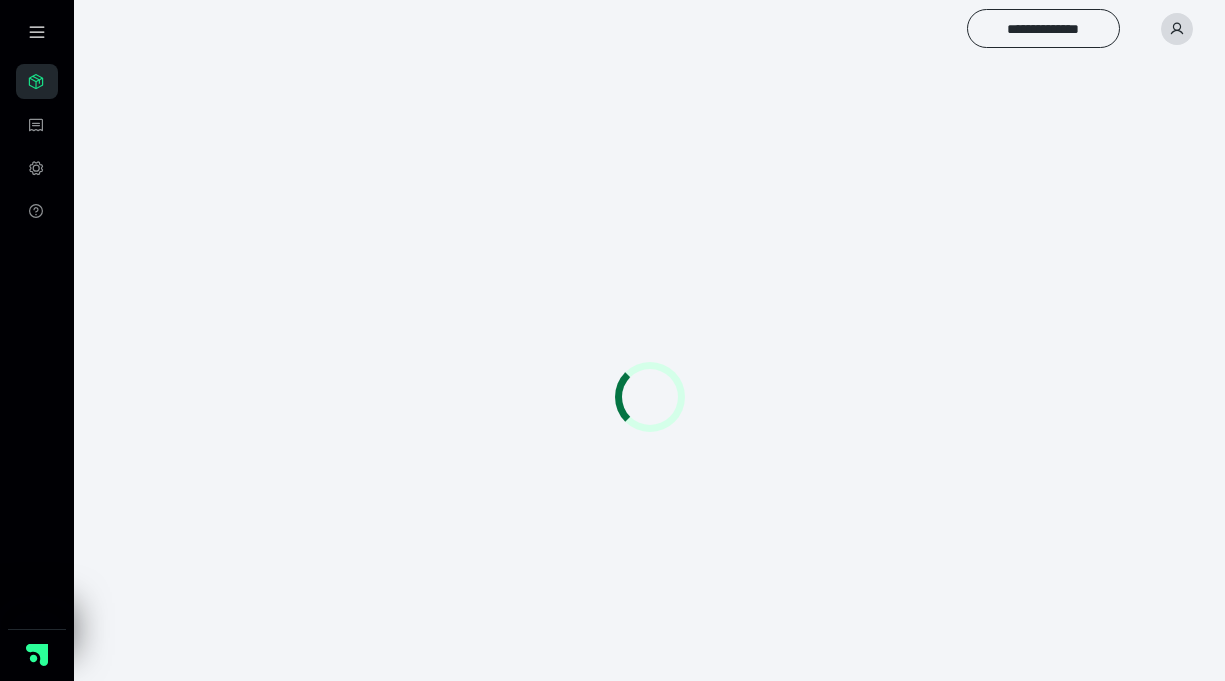 scroll, scrollTop: 0, scrollLeft: 0, axis: both 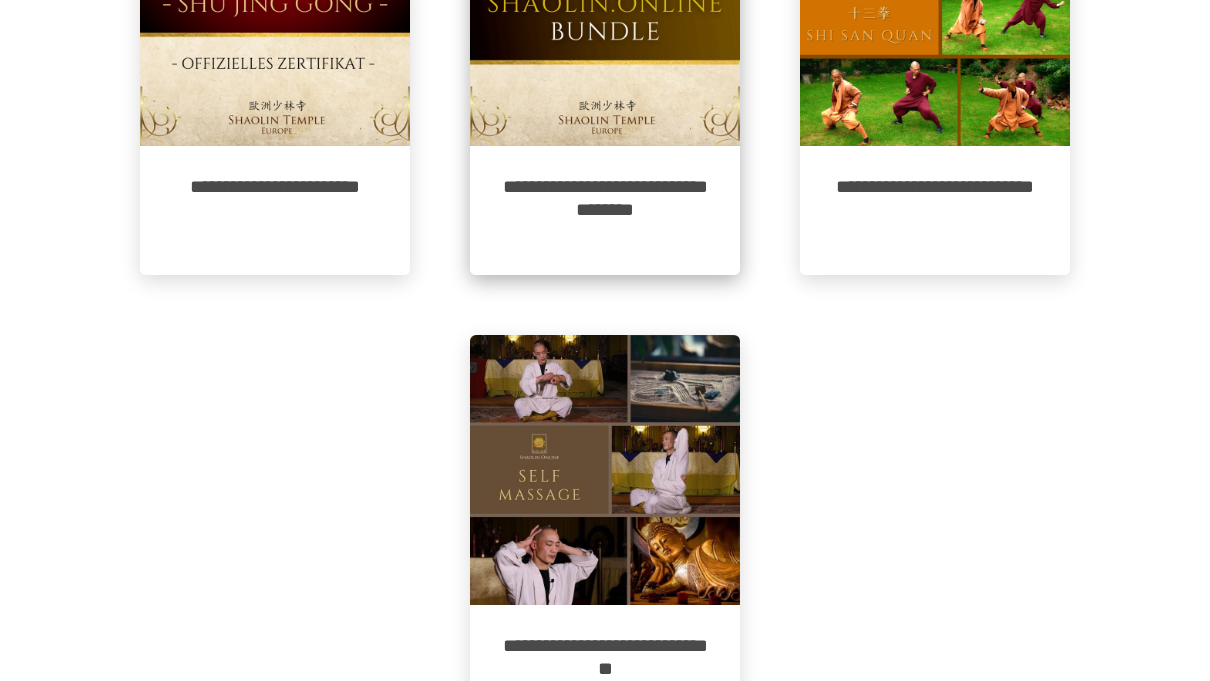 click on "**********" at bounding box center [605, 210] 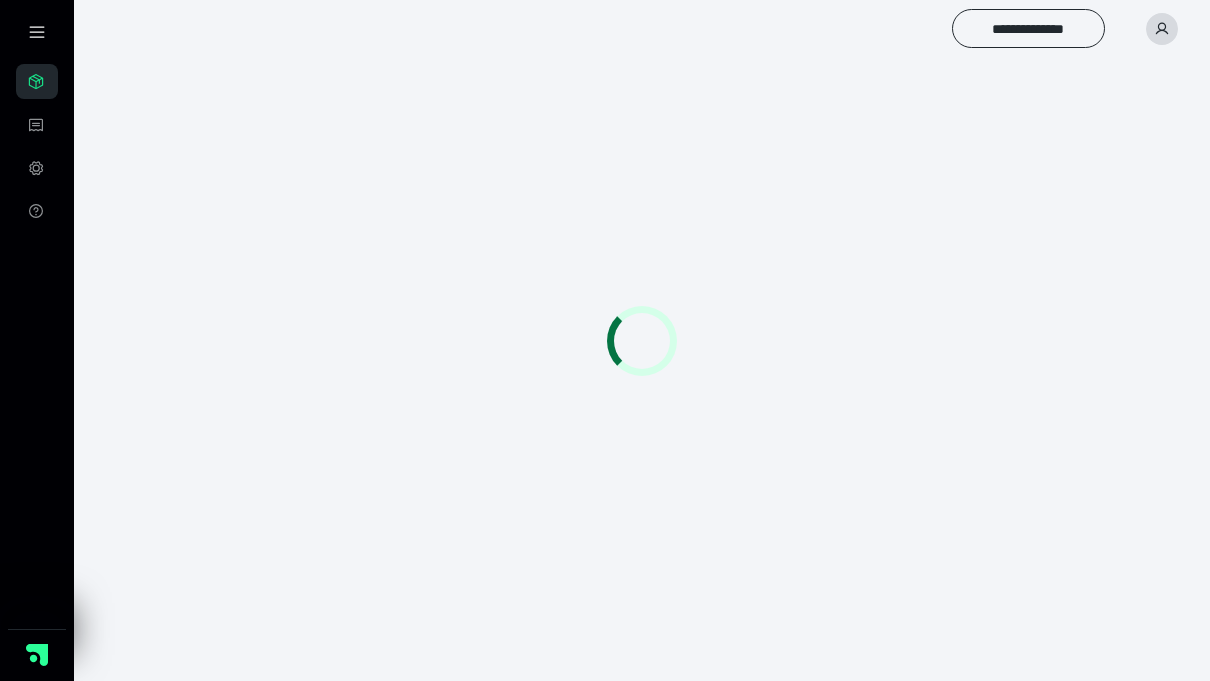 scroll, scrollTop: 0, scrollLeft: 0, axis: both 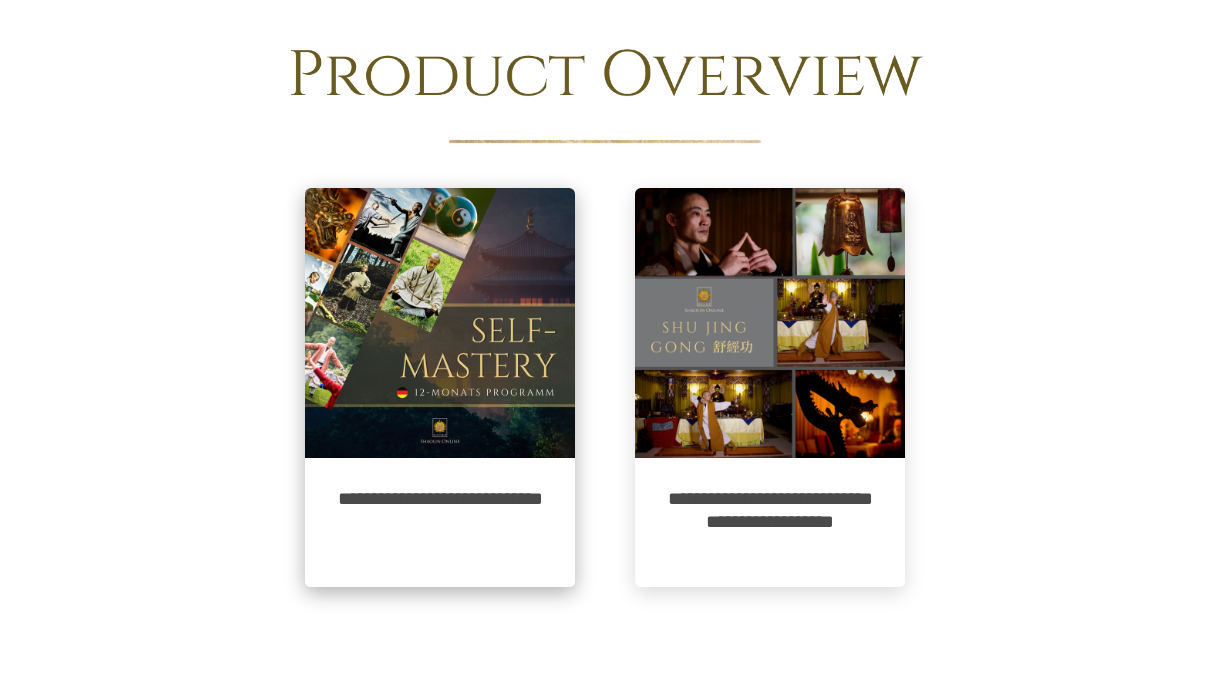 click at bounding box center (440, 323) 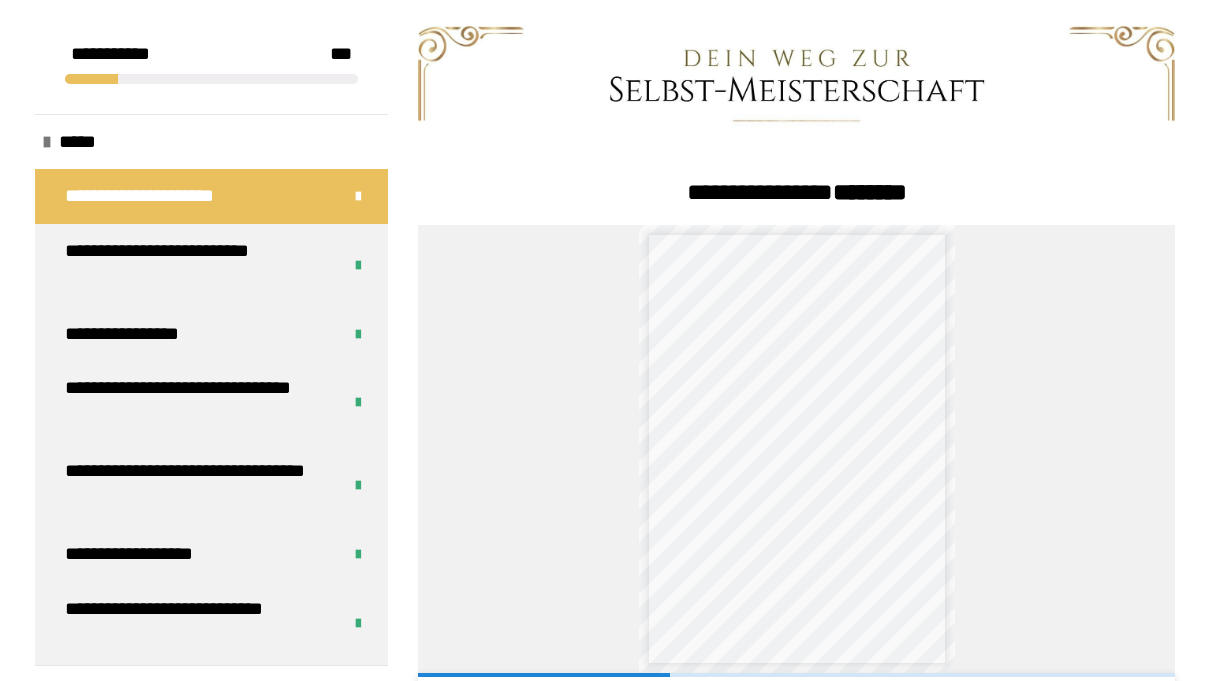 scroll, scrollTop: 397, scrollLeft: 0, axis: vertical 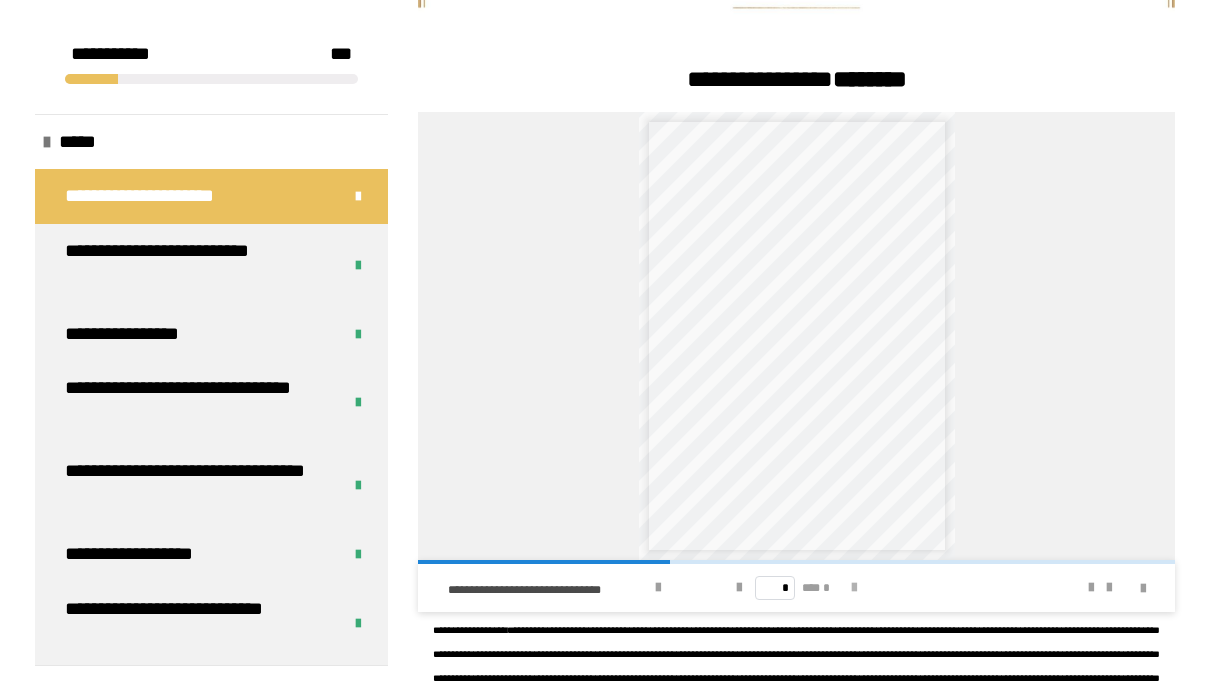click at bounding box center (854, 588) 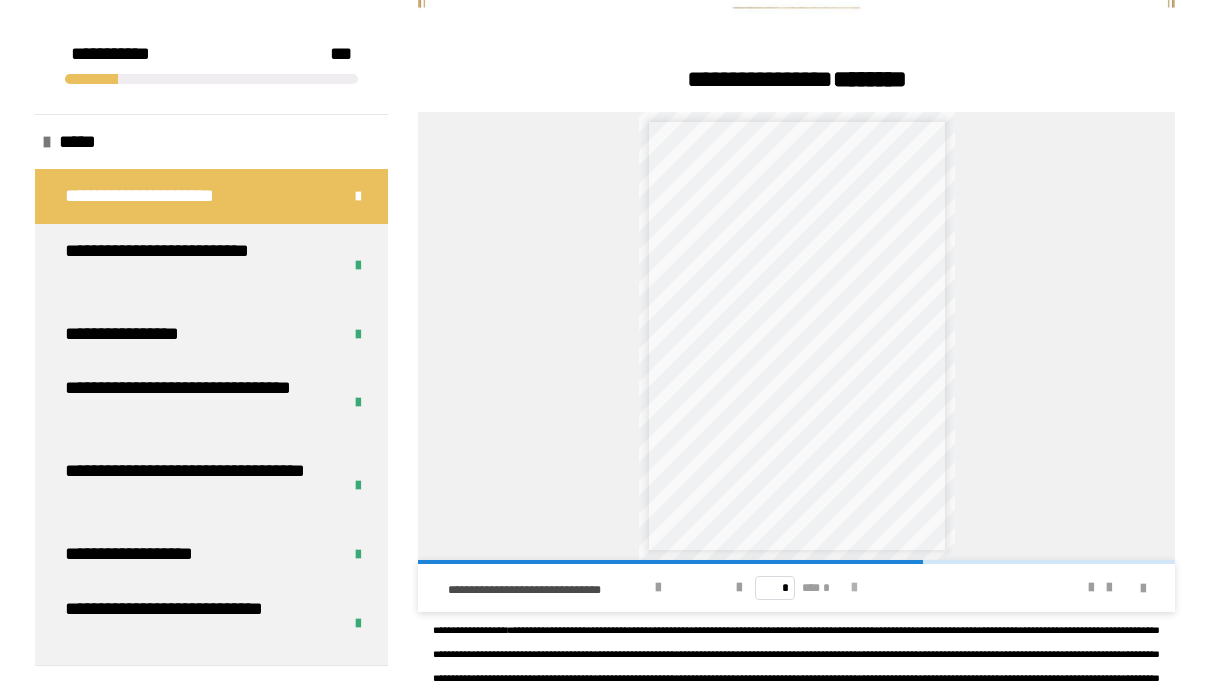 click at bounding box center (854, 588) 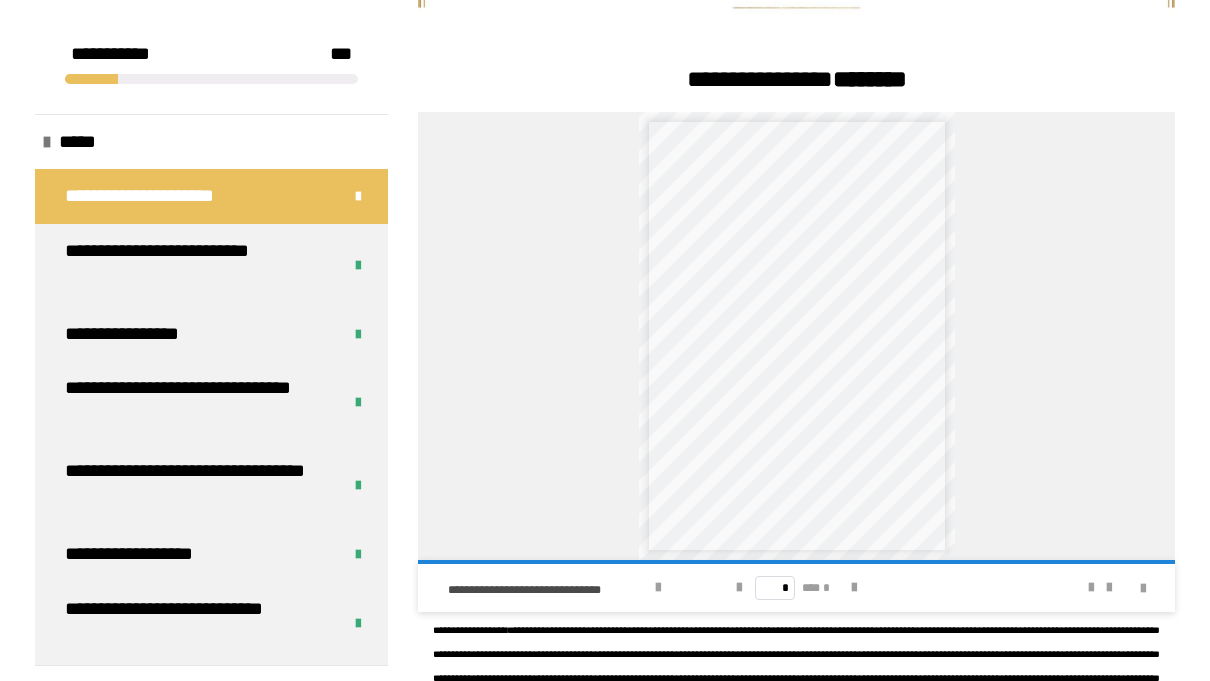 scroll, scrollTop: 22, scrollLeft: 0, axis: vertical 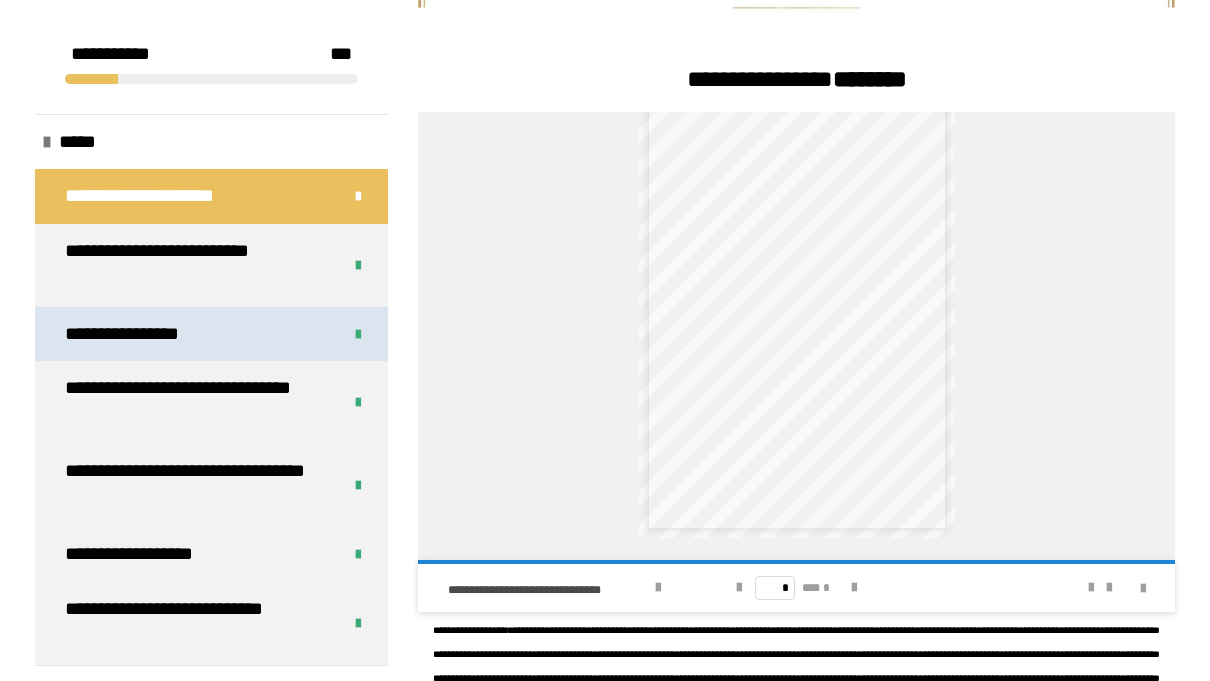 click on "**********" at bounding box center [139, 334] 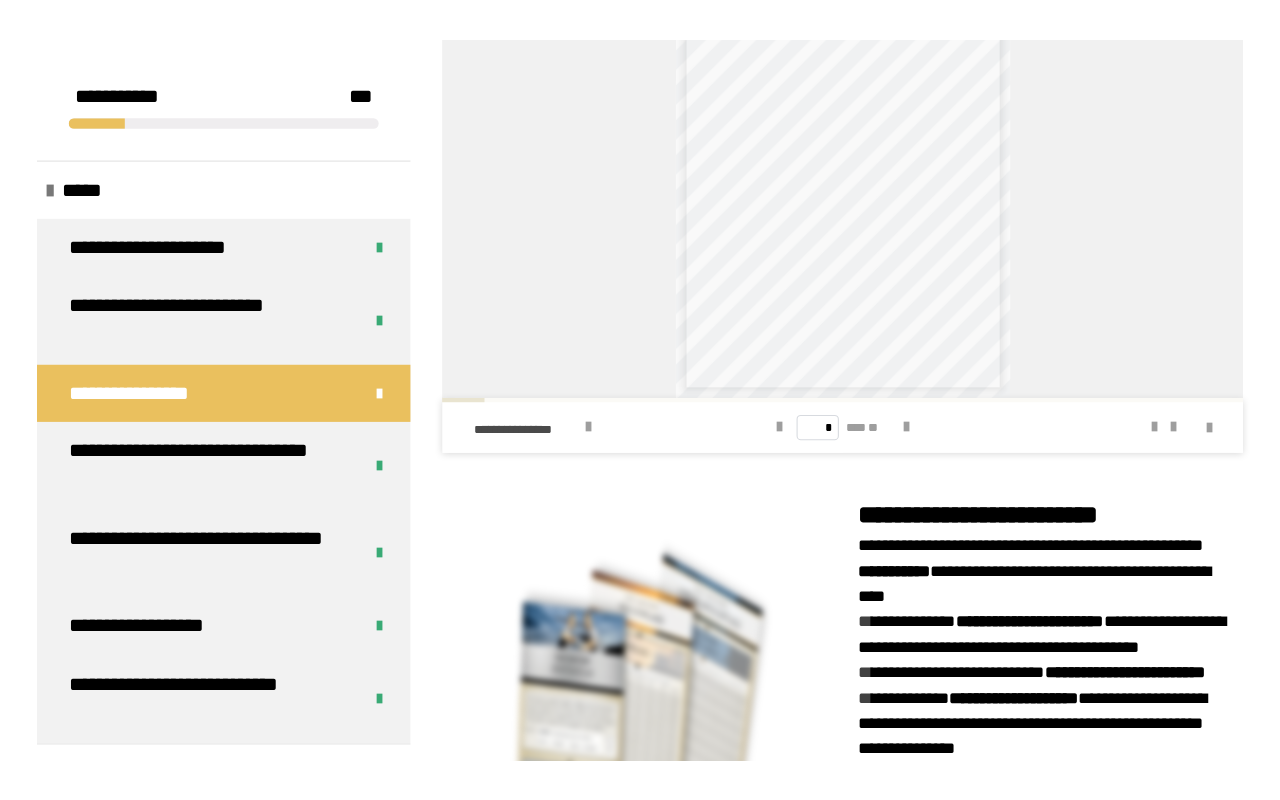 scroll, scrollTop: 1008, scrollLeft: 0, axis: vertical 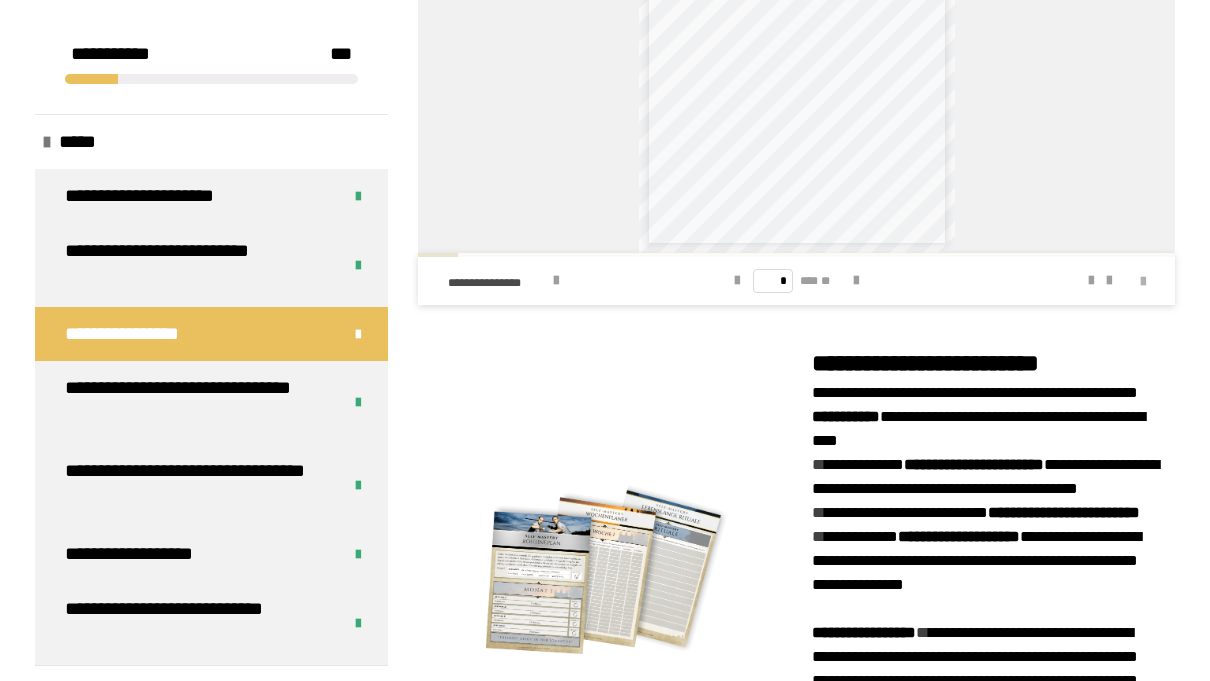 click at bounding box center (1143, 282) 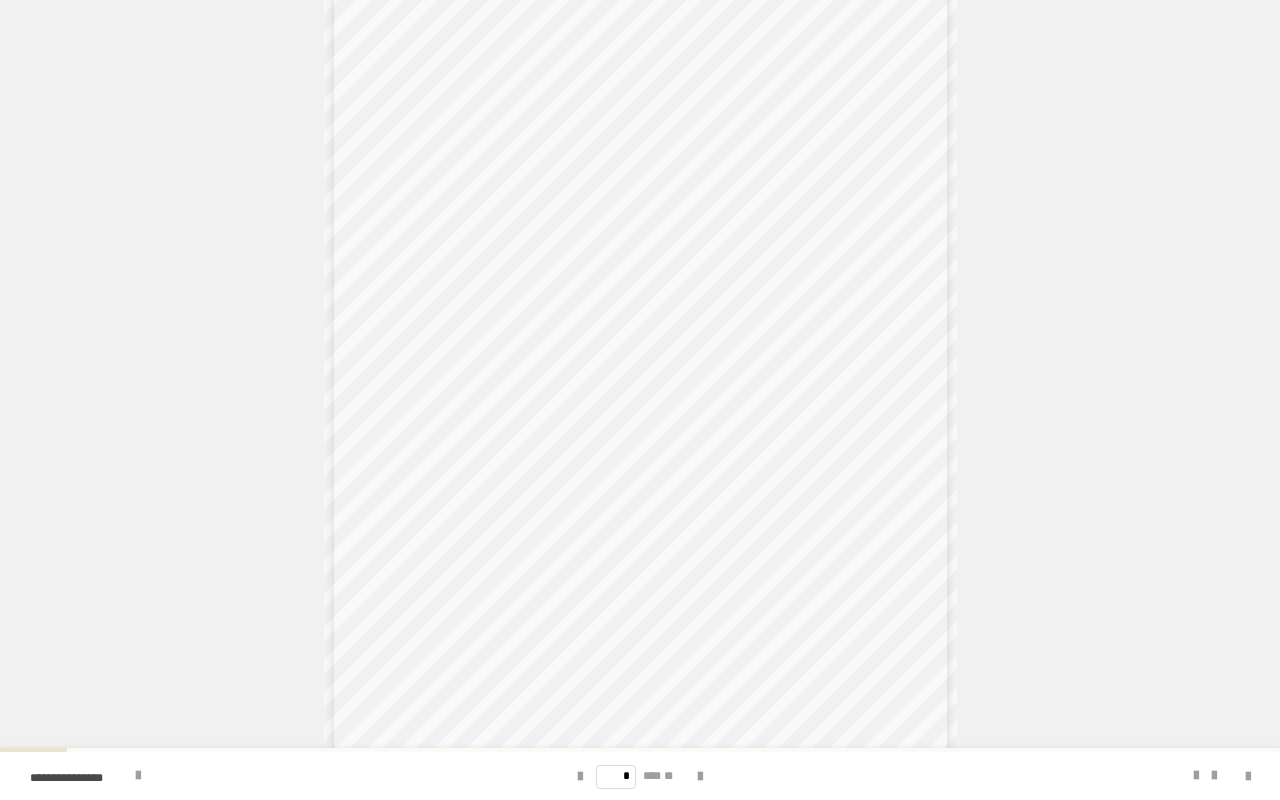 scroll, scrollTop: 122, scrollLeft: 0, axis: vertical 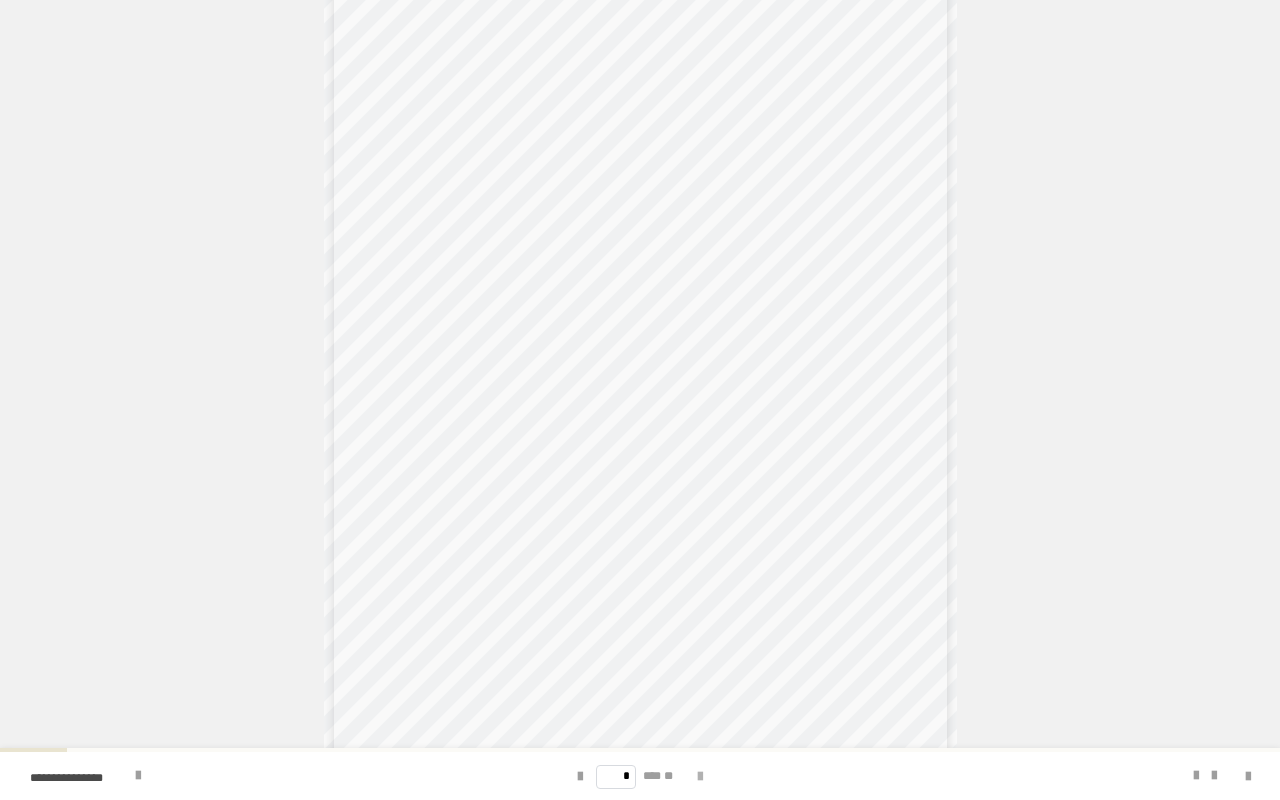 click at bounding box center (700, 777) 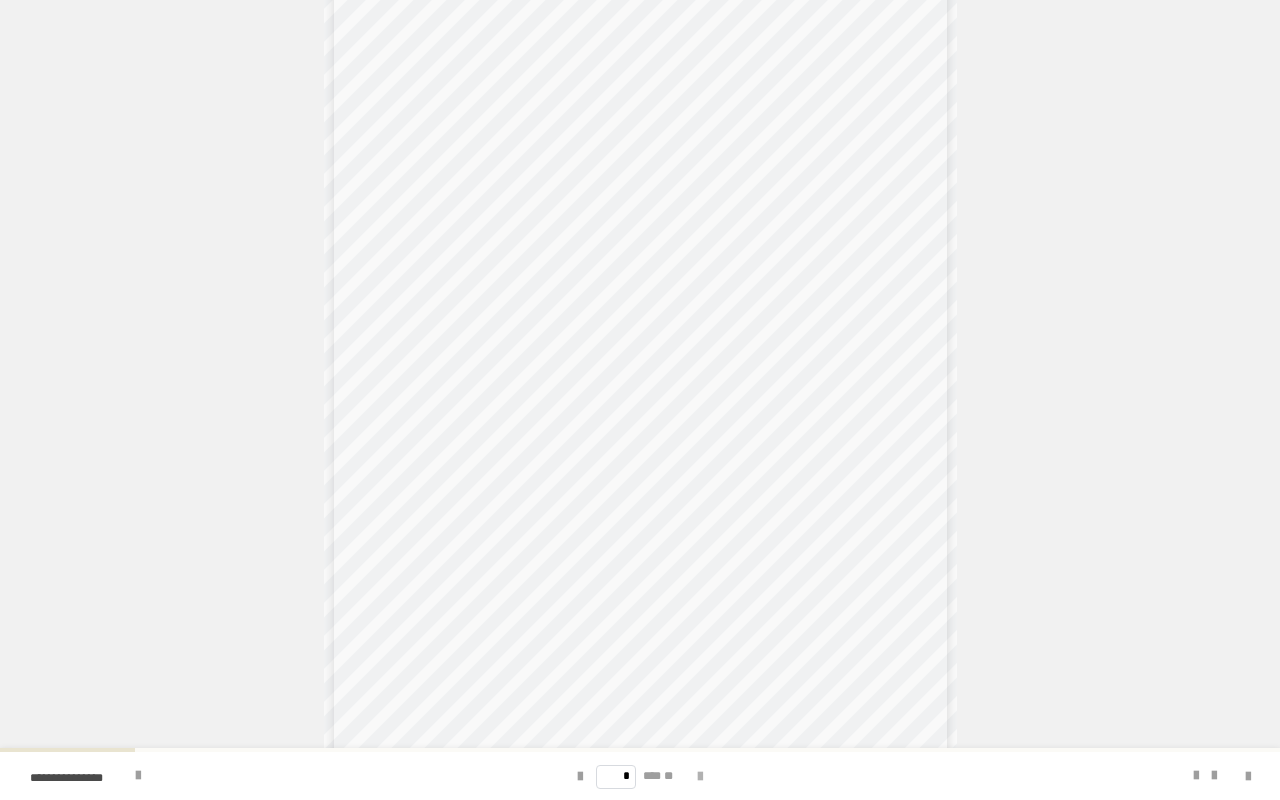 scroll, scrollTop: 0, scrollLeft: 0, axis: both 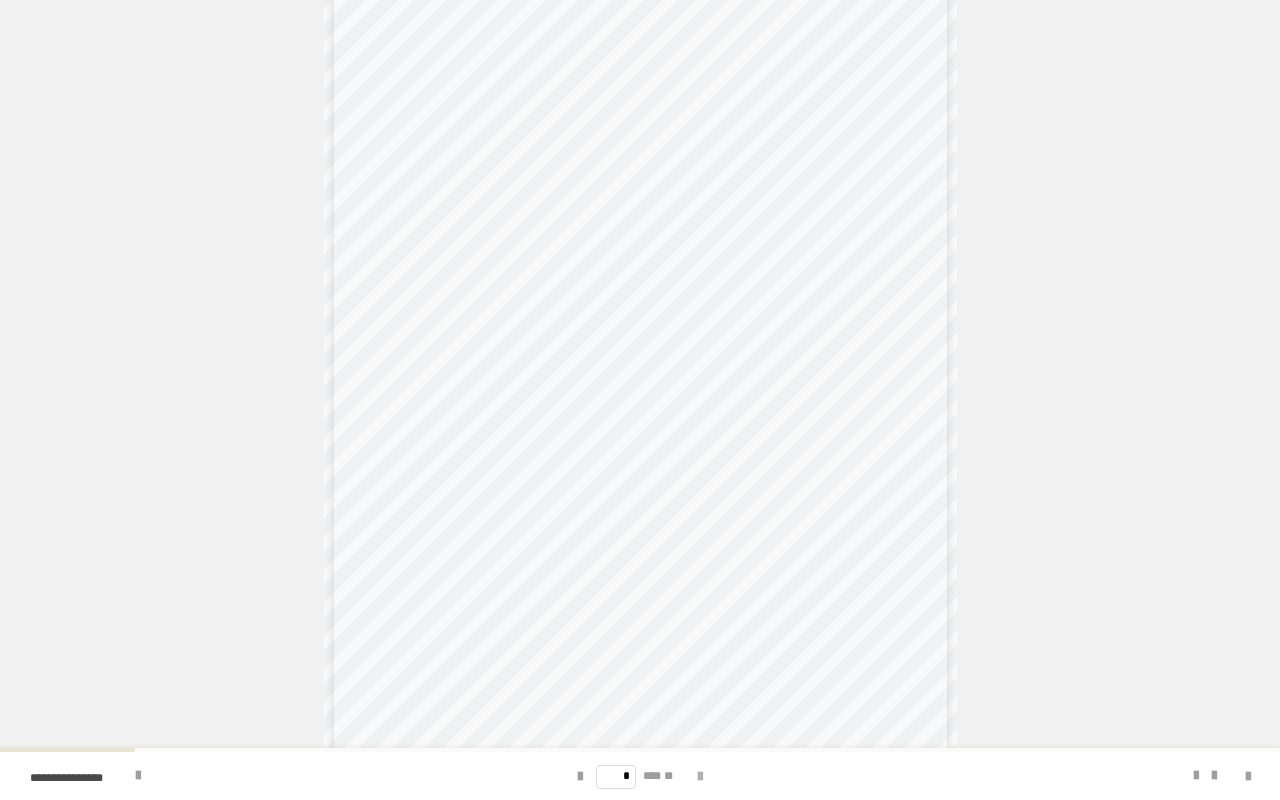 click at bounding box center (700, 777) 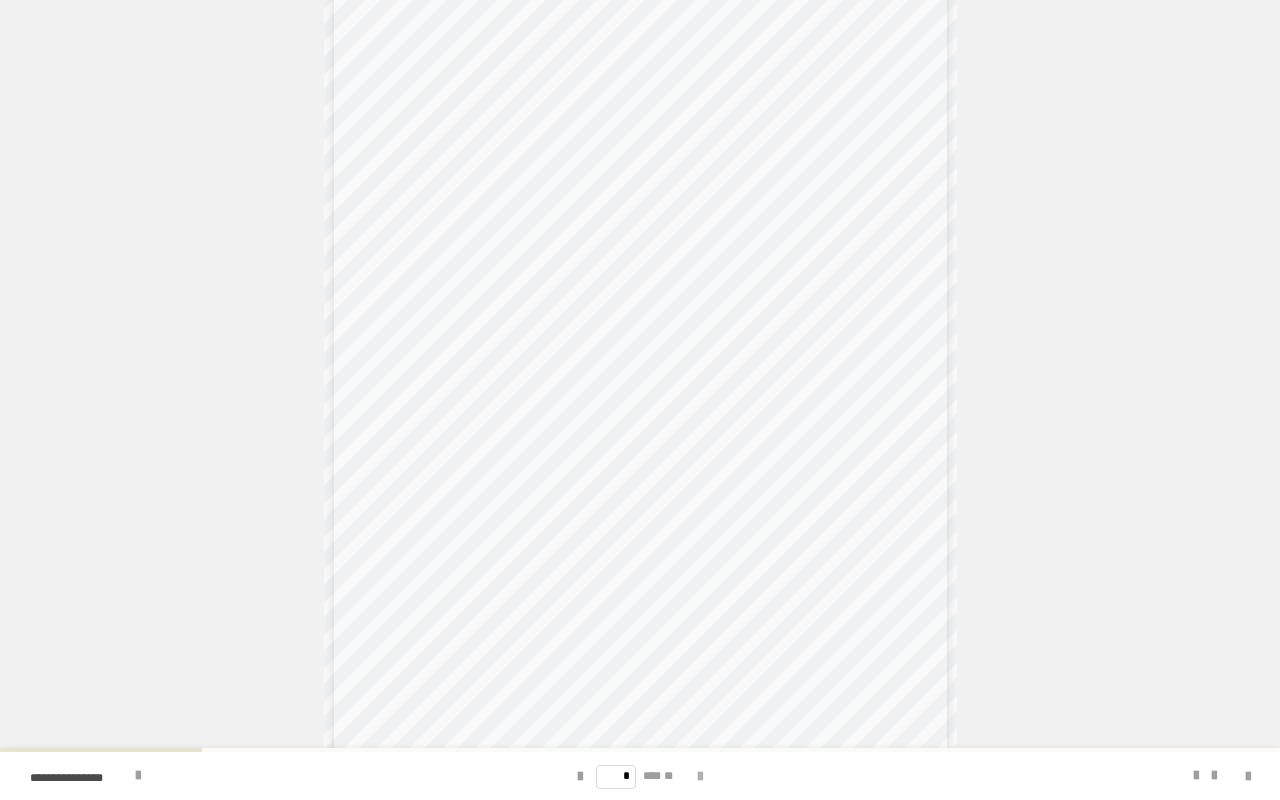 scroll, scrollTop: 0, scrollLeft: 0, axis: both 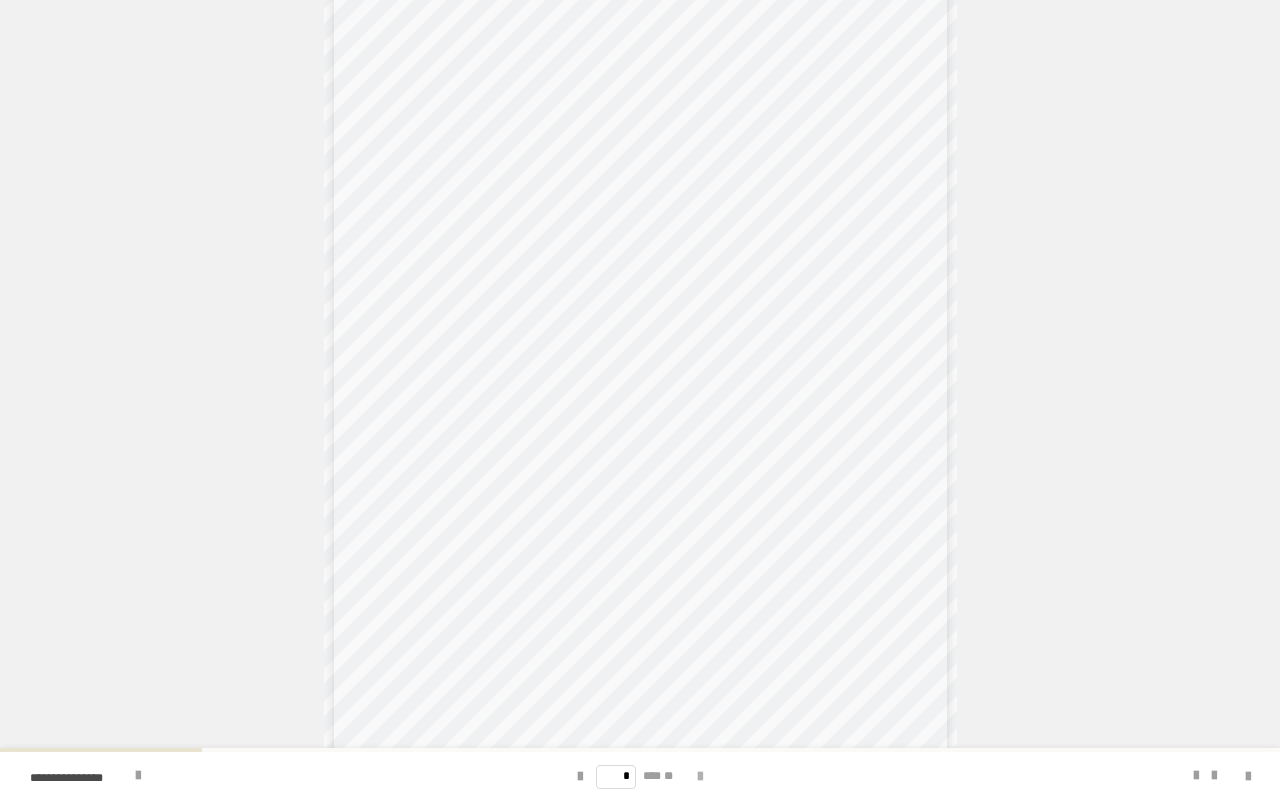 click at bounding box center [700, 777] 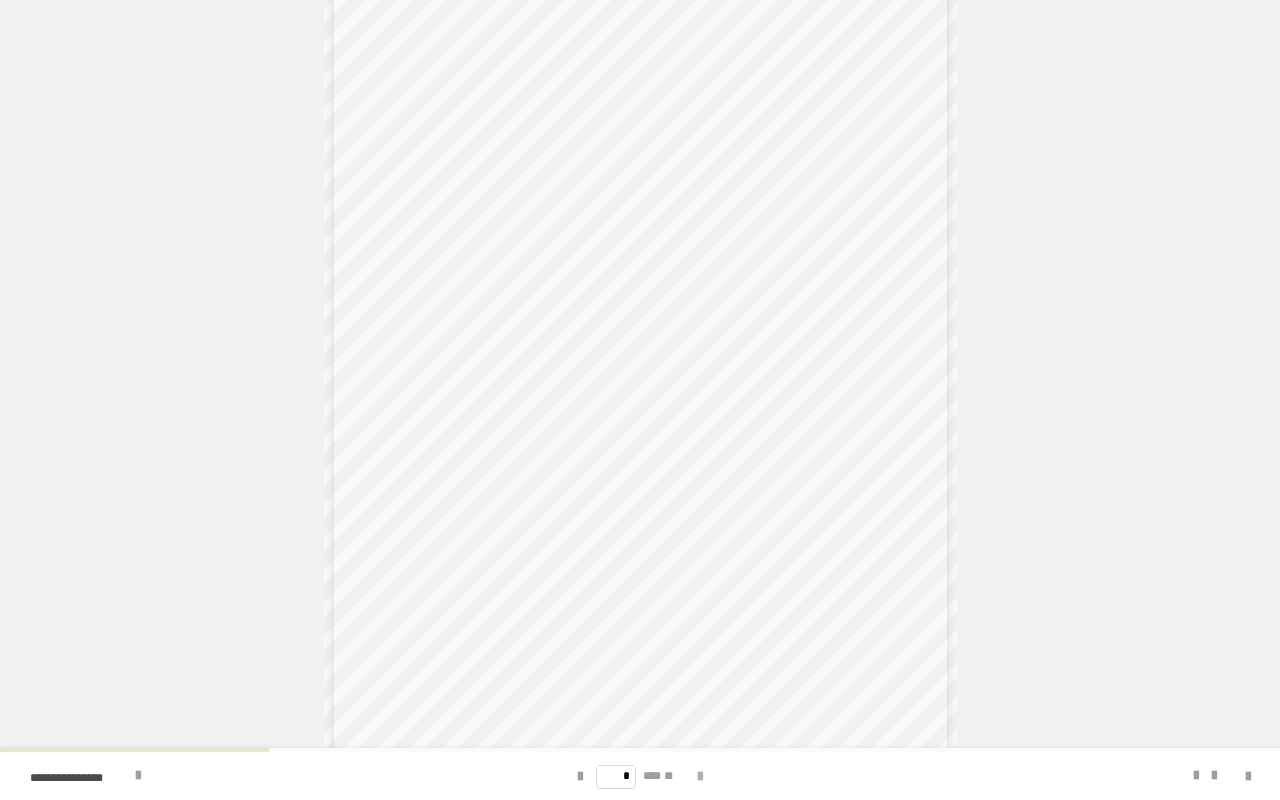 scroll, scrollTop: 0, scrollLeft: 0, axis: both 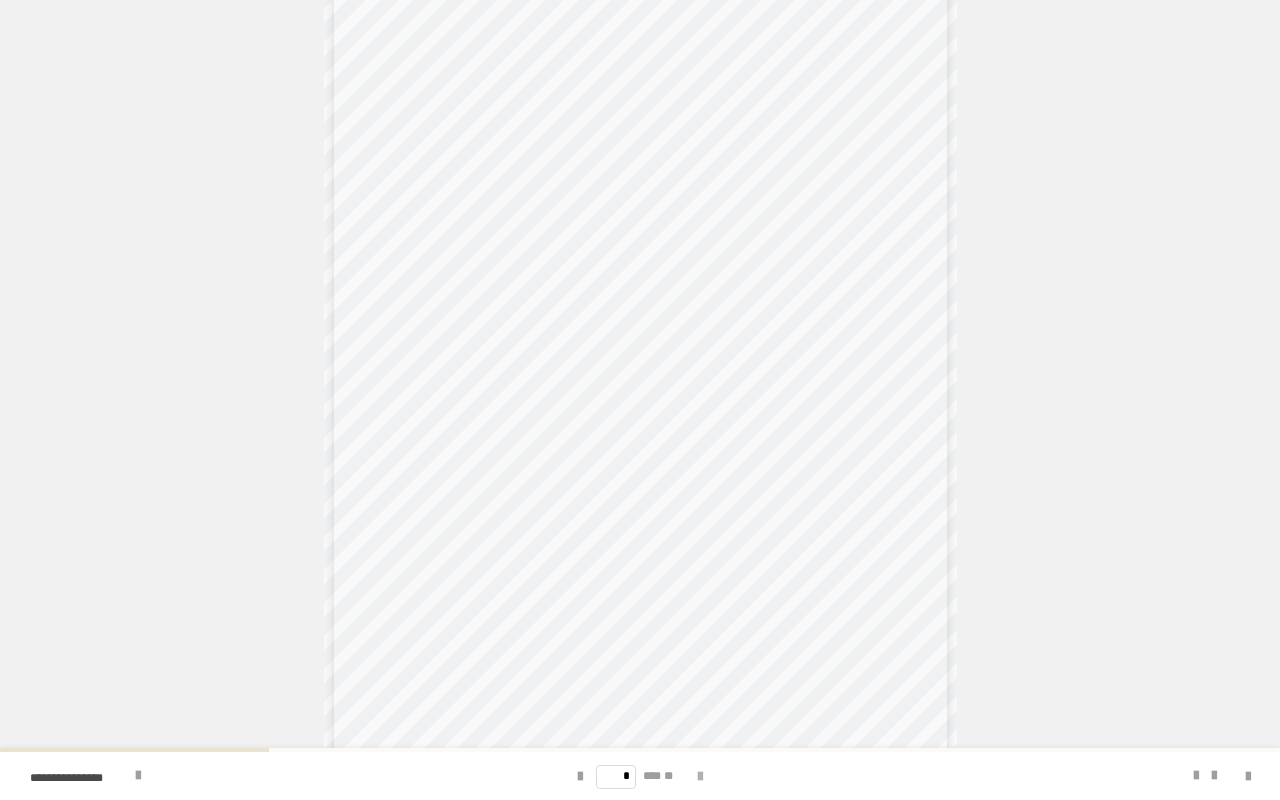click at bounding box center (700, 777) 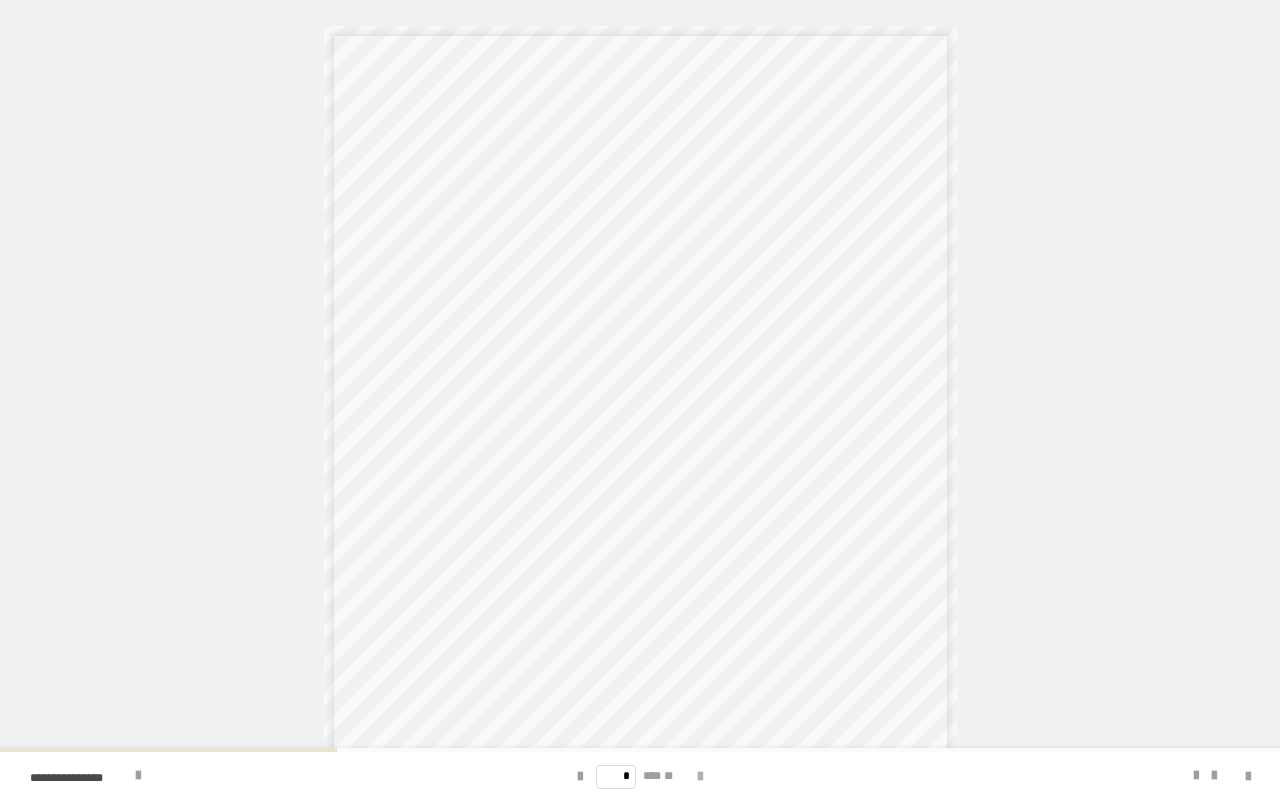click at bounding box center (700, 777) 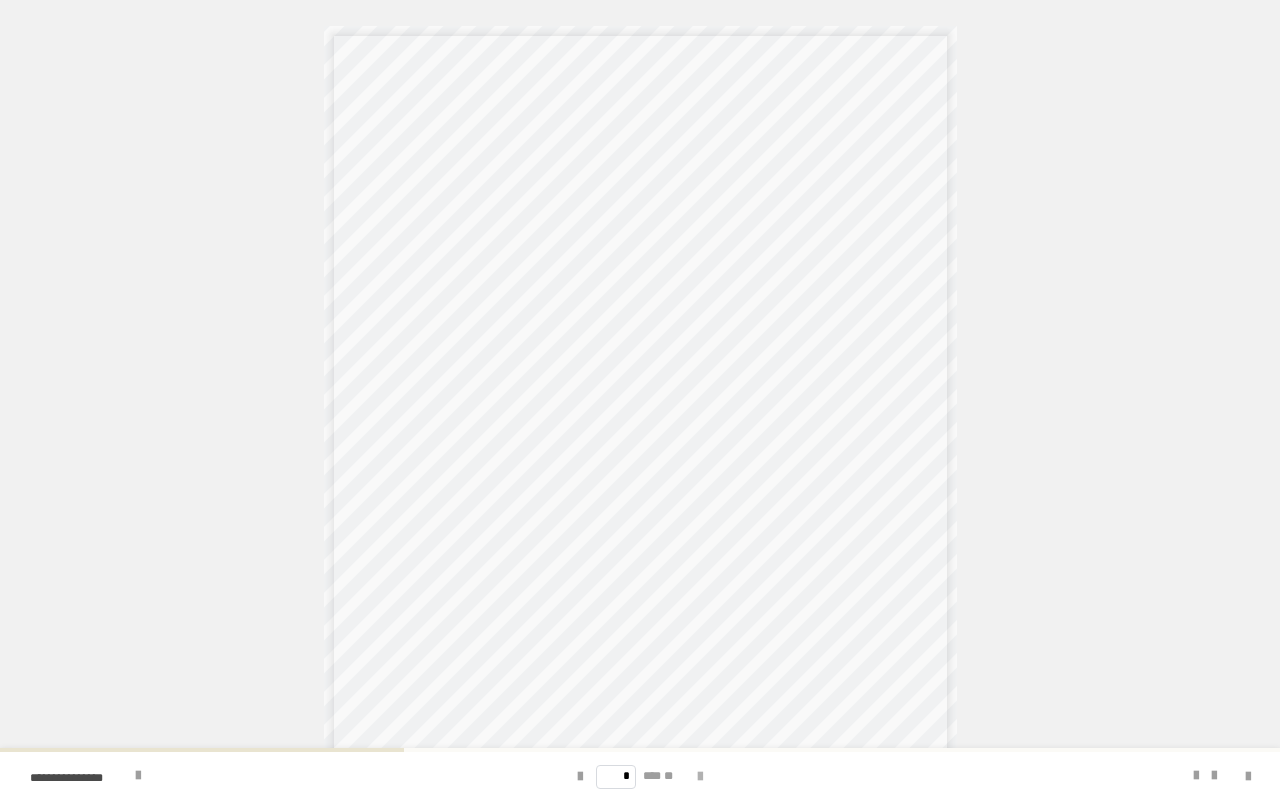 click at bounding box center (700, 777) 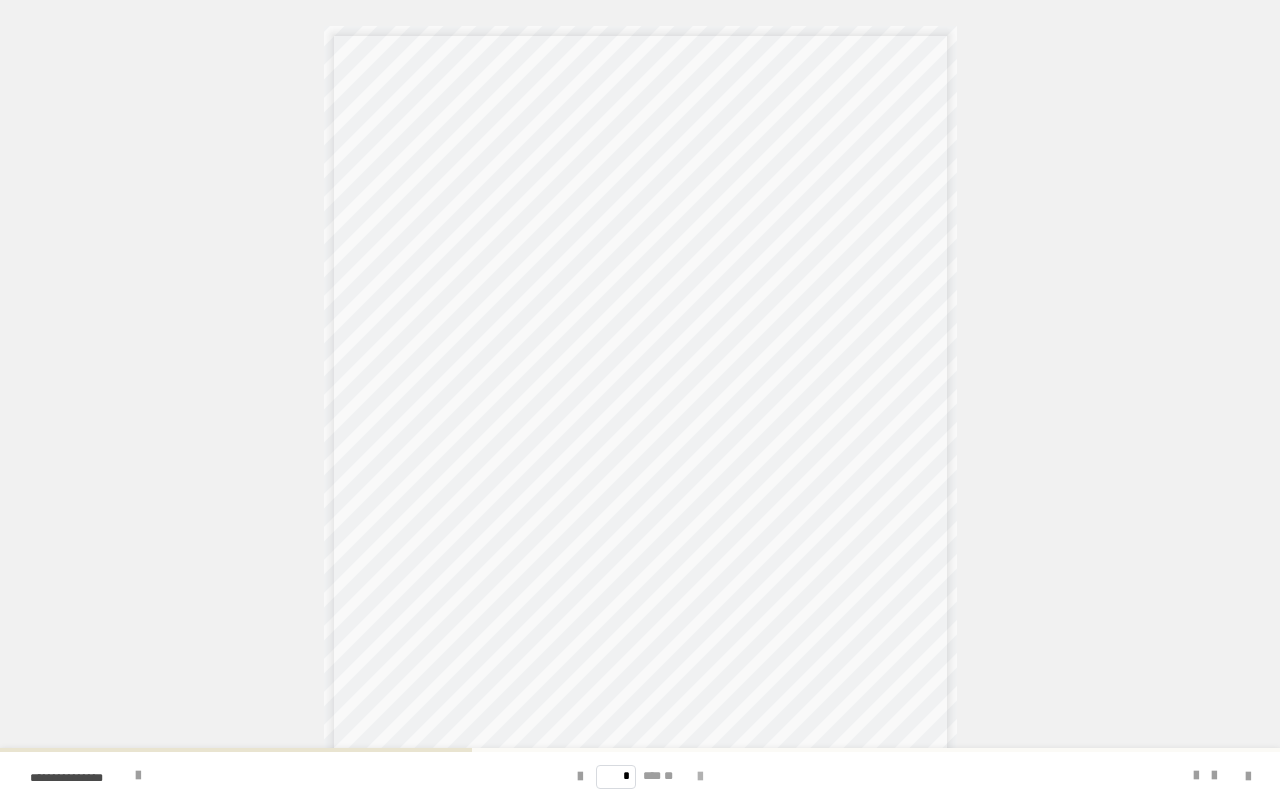 click at bounding box center (700, 777) 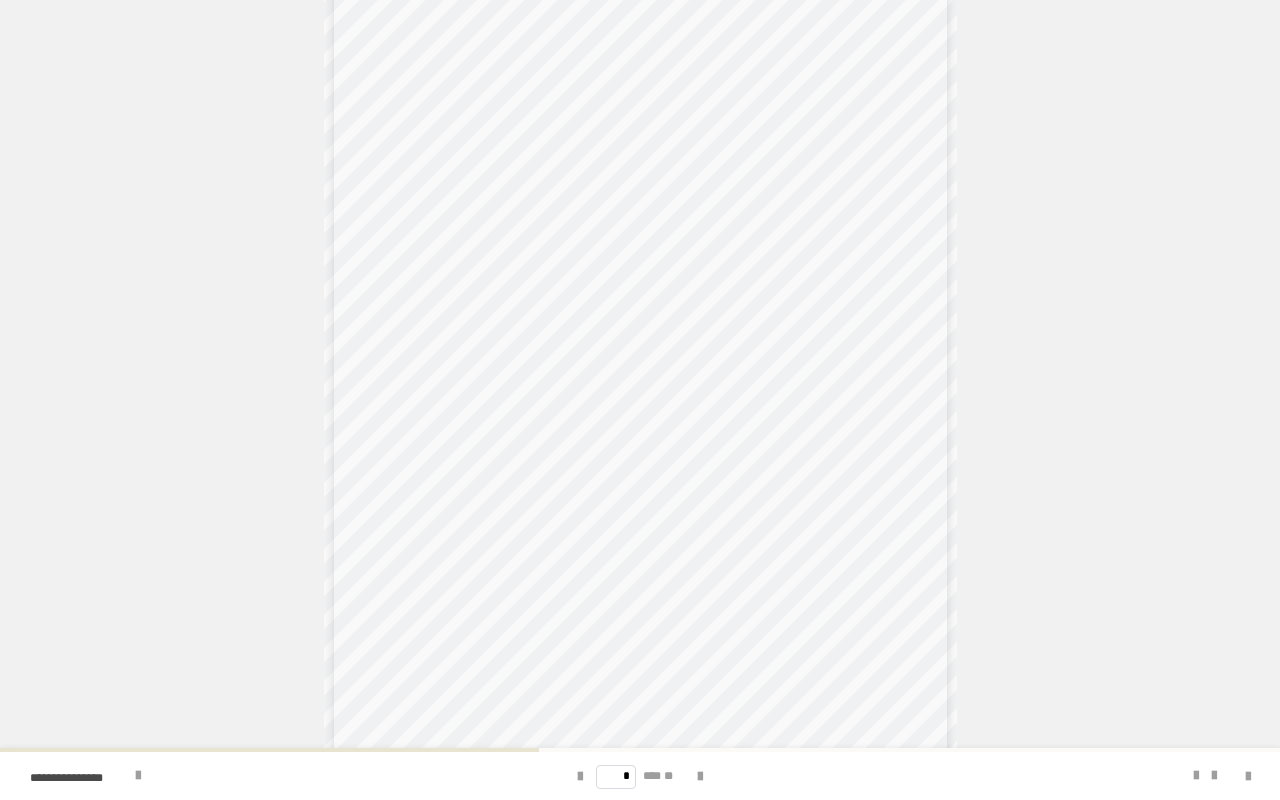 scroll, scrollTop: 122, scrollLeft: 0, axis: vertical 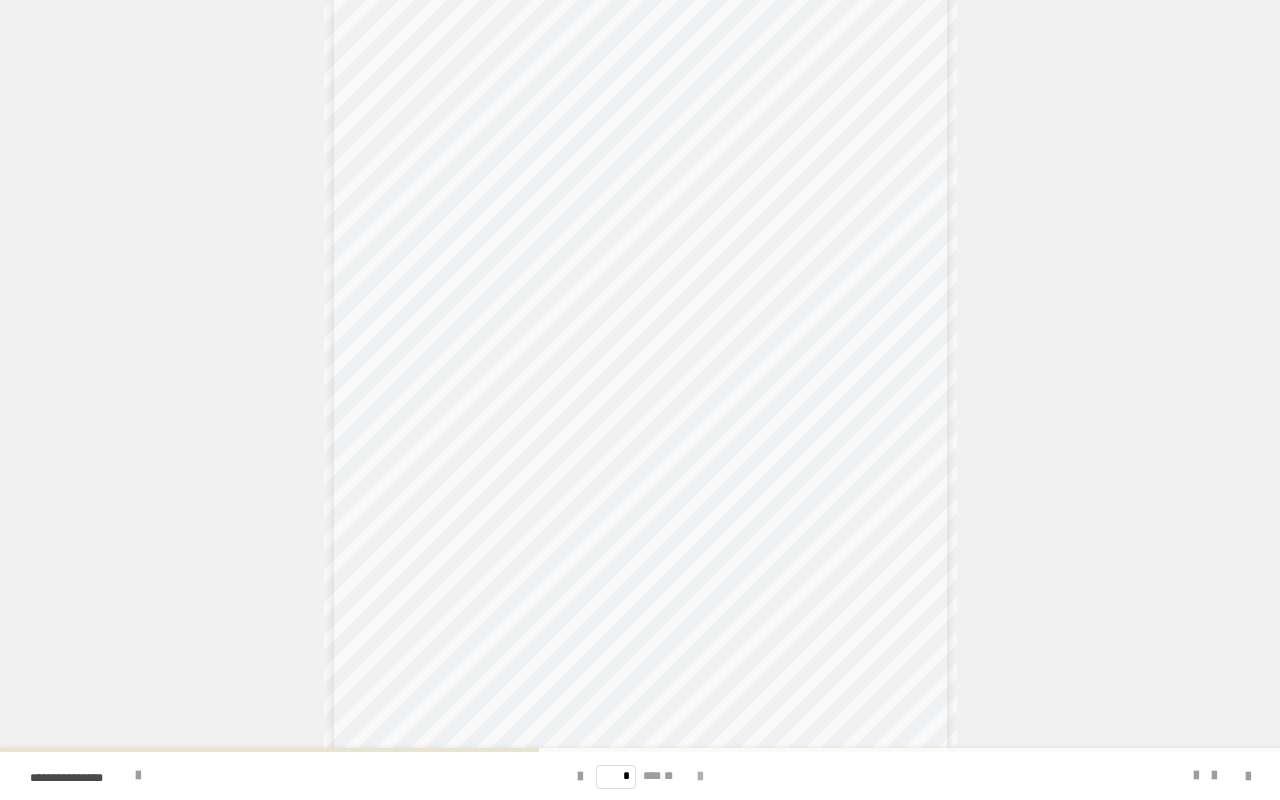 click at bounding box center [700, 777] 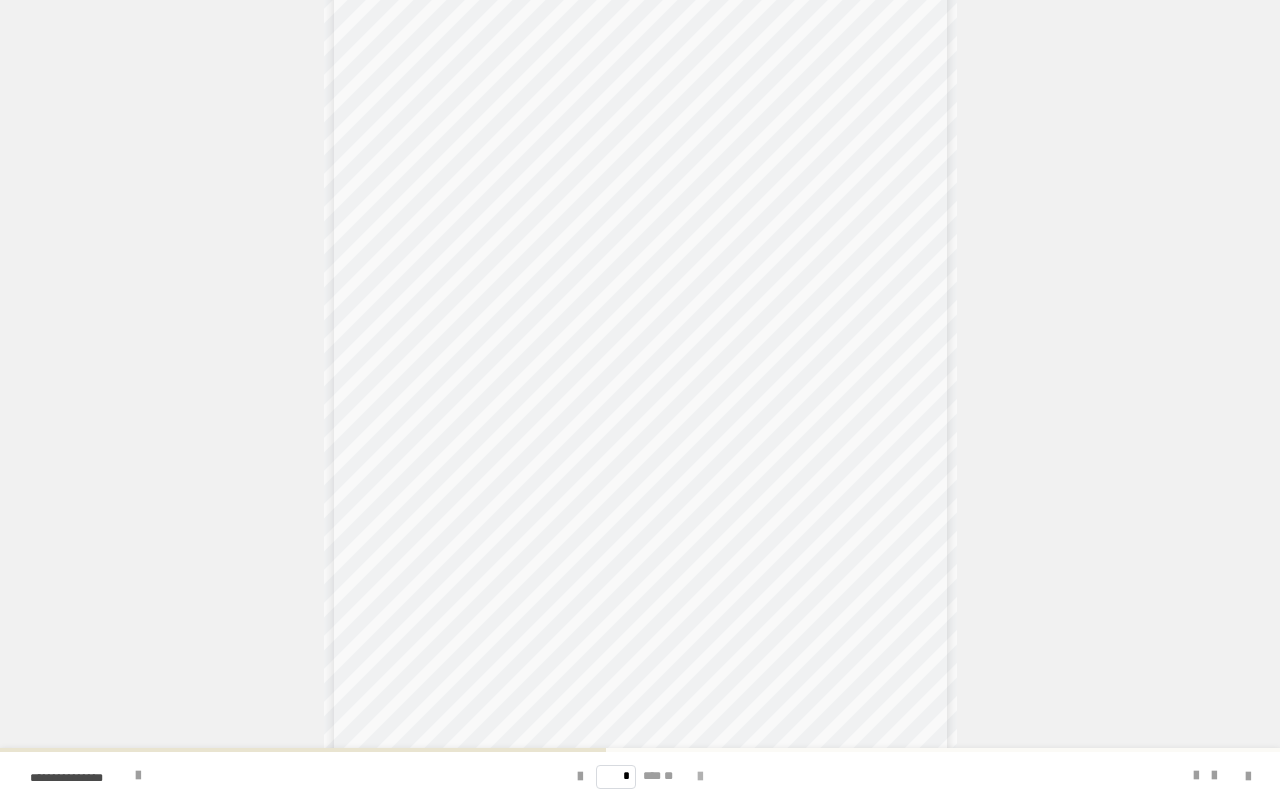 scroll, scrollTop: 0, scrollLeft: 0, axis: both 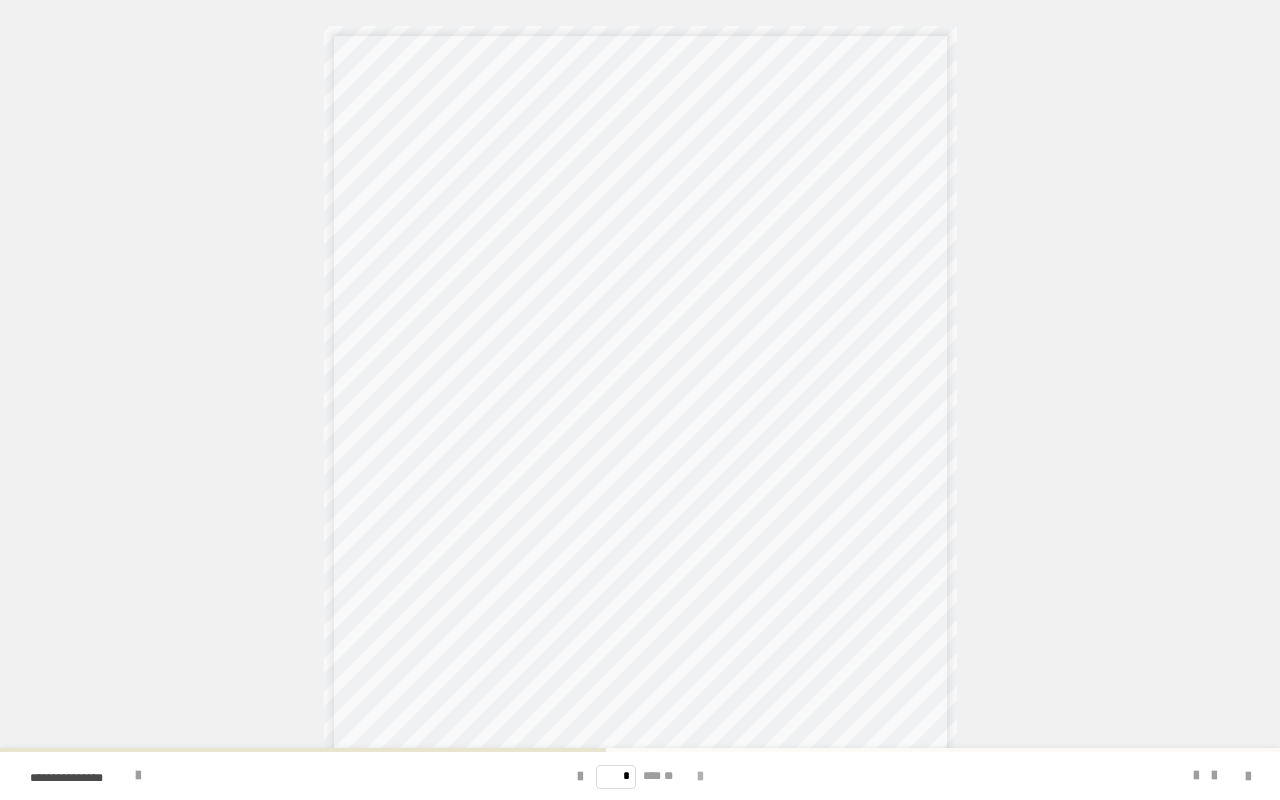 click at bounding box center (700, 777) 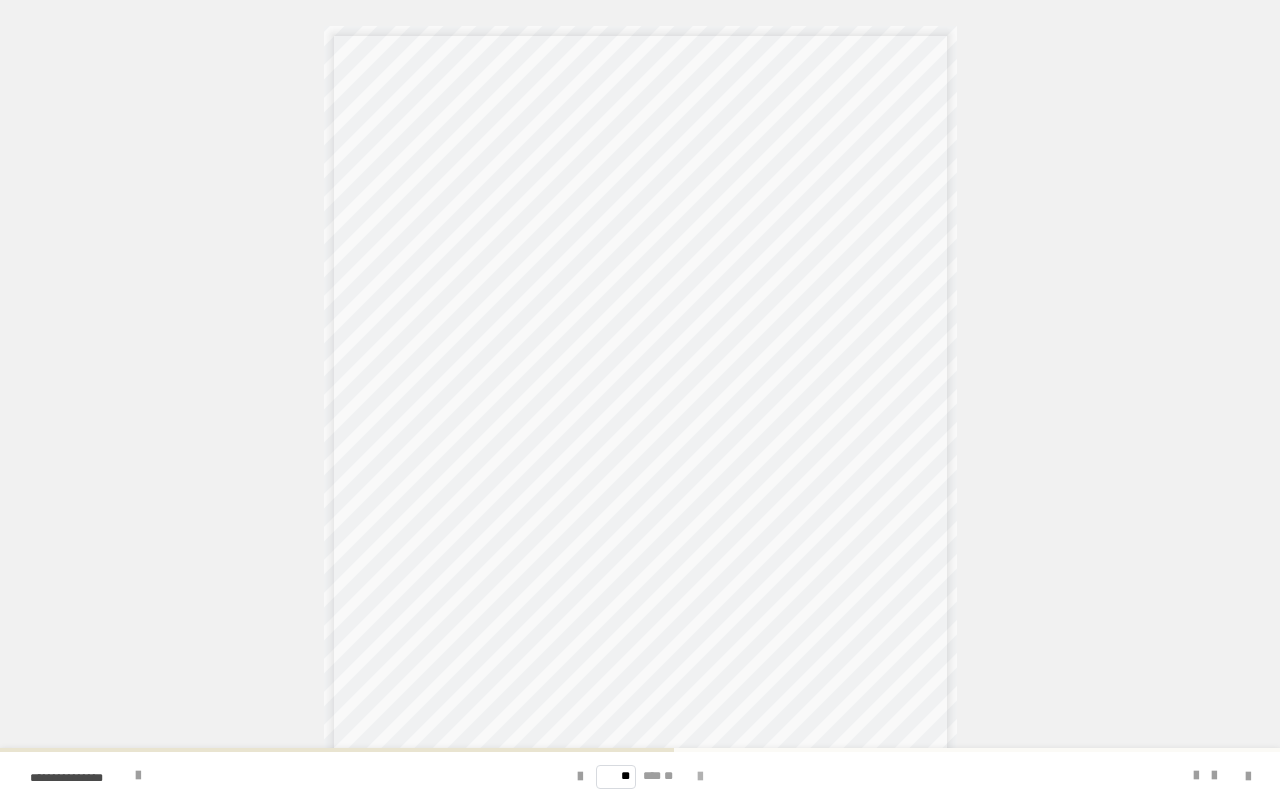 click at bounding box center [700, 777] 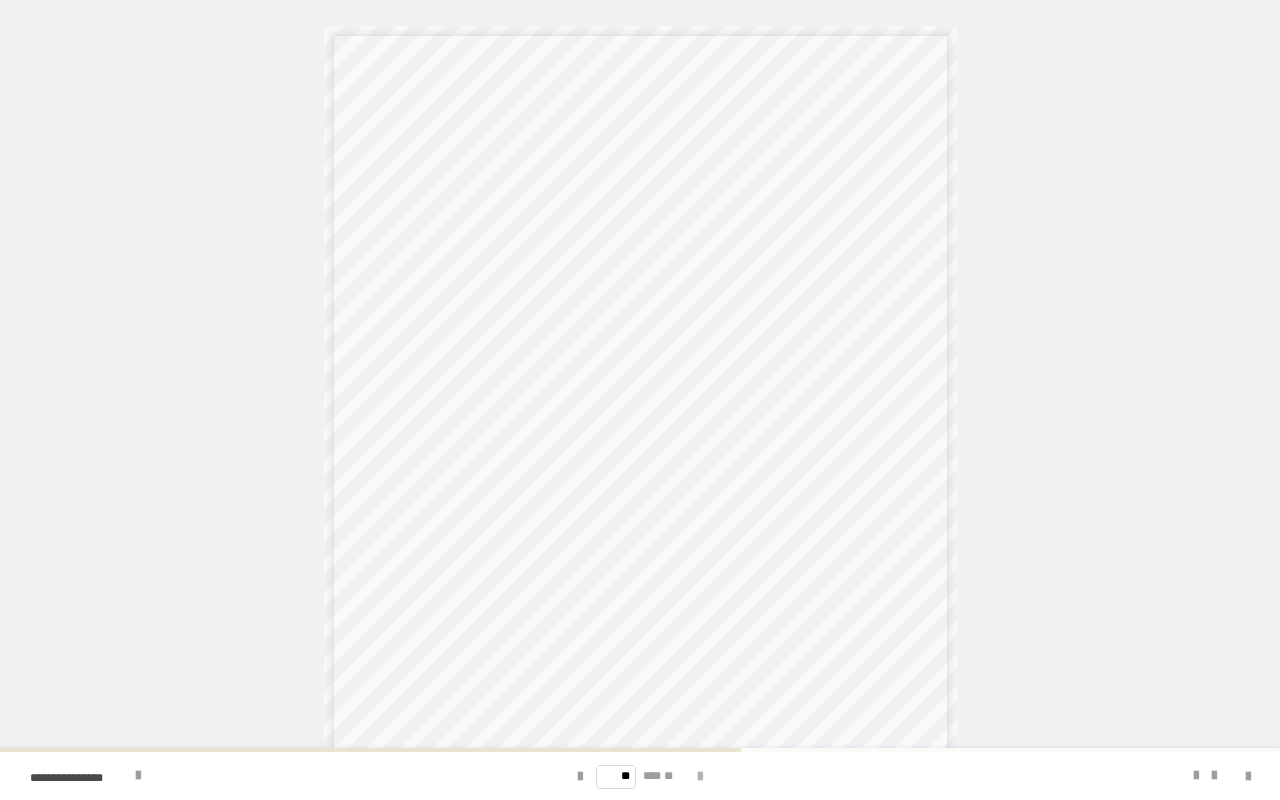 click at bounding box center [700, 777] 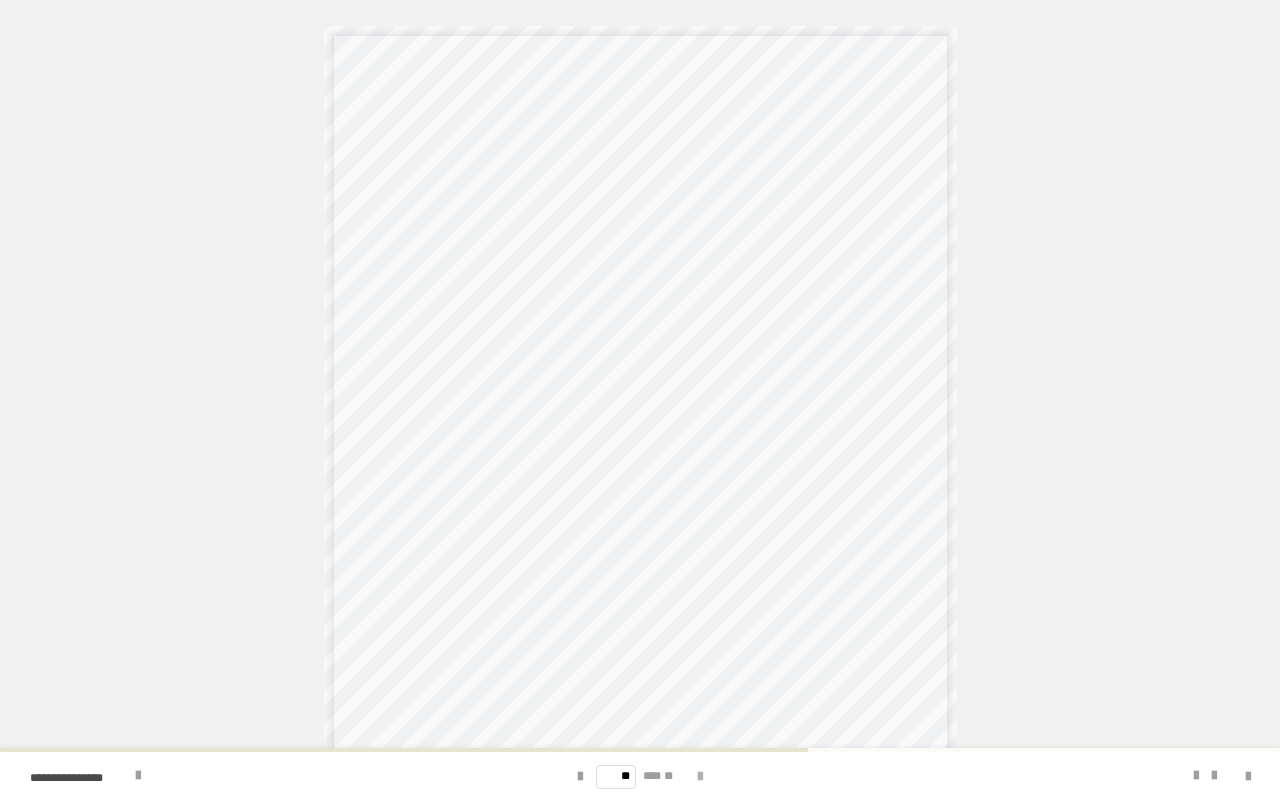 click at bounding box center (700, 777) 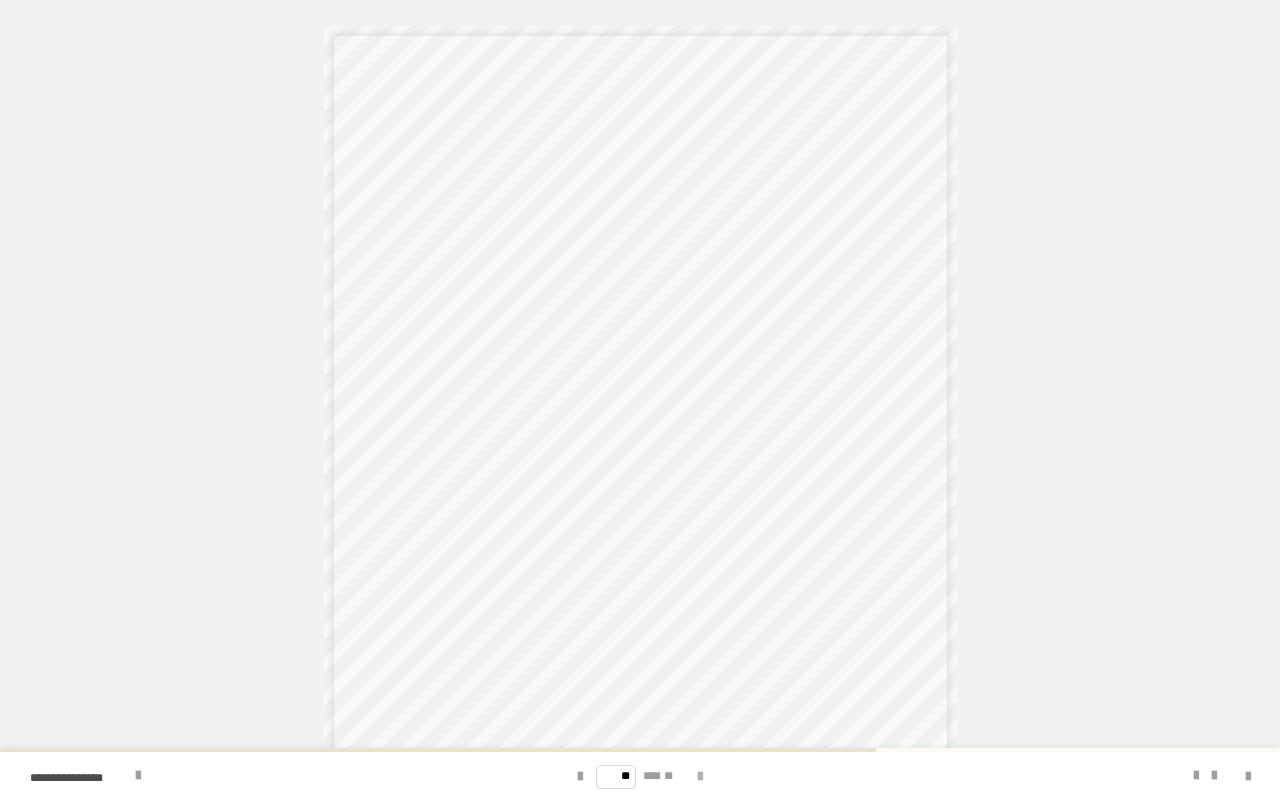click at bounding box center (700, 777) 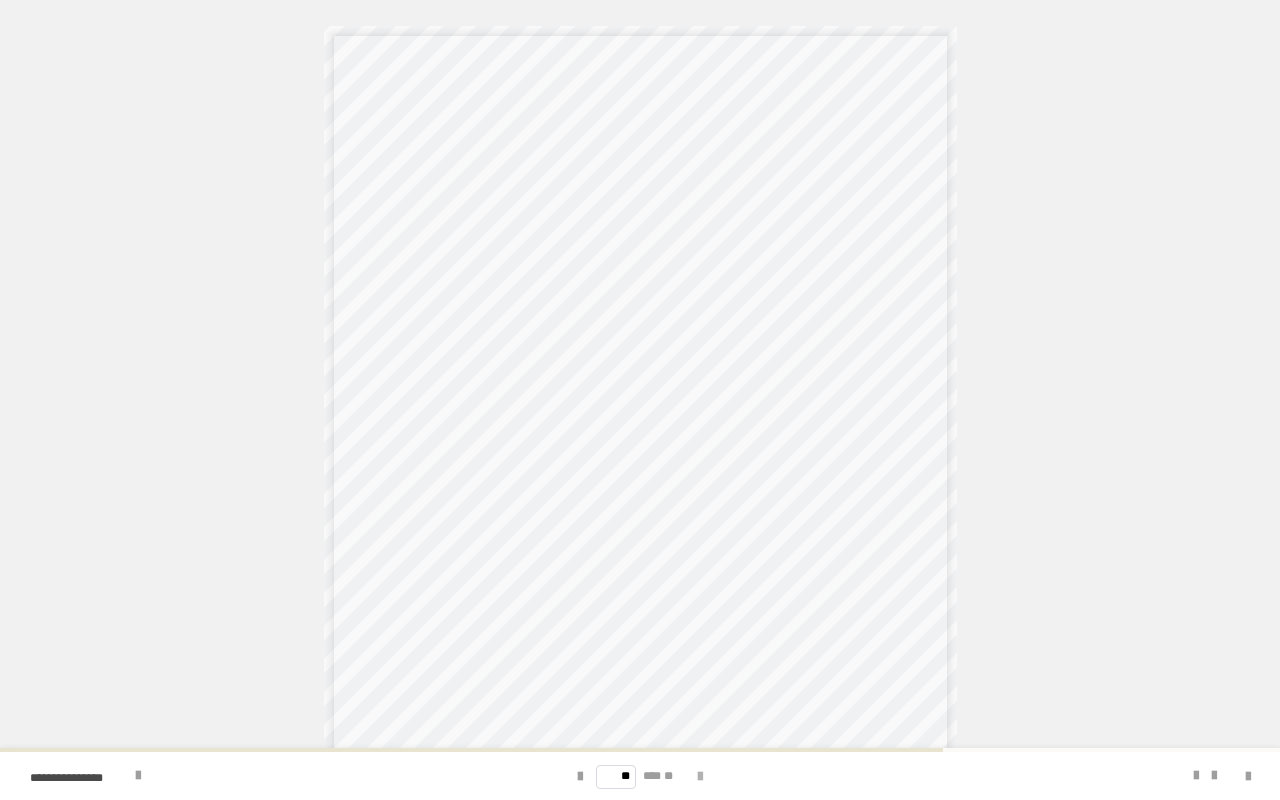 click at bounding box center [700, 777] 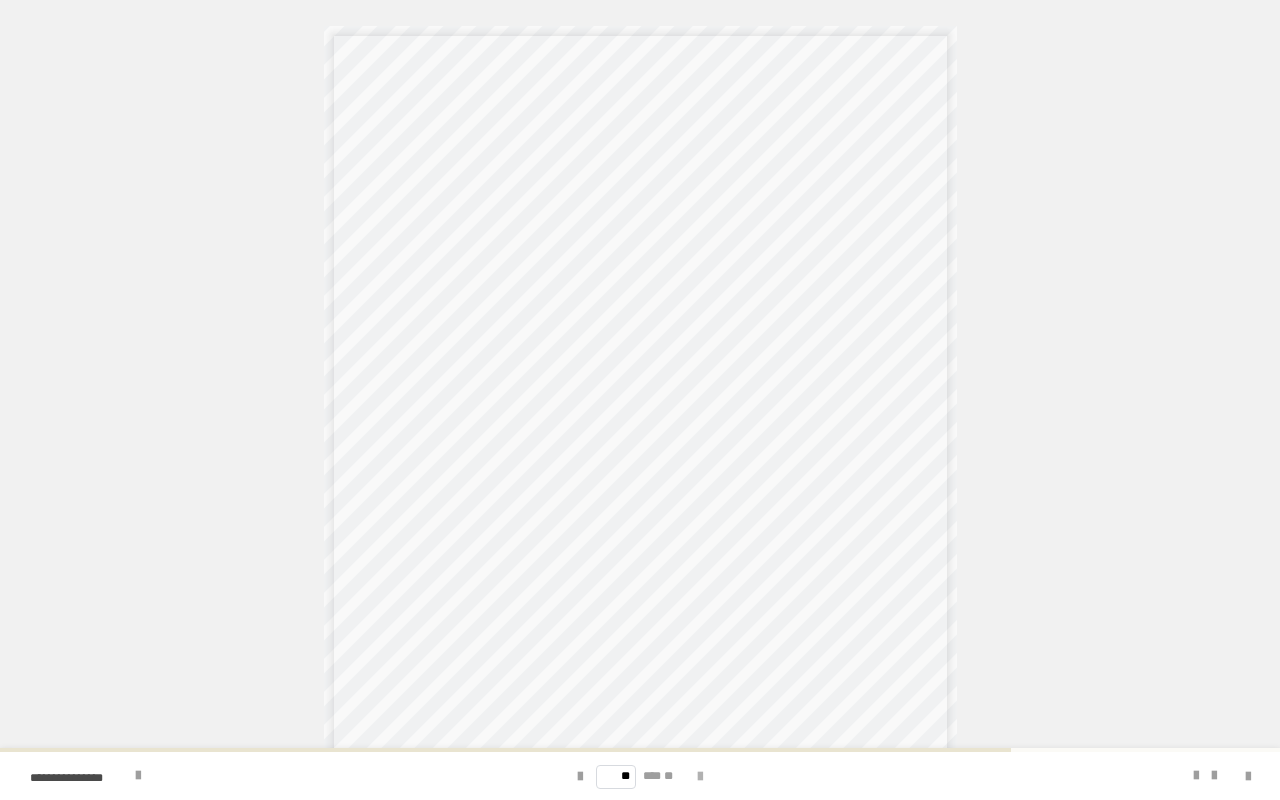 click at bounding box center [700, 777] 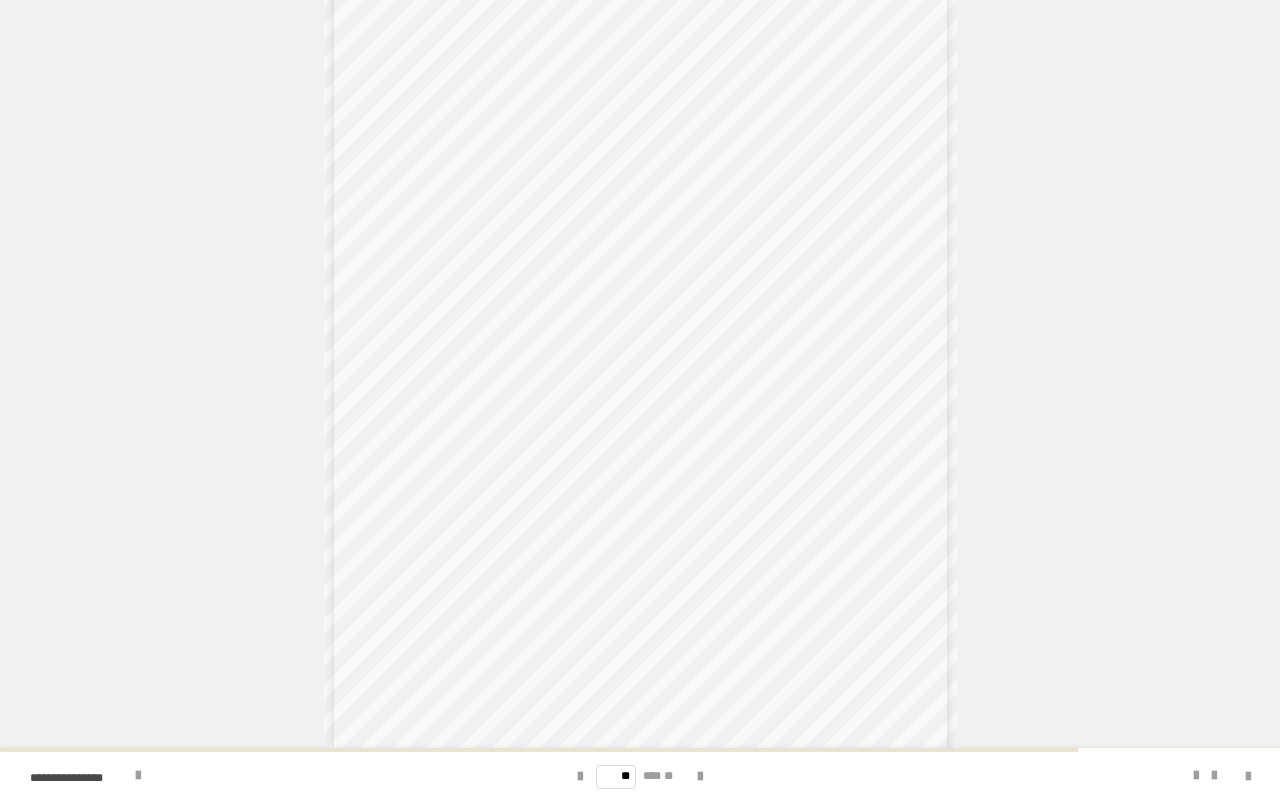scroll, scrollTop: 122, scrollLeft: 0, axis: vertical 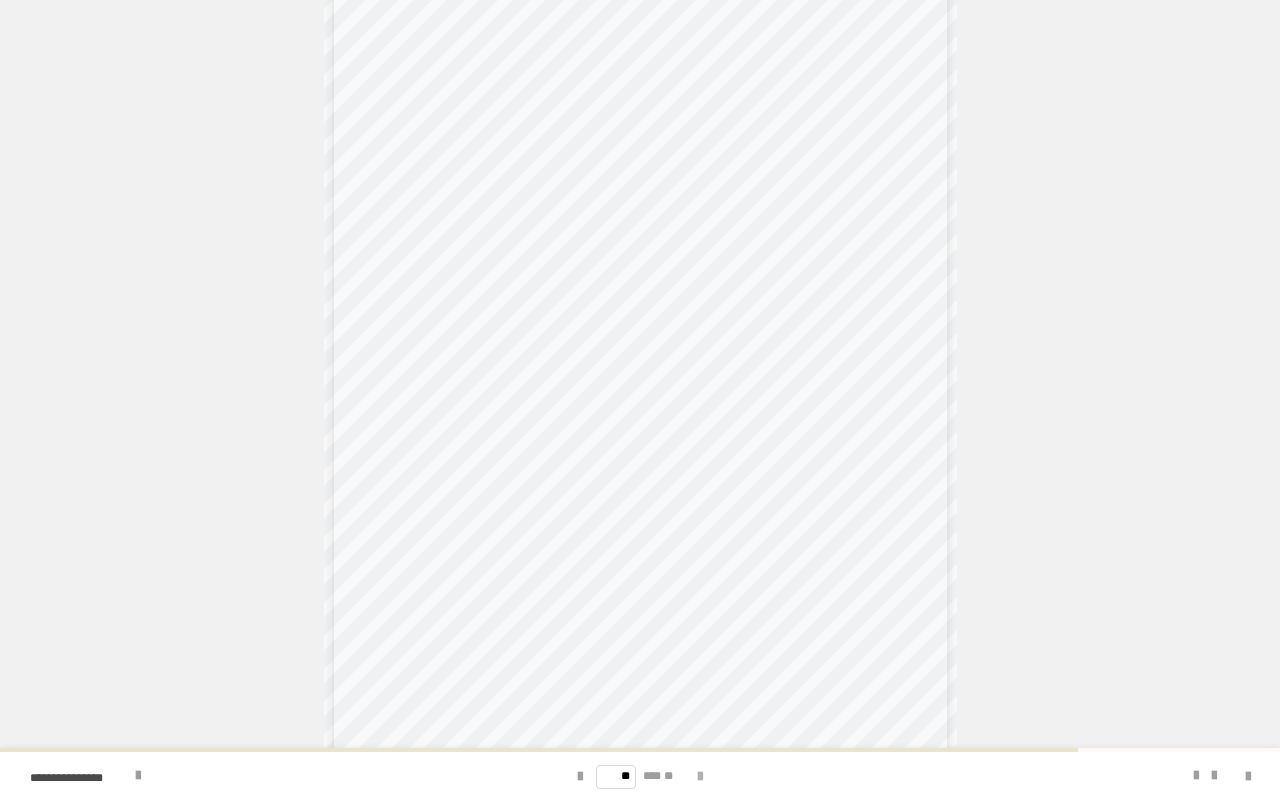 click at bounding box center (700, 777) 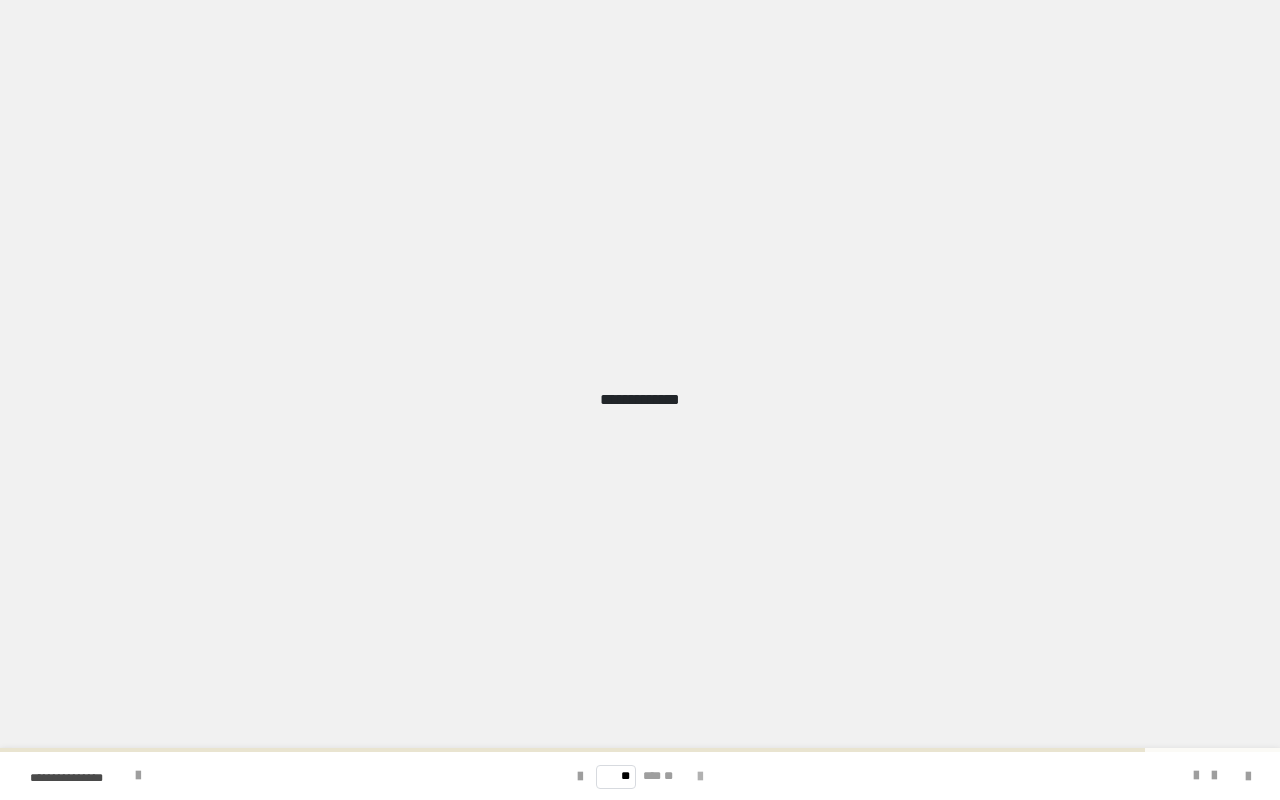 scroll, scrollTop: 0, scrollLeft: 0, axis: both 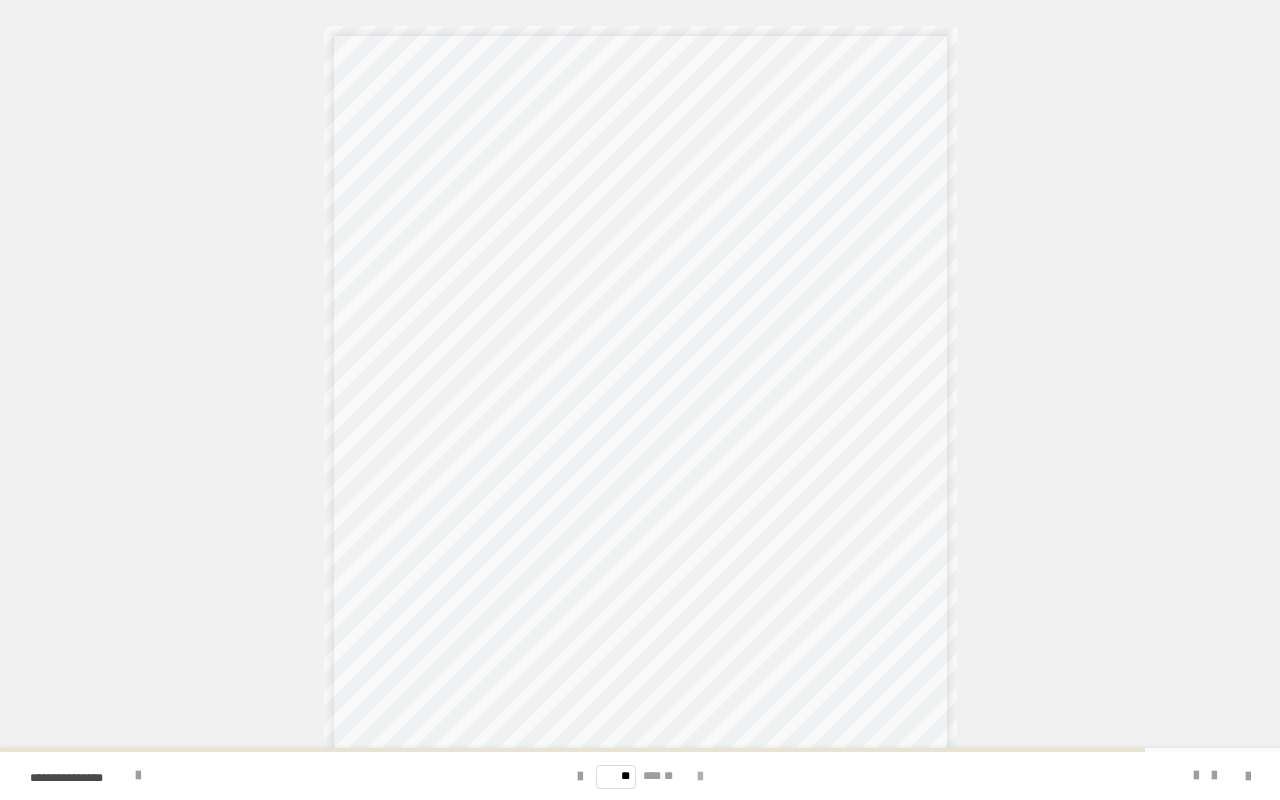 click at bounding box center [700, 777] 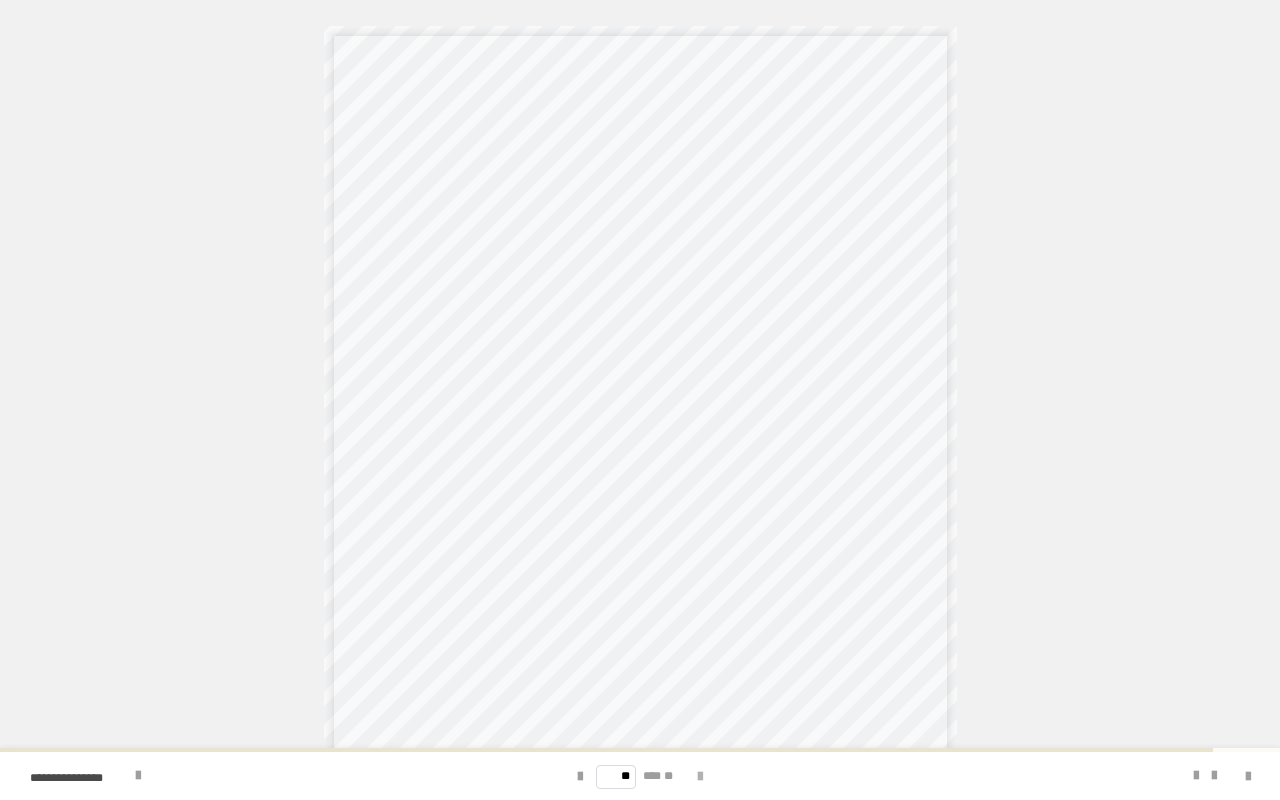 click at bounding box center (700, 777) 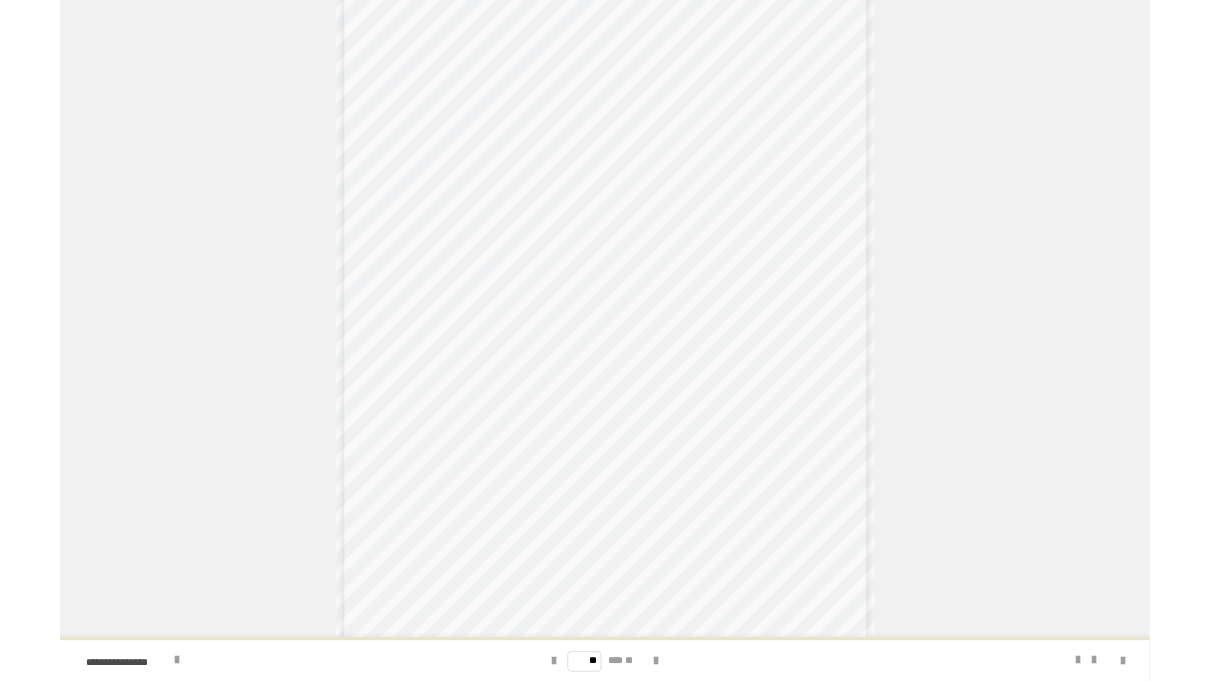 scroll, scrollTop: 0, scrollLeft: 0, axis: both 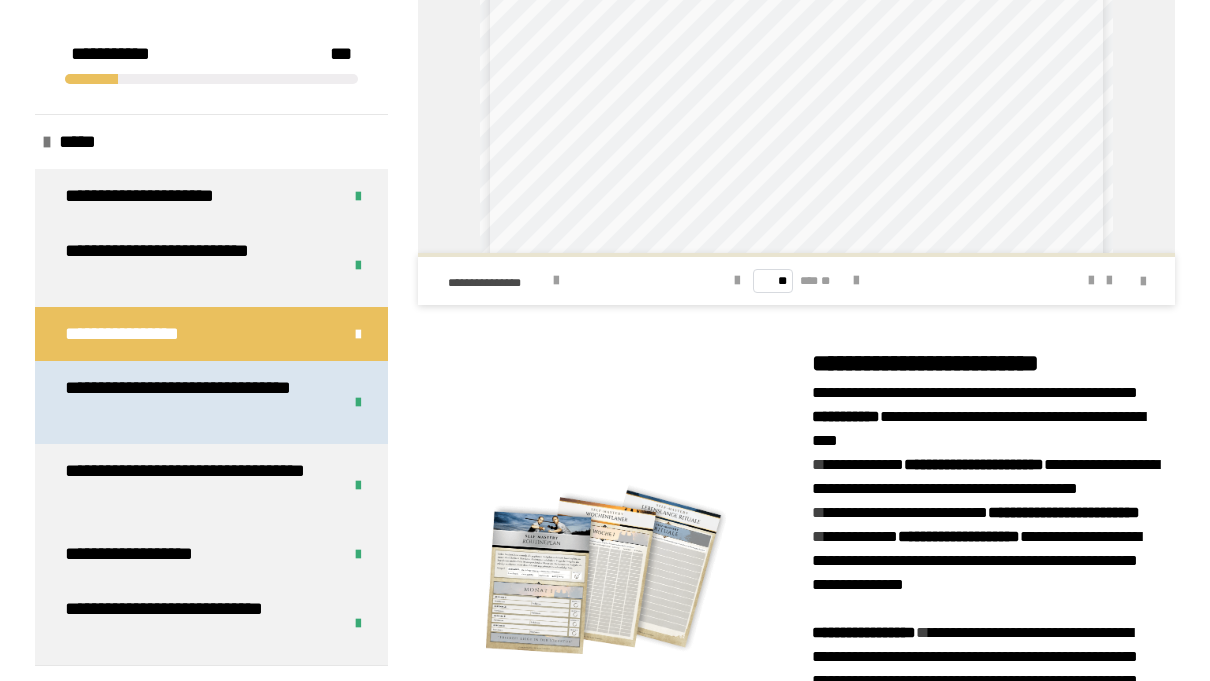 click on "**********" at bounding box center (188, 402) 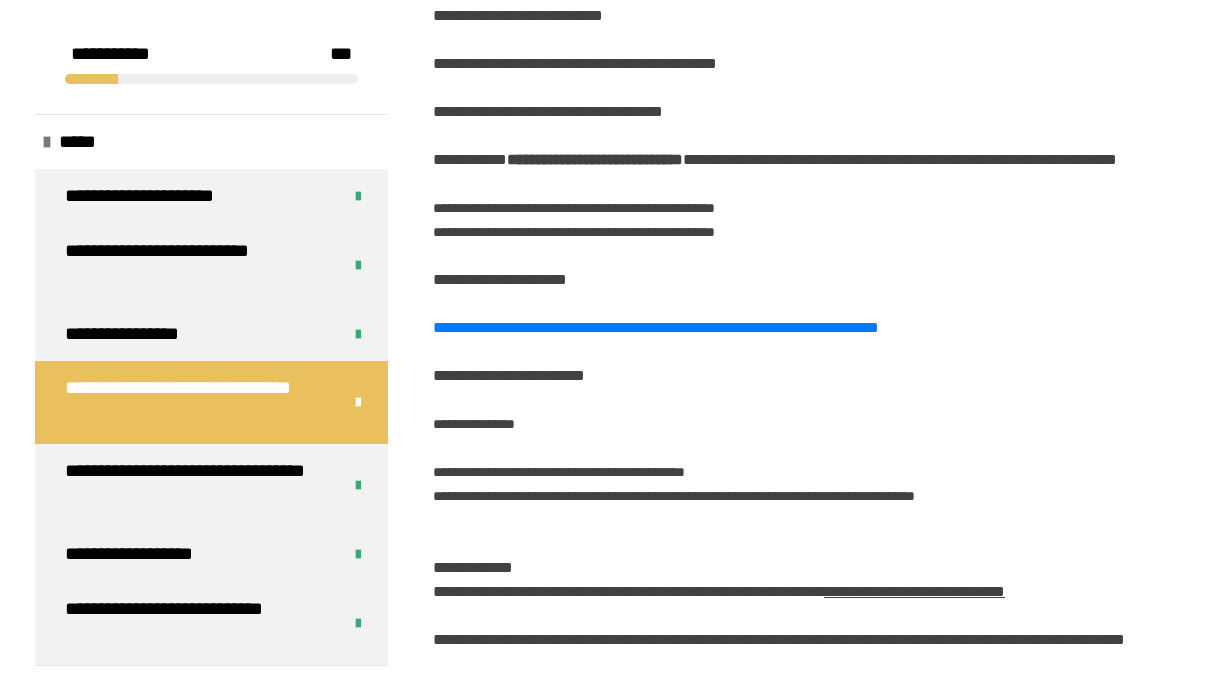 scroll, scrollTop: 696, scrollLeft: 0, axis: vertical 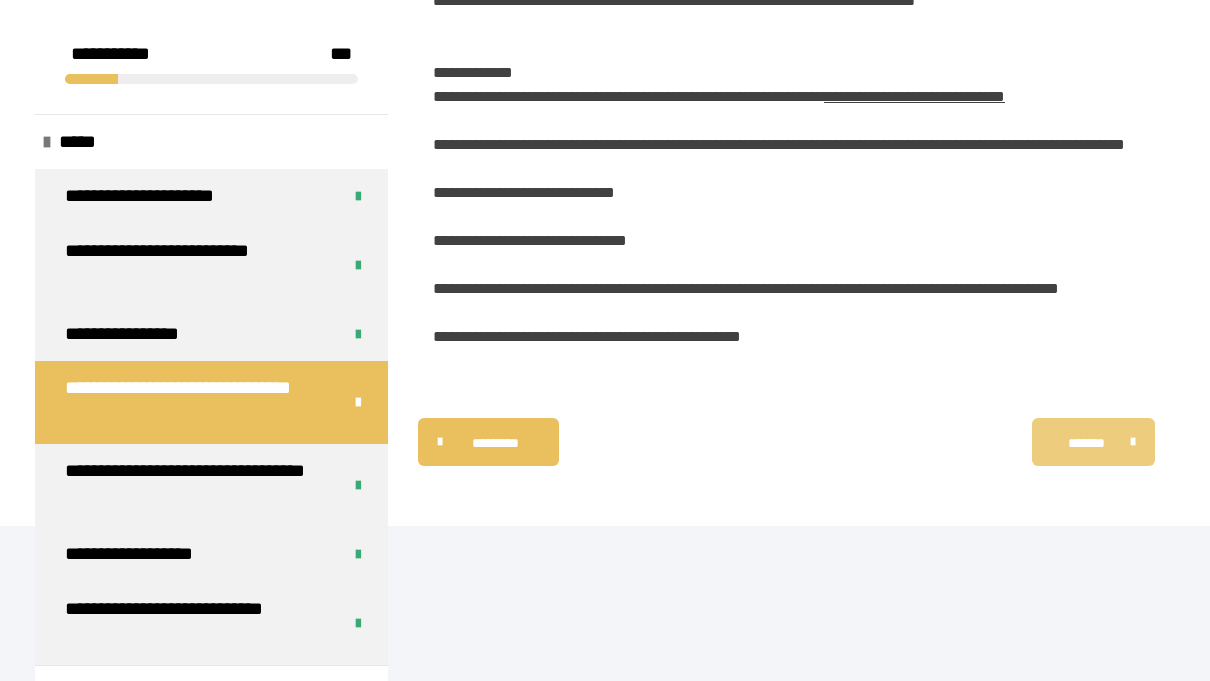 click on "*******" at bounding box center [1093, 442] 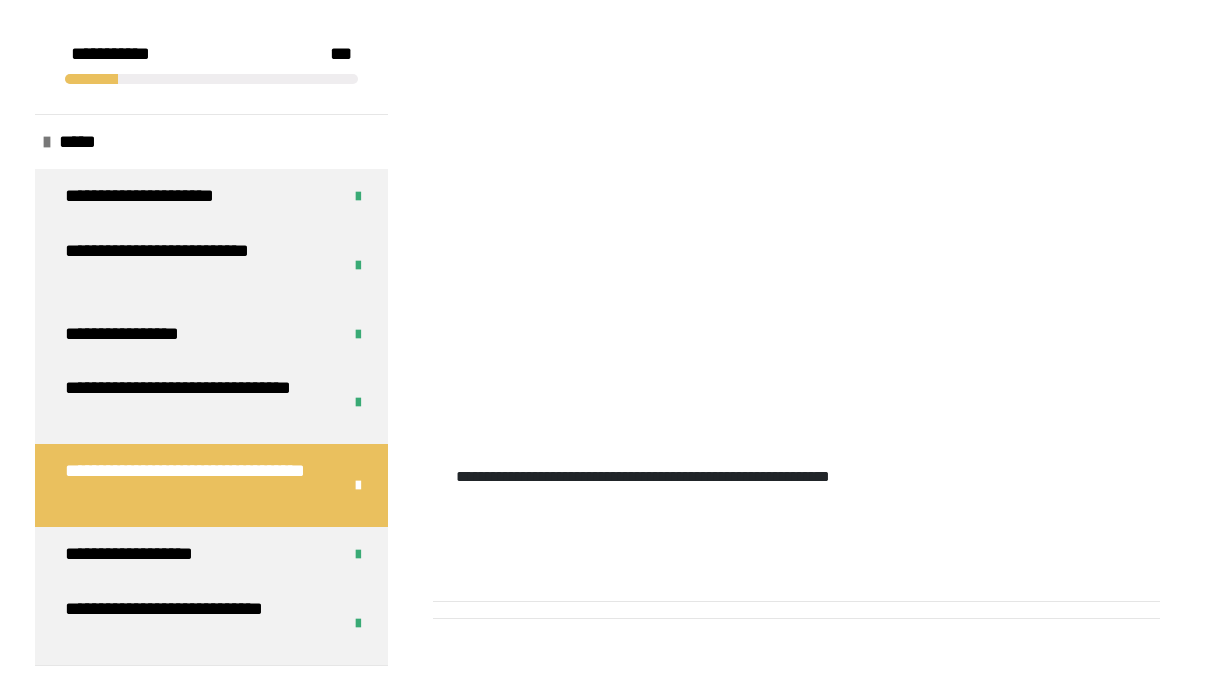 scroll, scrollTop: 873, scrollLeft: 0, axis: vertical 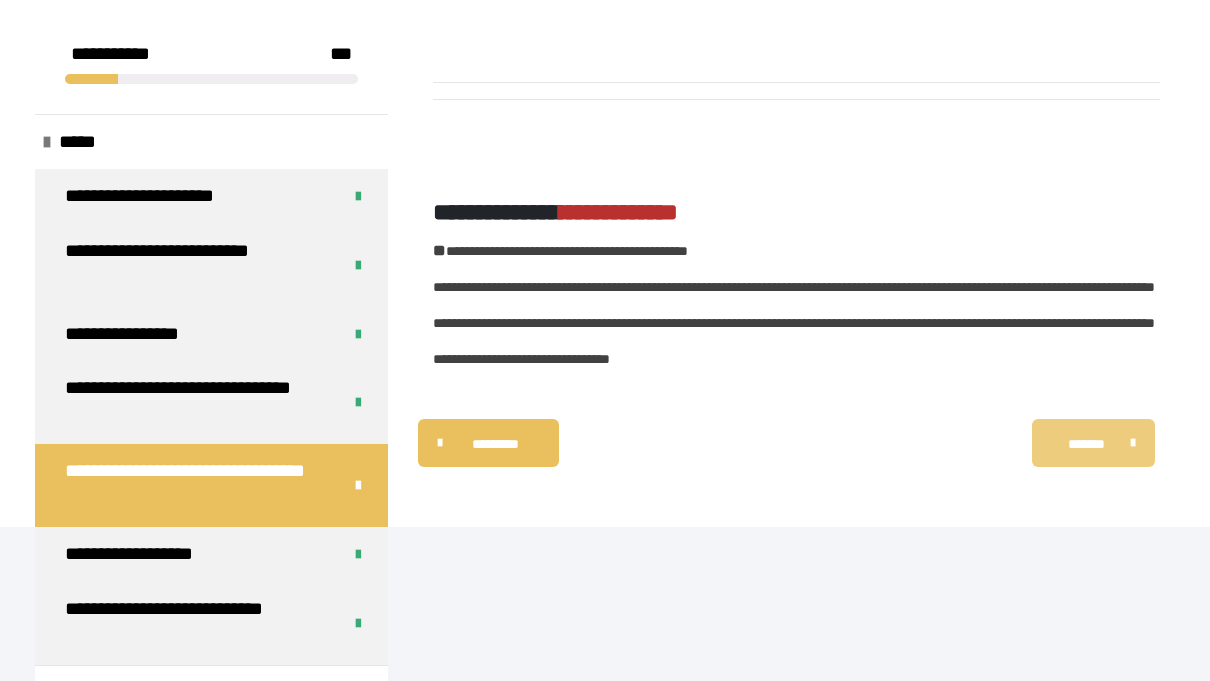 click at bounding box center (1128, 443) 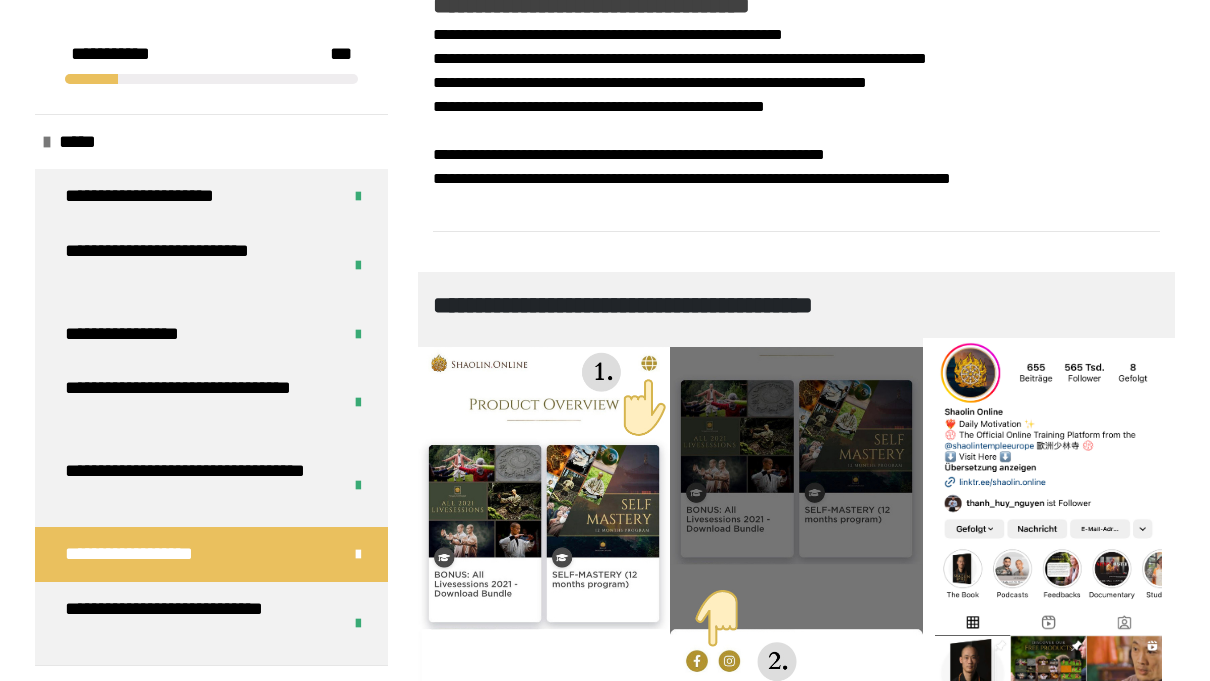 scroll, scrollTop: 2182, scrollLeft: 0, axis: vertical 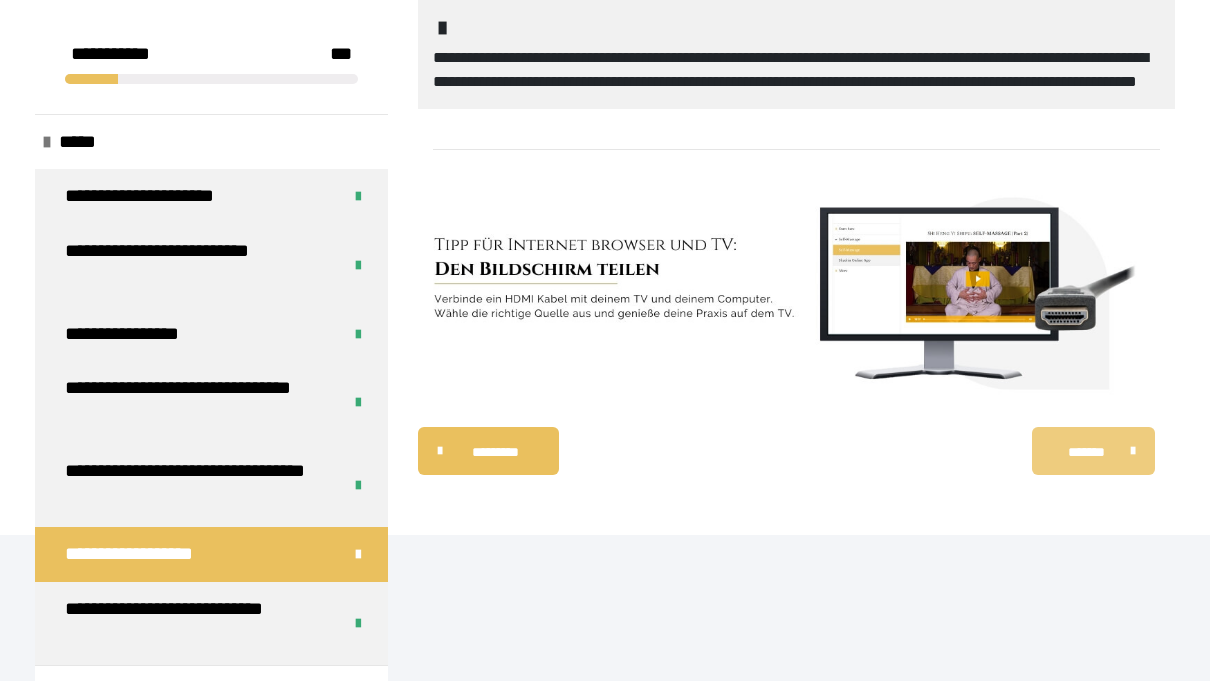 click on "*******" at bounding box center (1086, 452) 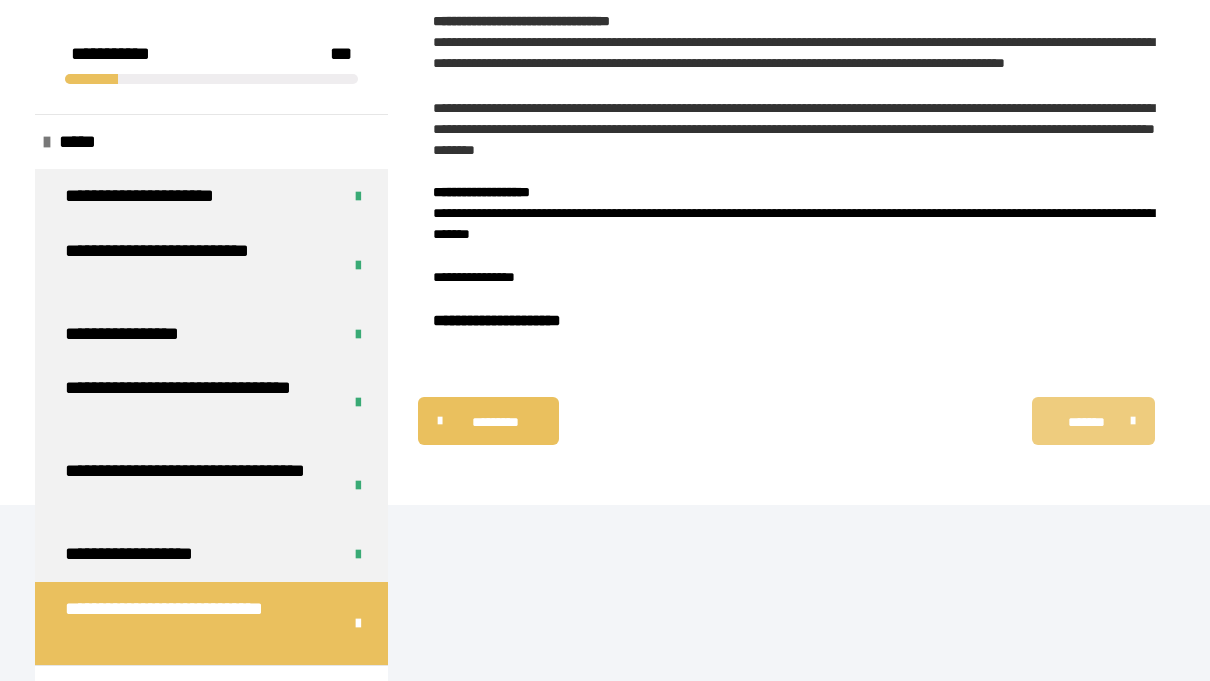scroll, scrollTop: 1245, scrollLeft: 0, axis: vertical 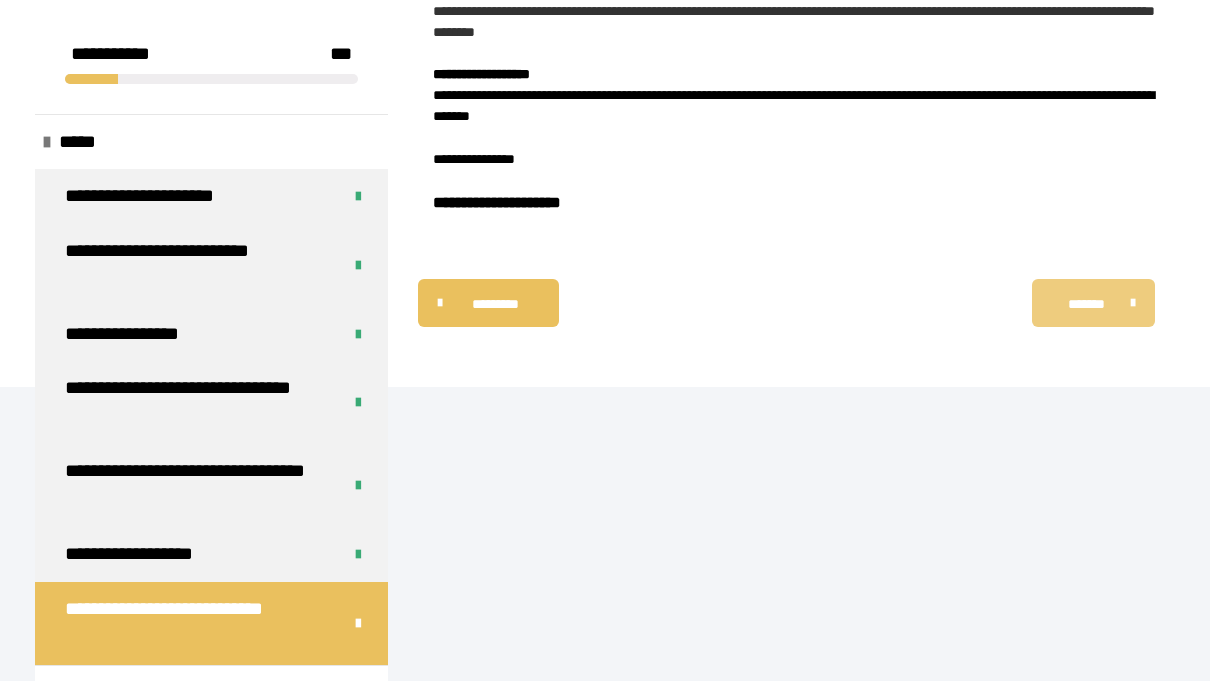 click at bounding box center (1128, 303) 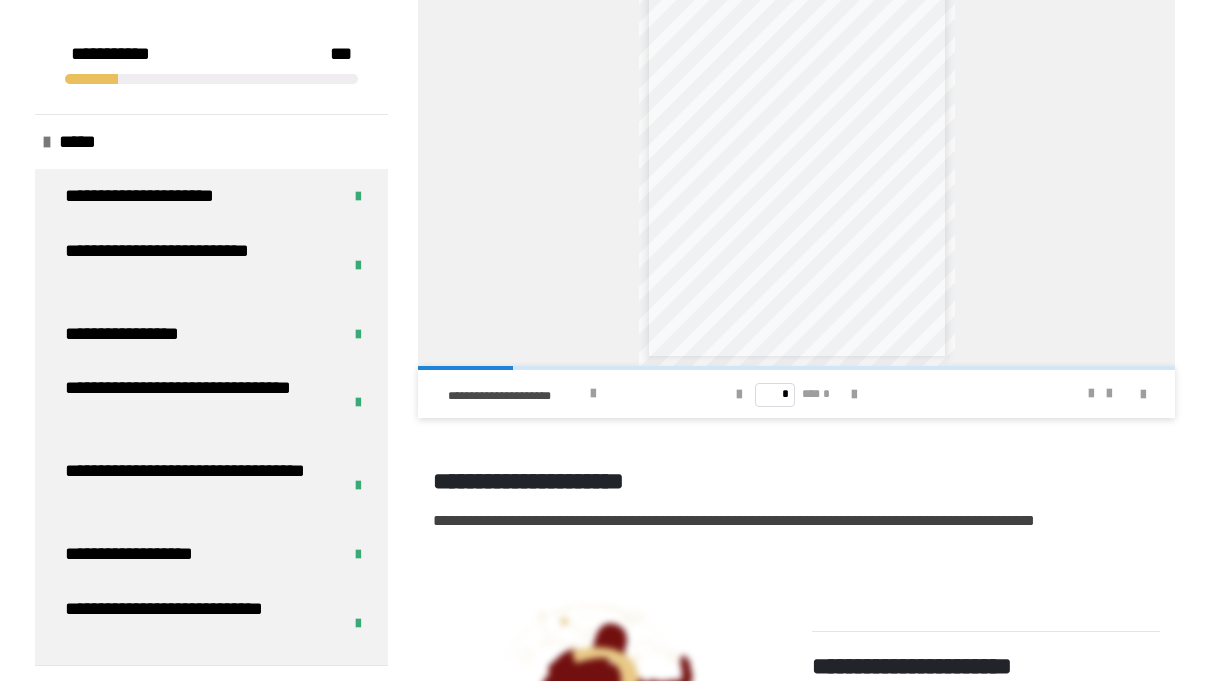 scroll, scrollTop: 1813, scrollLeft: 0, axis: vertical 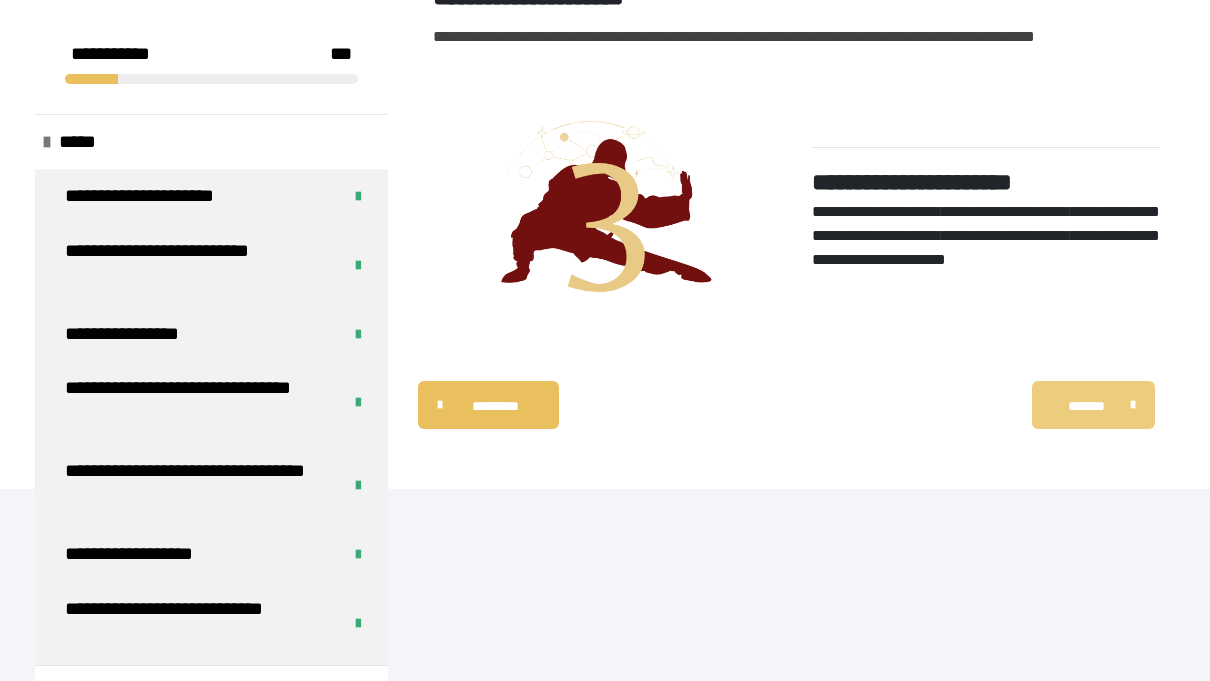 click on "*******" at bounding box center (1086, 406) 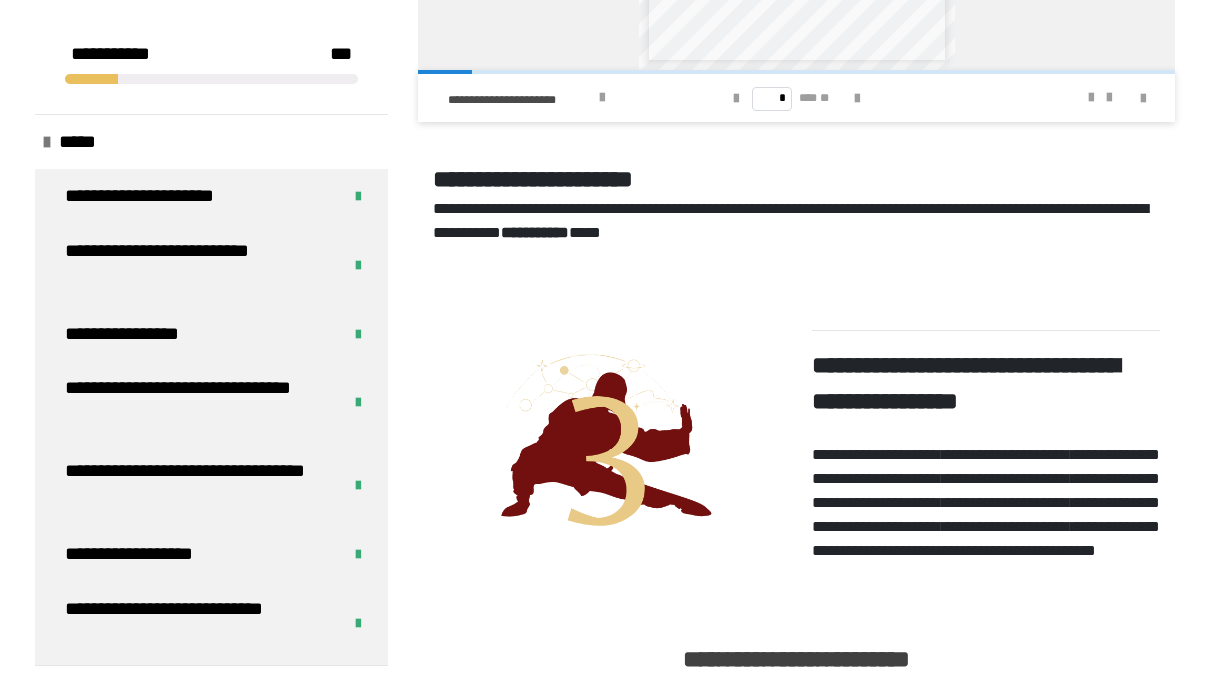scroll, scrollTop: 3608, scrollLeft: 0, axis: vertical 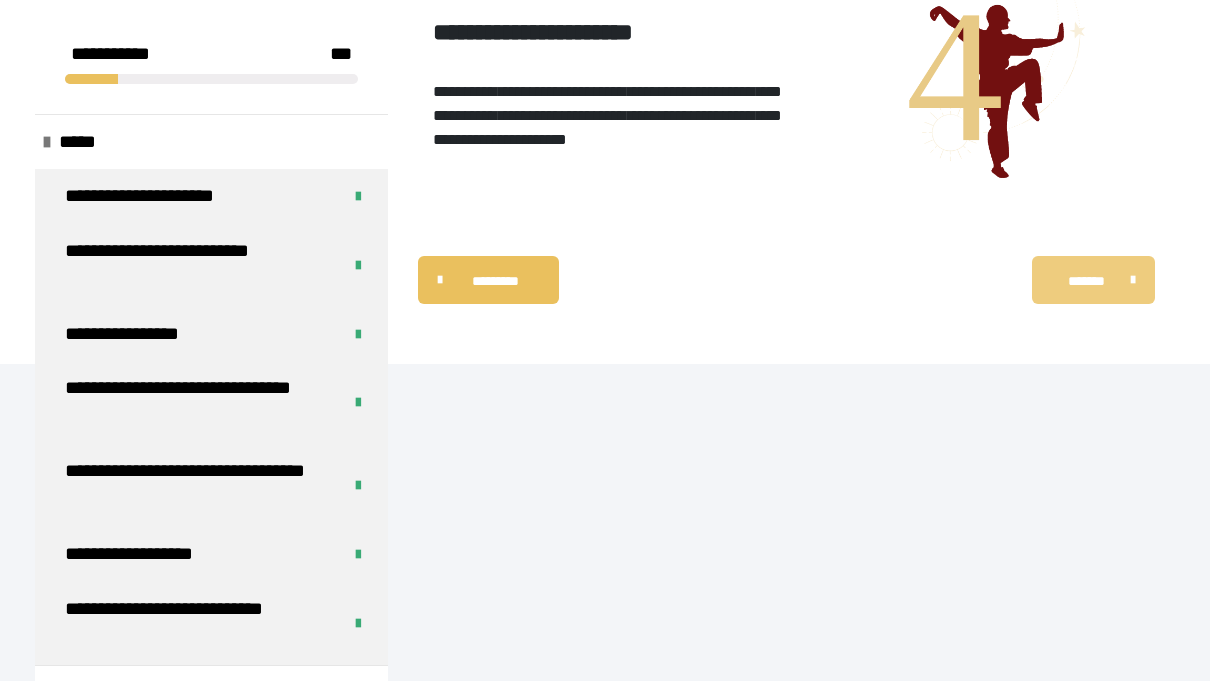 click on "*******" at bounding box center (1086, 281) 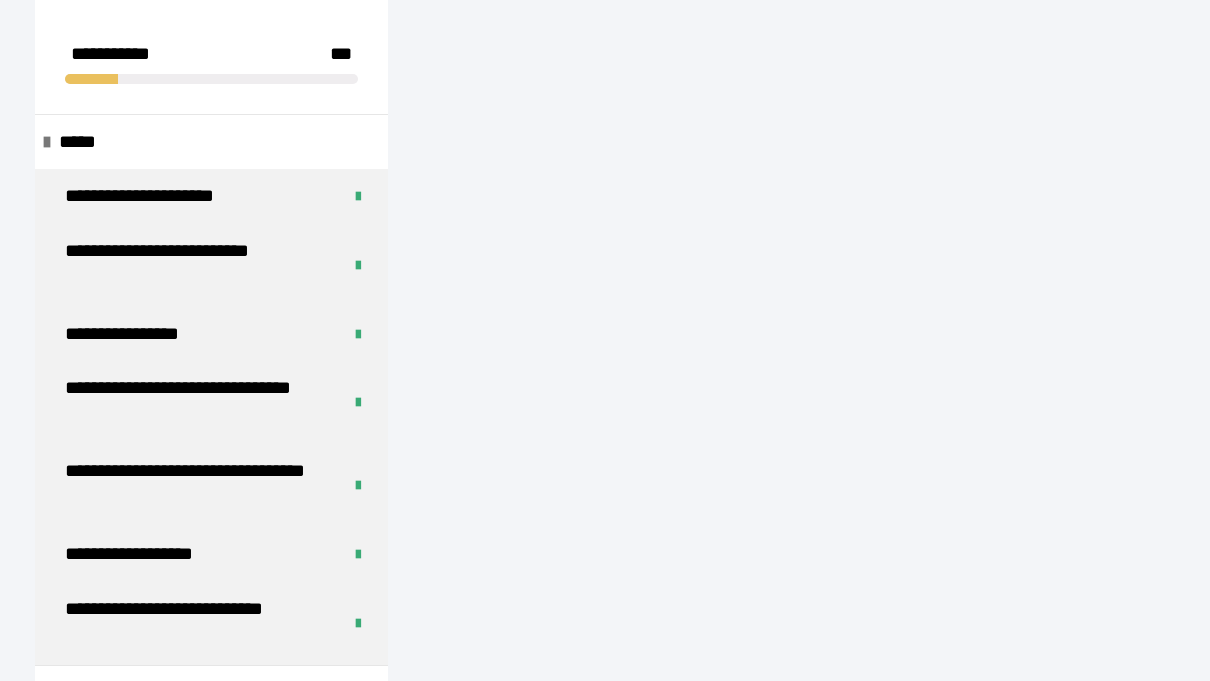 scroll, scrollTop: 2910, scrollLeft: 0, axis: vertical 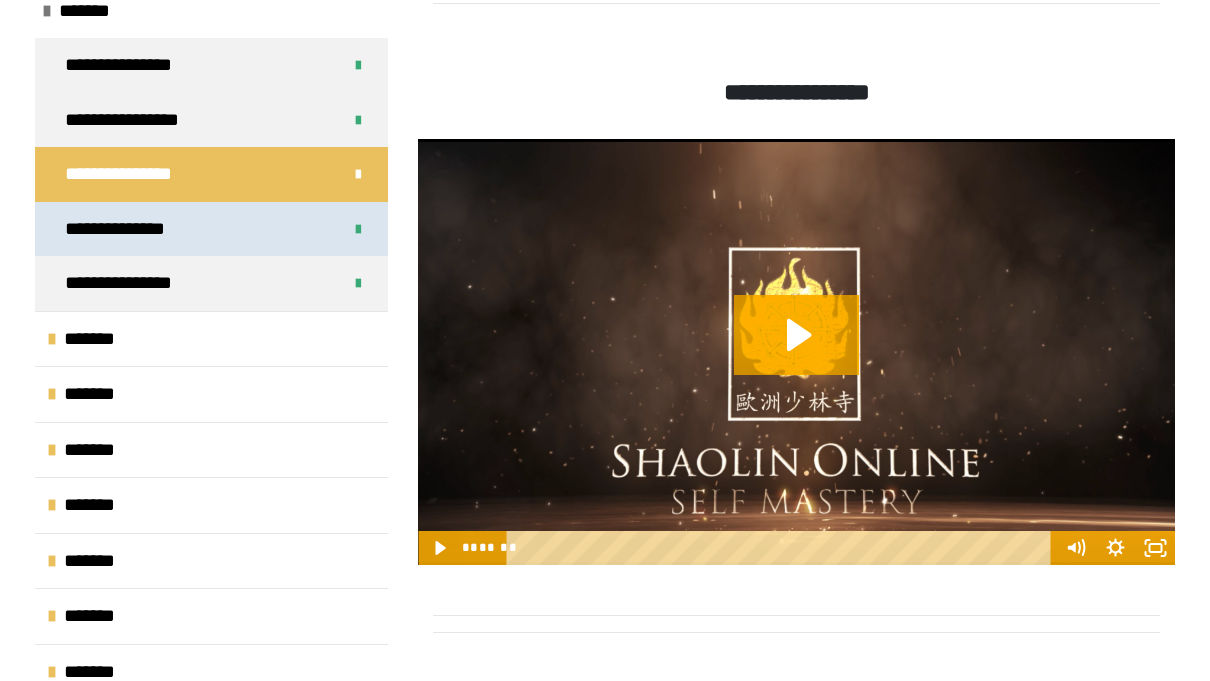 click on "**********" at bounding box center (132, 229) 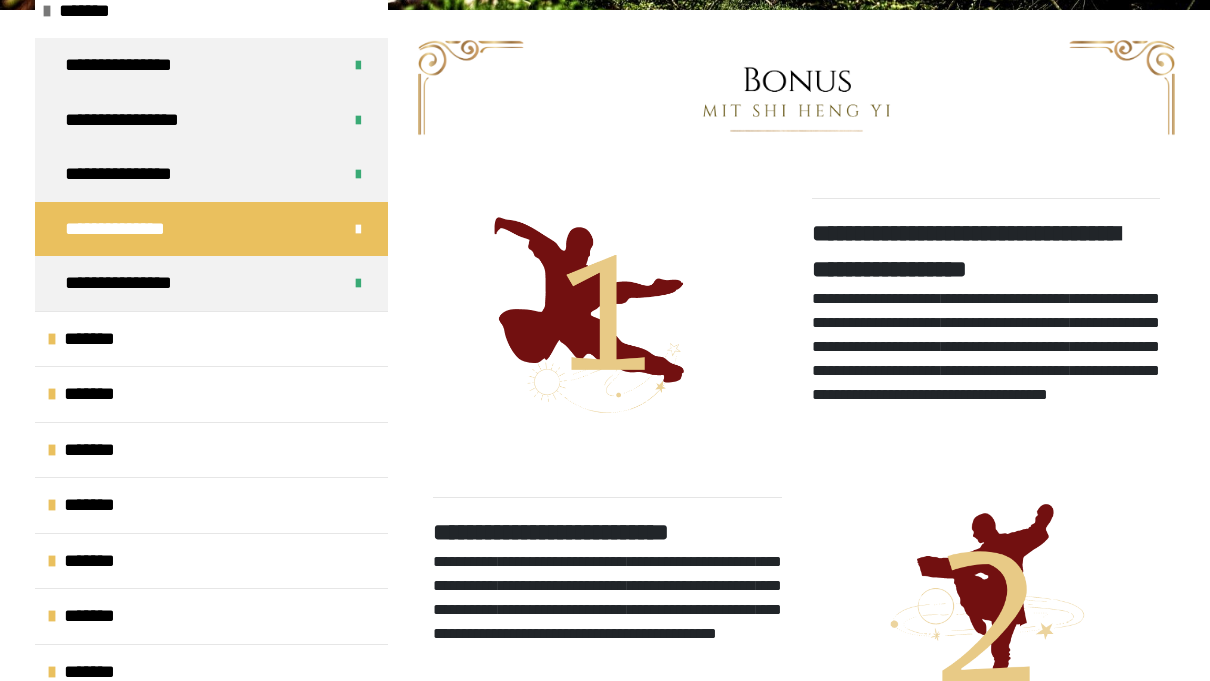 click on "**********" at bounding box center (605, 779) 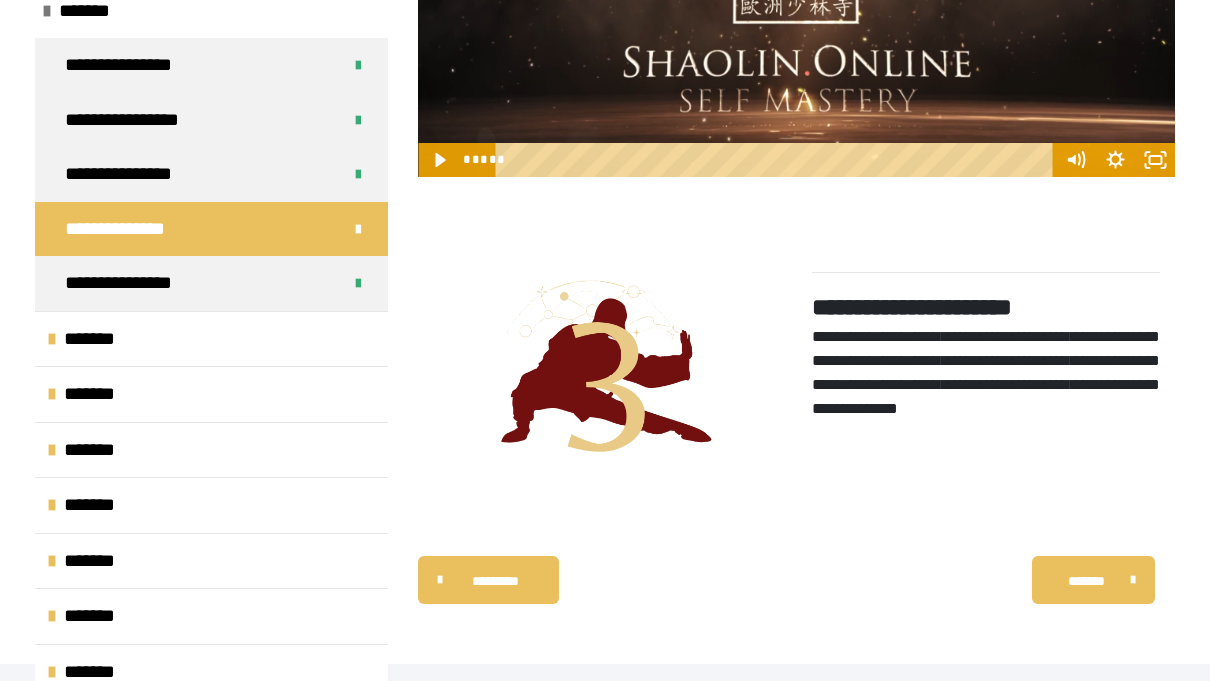 scroll, scrollTop: 1482, scrollLeft: 0, axis: vertical 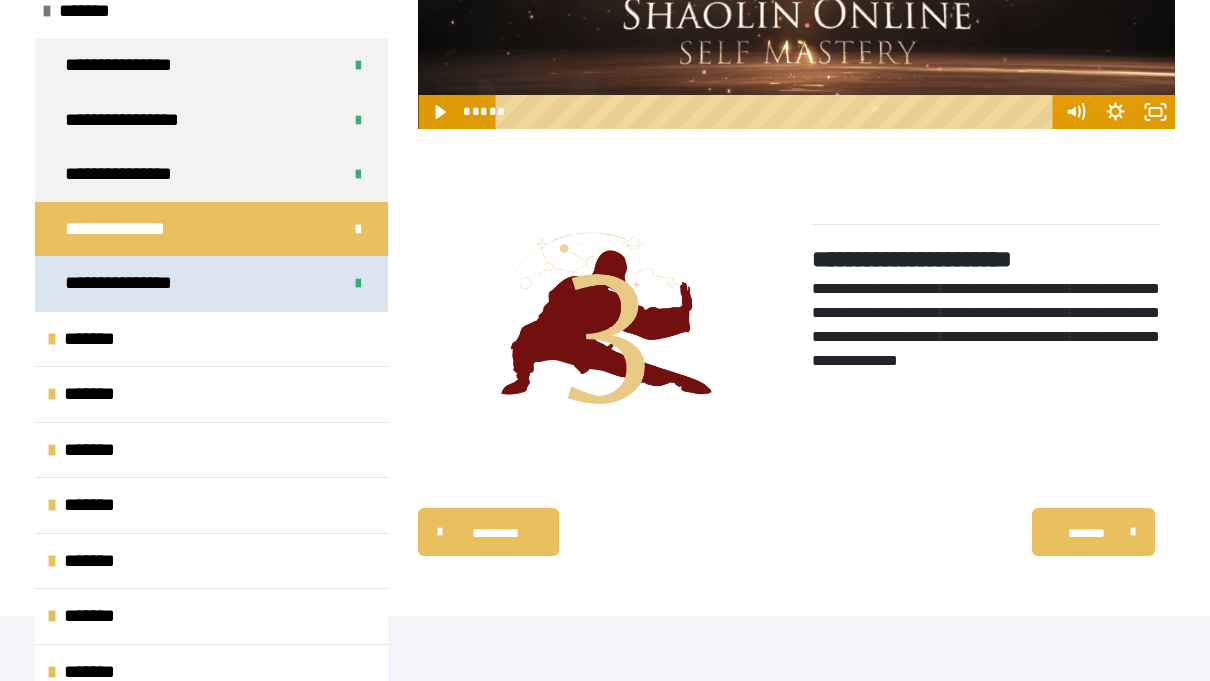 click on "**********" at bounding box center [143, 283] 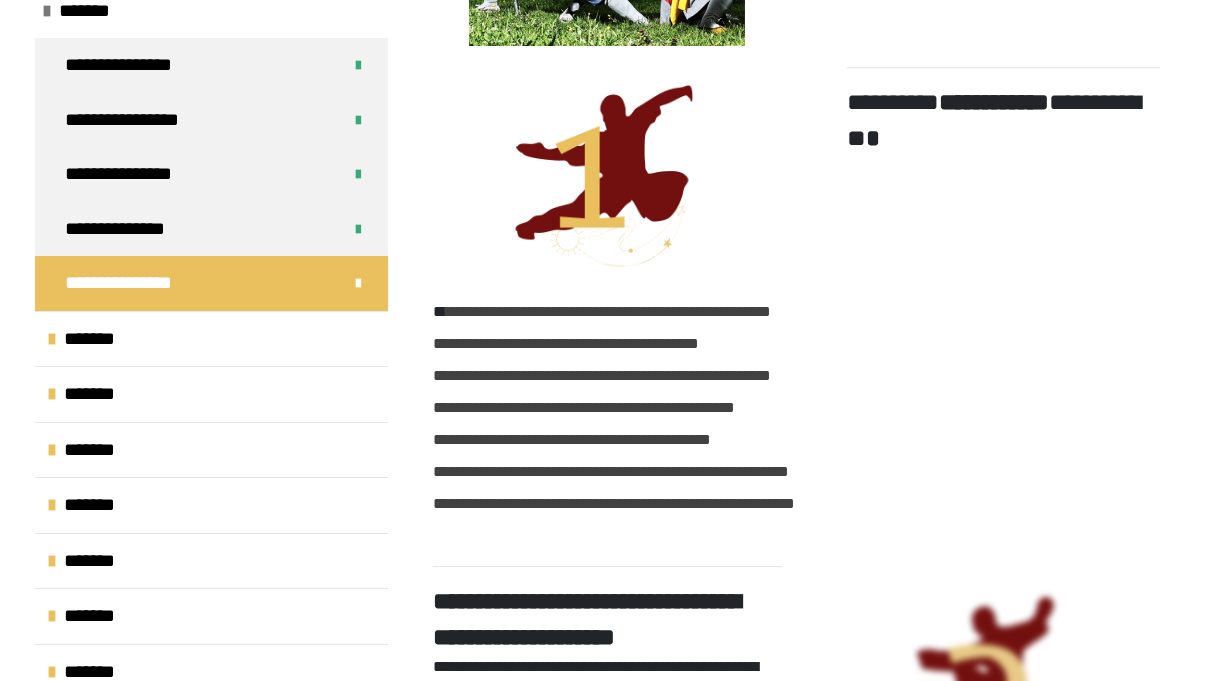 scroll, scrollTop: 752, scrollLeft: 0, axis: vertical 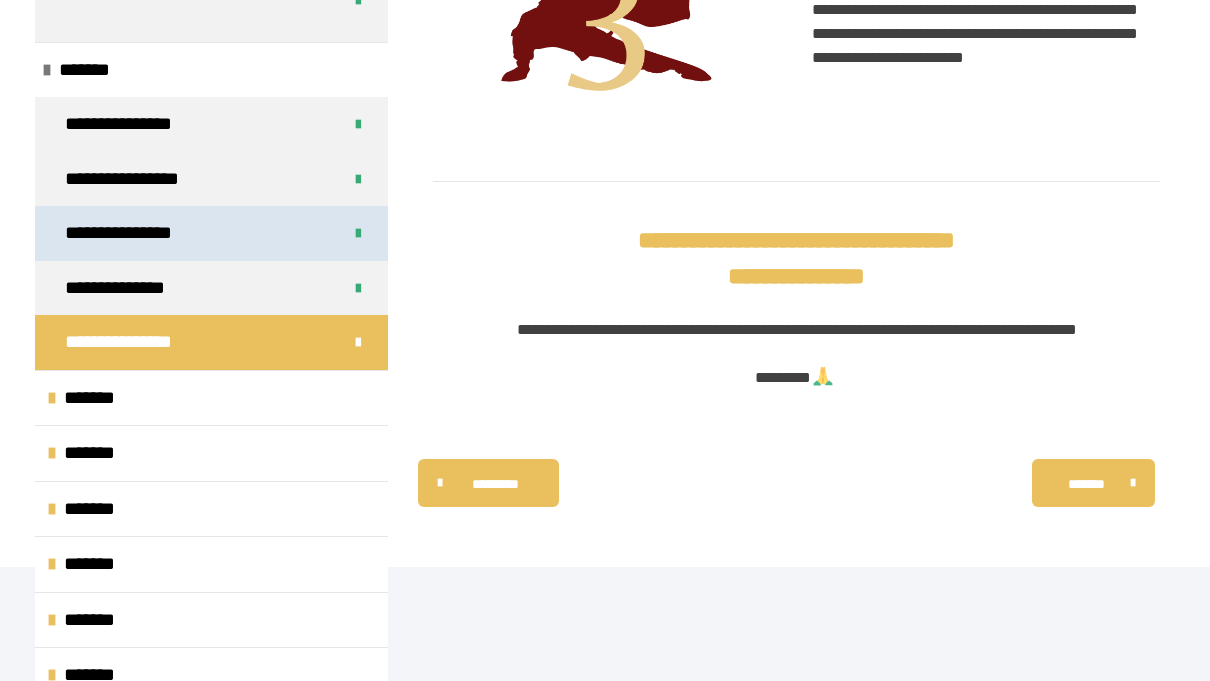 click on "**********" at bounding box center [138, 233] 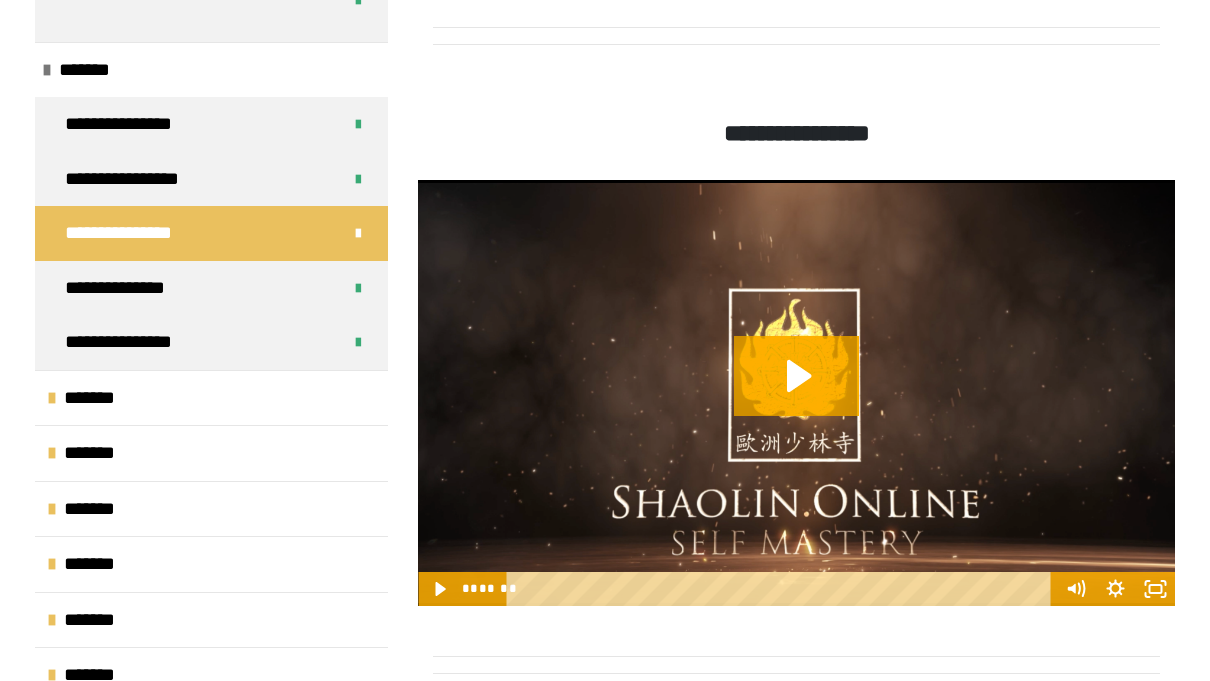 scroll, scrollTop: 2938, scrollLeft: 0, axis: vertical 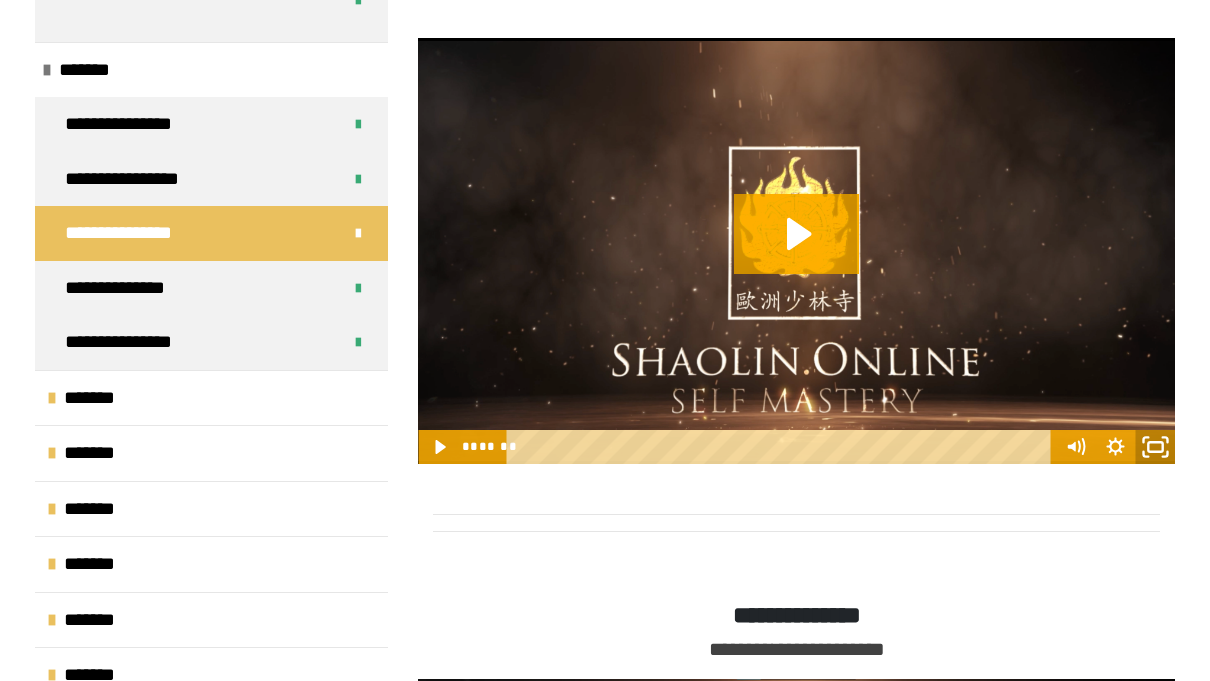 click 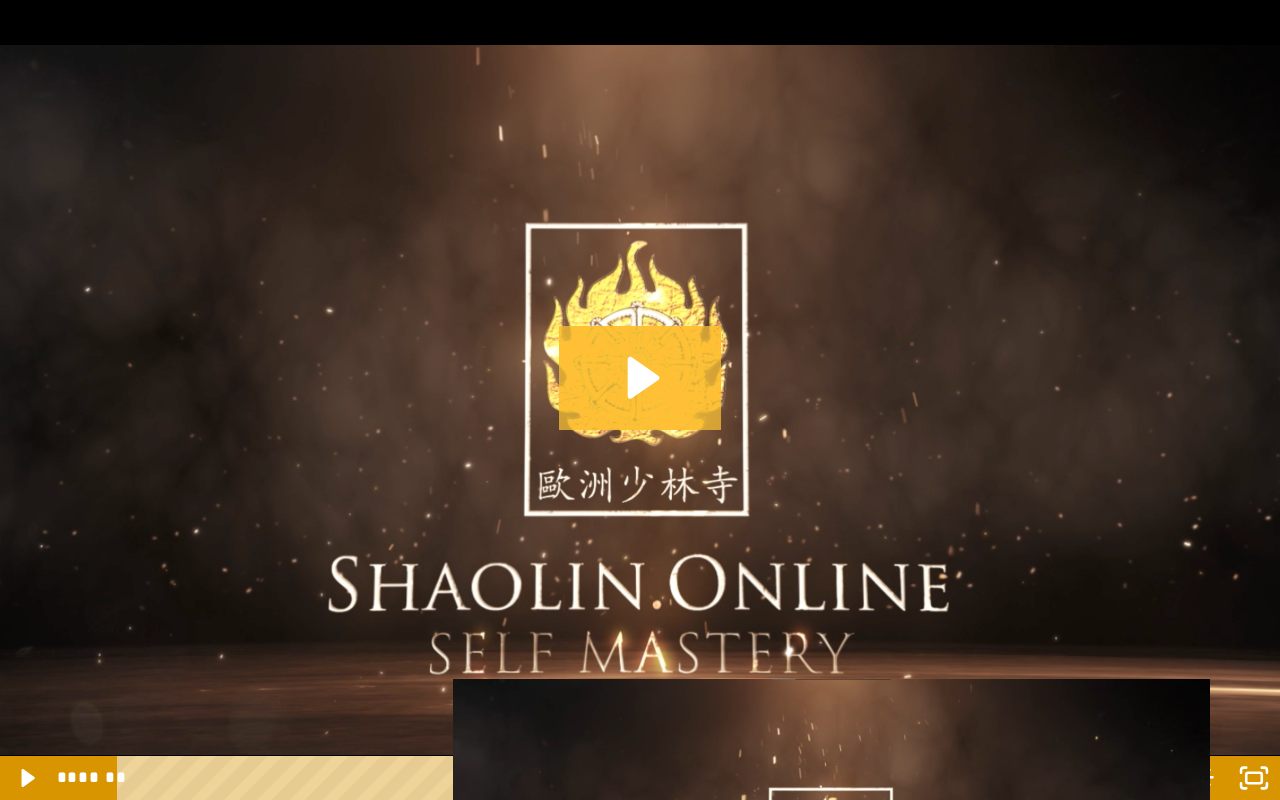 click 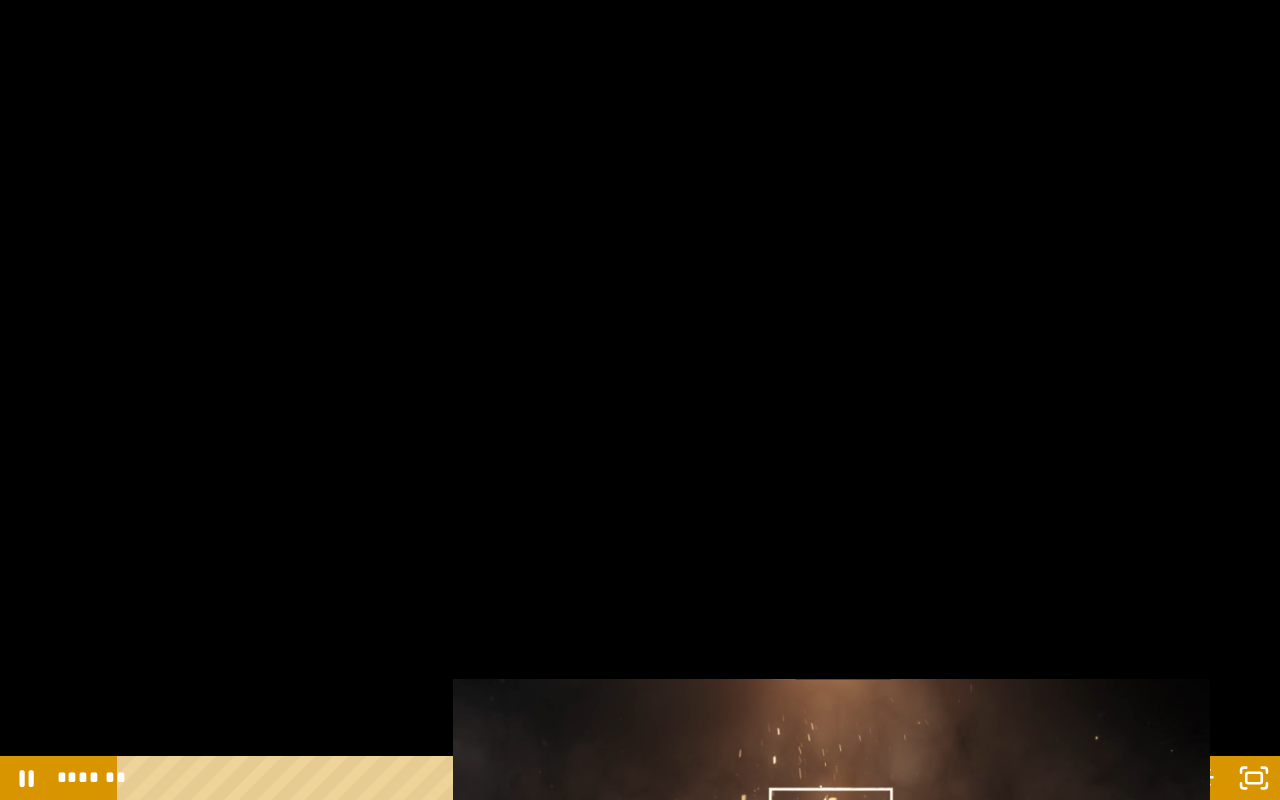 type 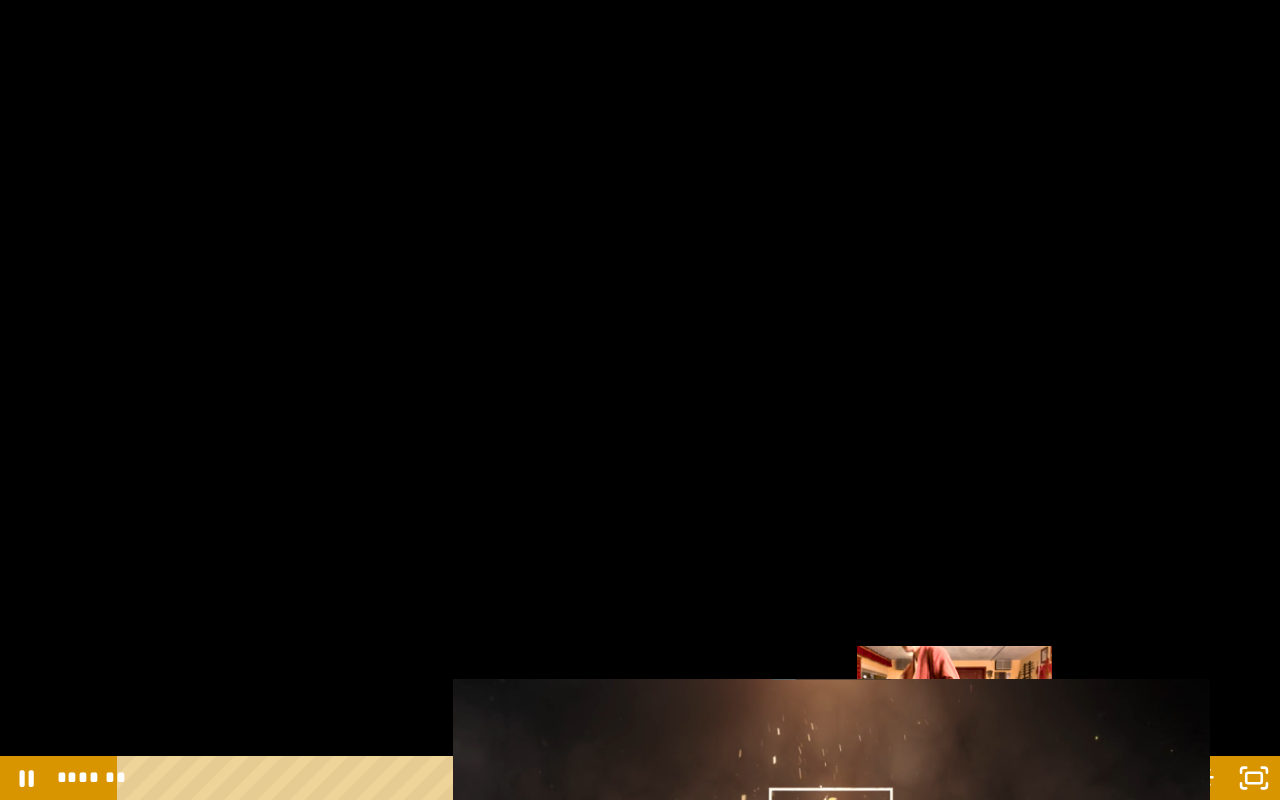 drag, startPoint x: 988, startPoint y: 780, endPoint x: 958, endPoint y: 778, distance: 30.066593 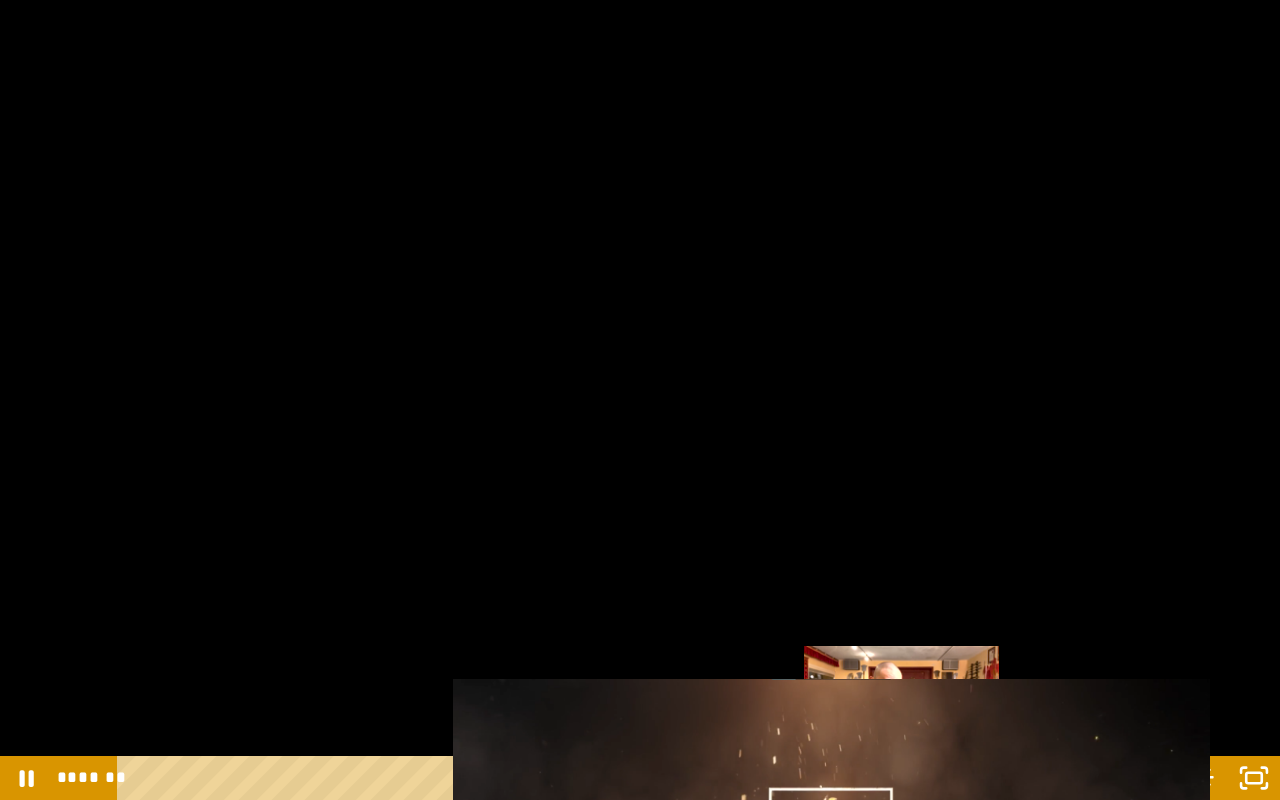 drag, startPoint x: 958, startPoint y: 778, endPoint x: 904, endPoint y: 782, distance: 54.147945 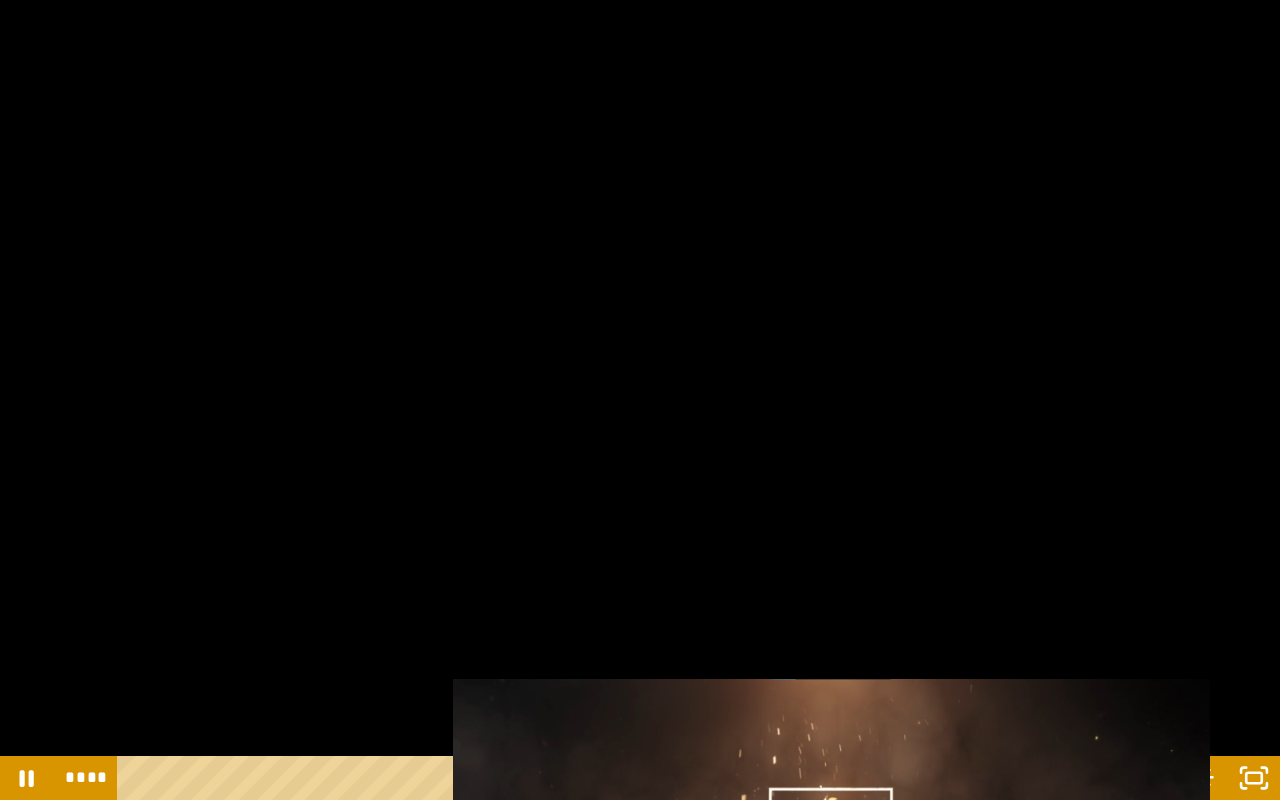 drag, startPoint x: 903, startPoint y: 782, endPoint x: 69, endPoint y: 748, distance: 834.69275 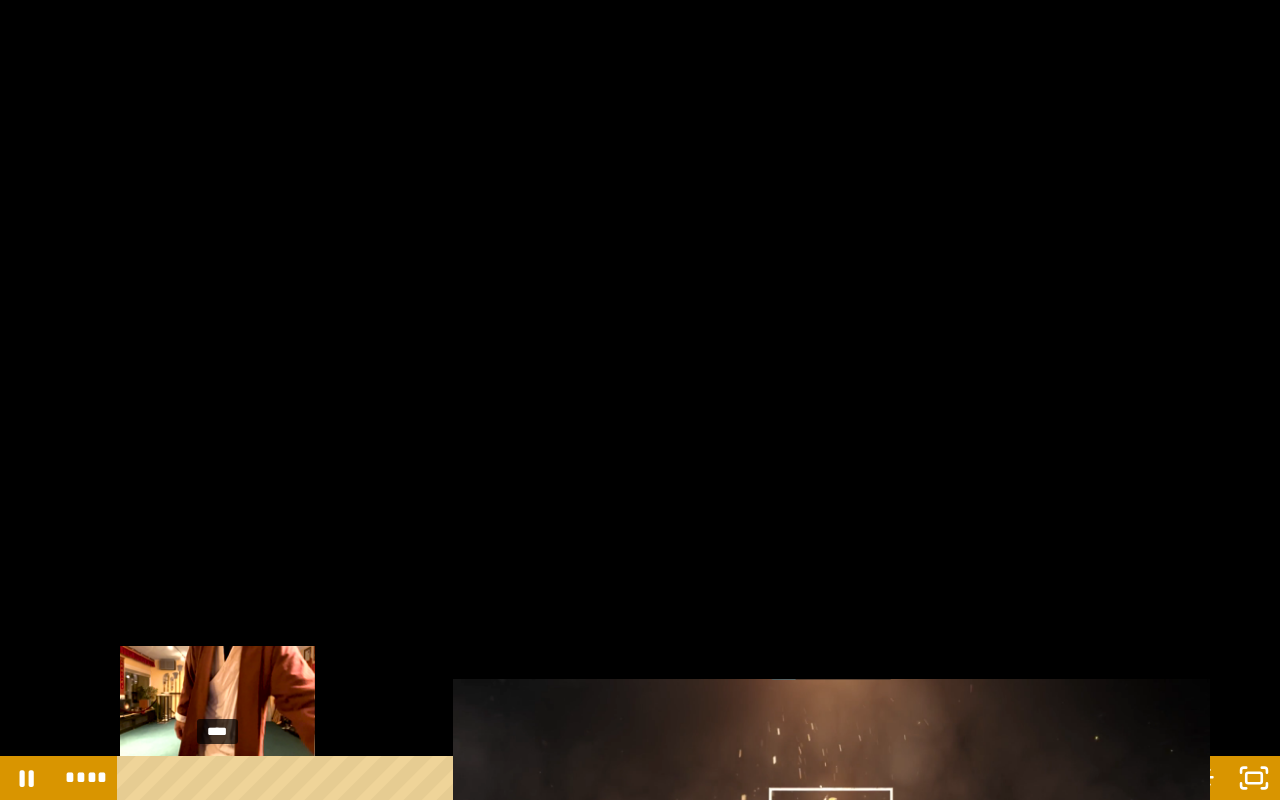 click on "****" at bounding box center (622, 778) 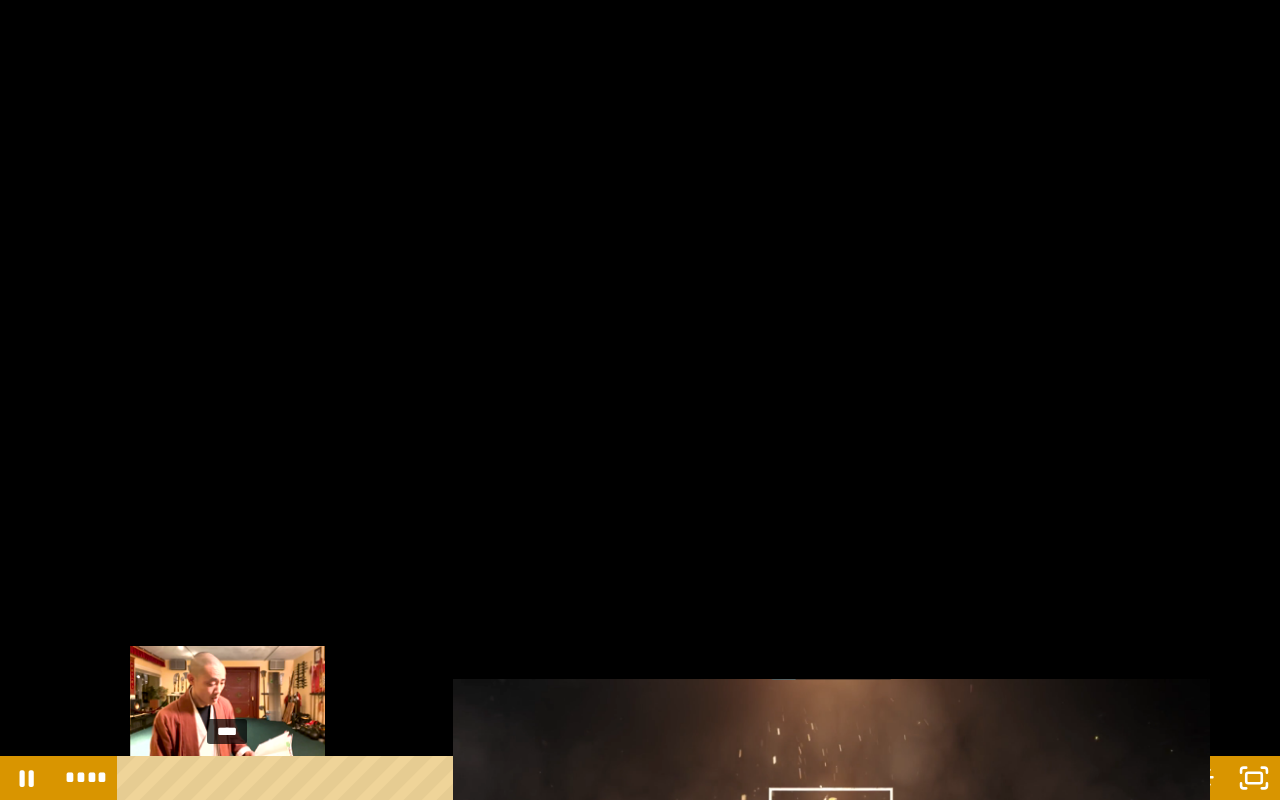drag, startPoint x: 243, startPoint y: 779, endPoint x: 231, endPoint y: 782, distance: 12.369317 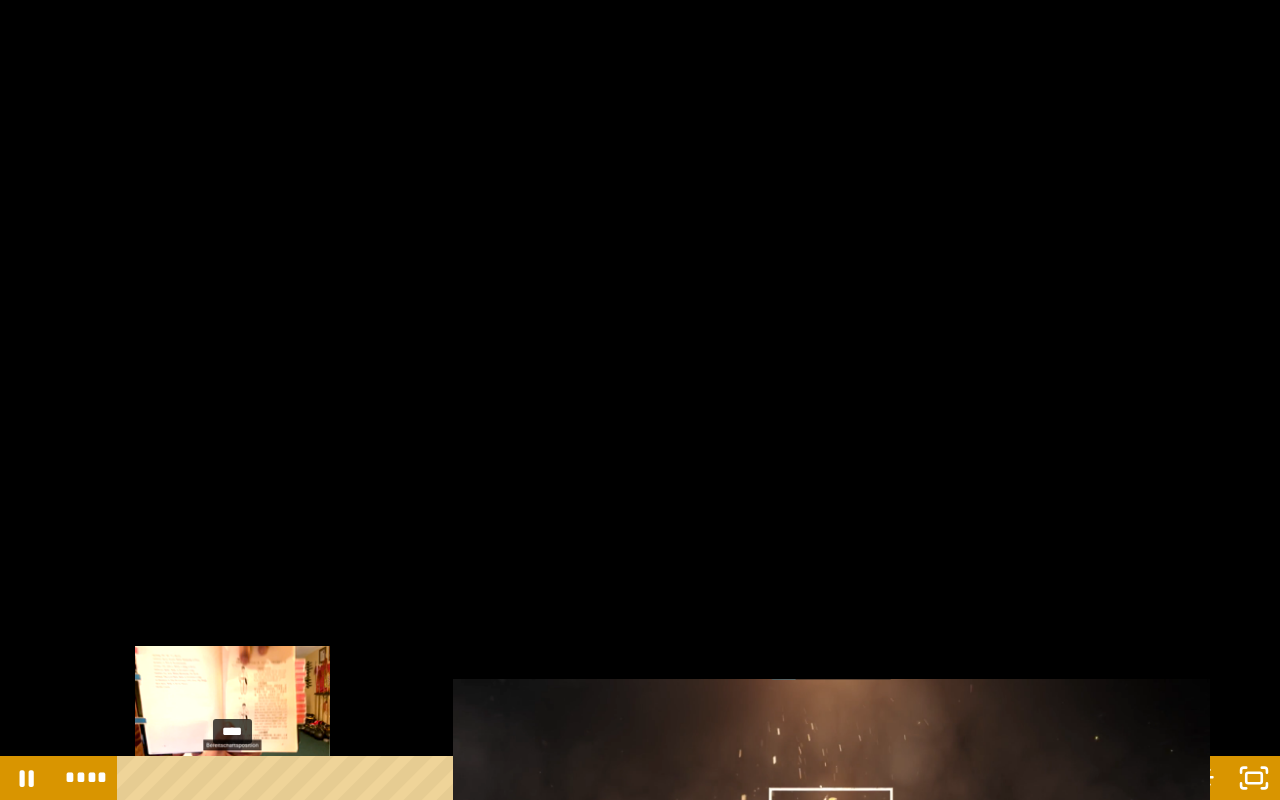 click on "****" at bounding box center (622, 778) 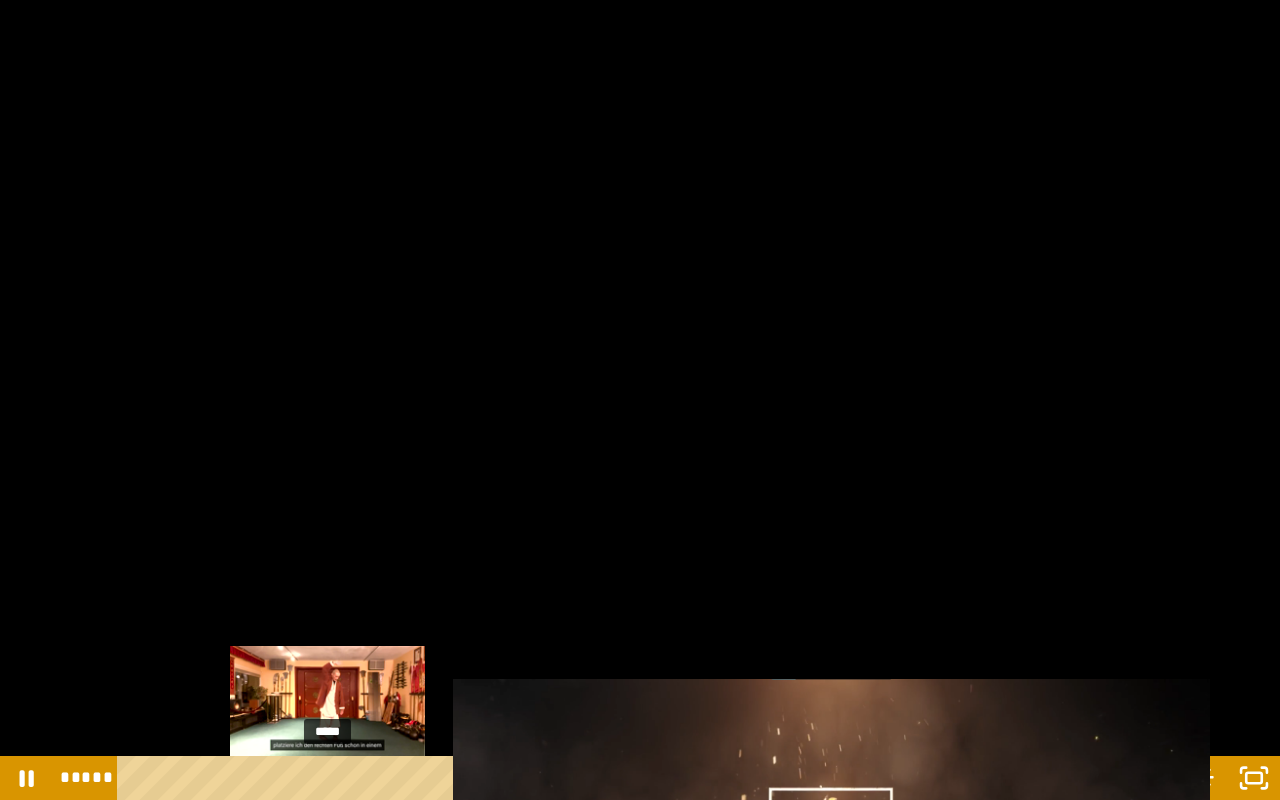 click at bounding box center (327, 778) 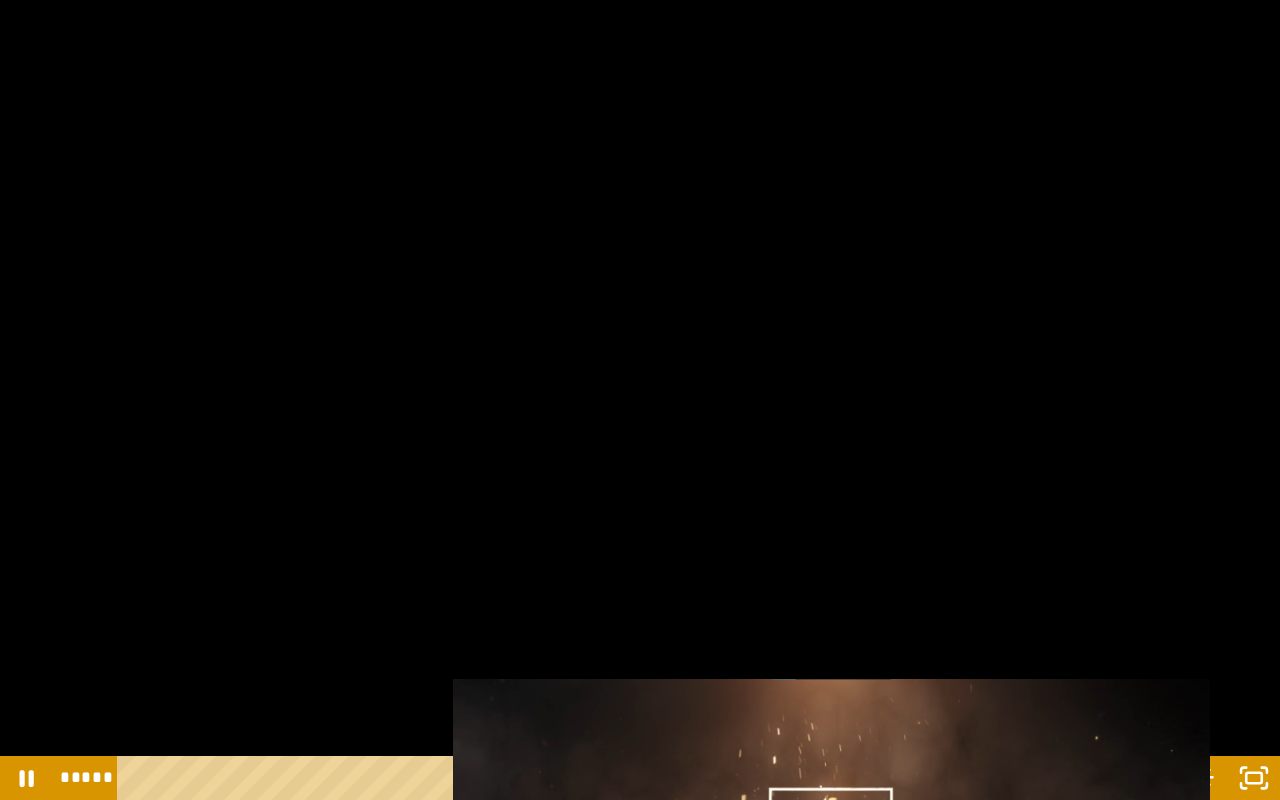 click at bounding box center (640, 400) 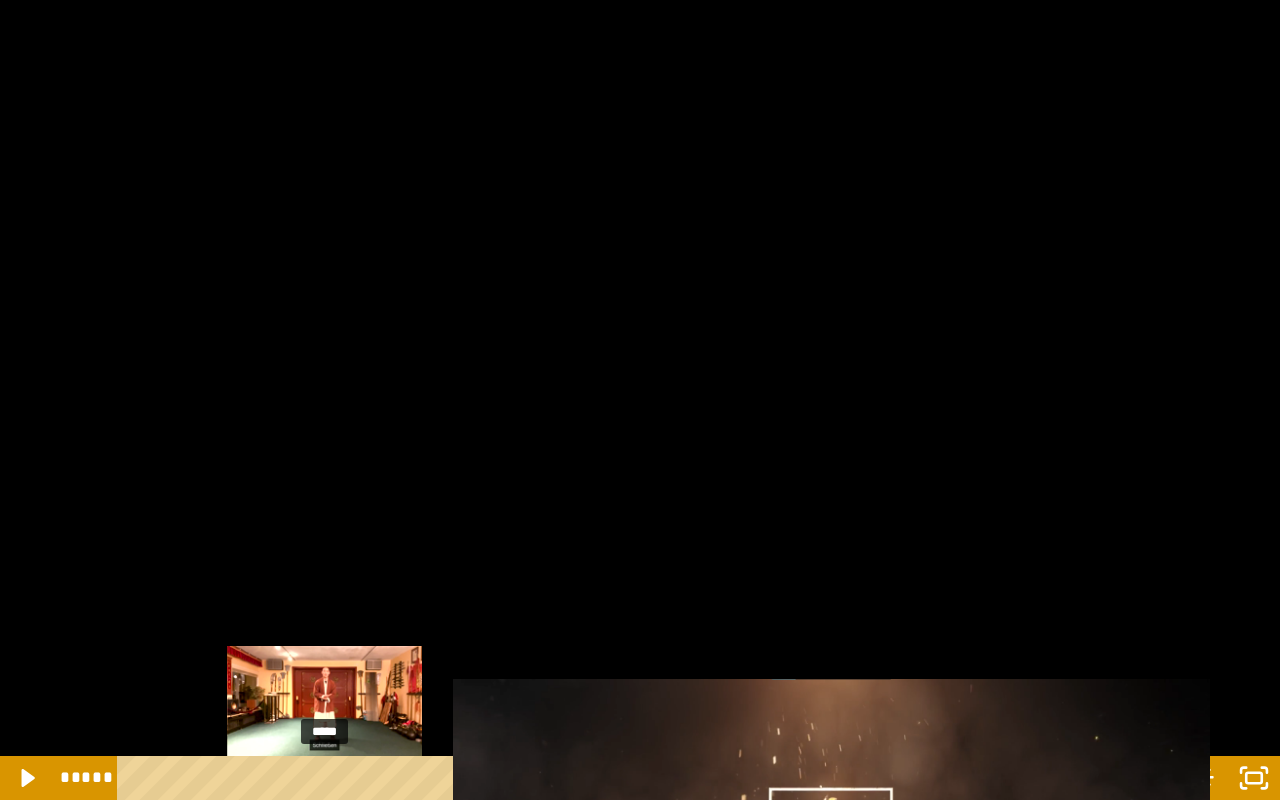 click at bounding box center (324, 778) 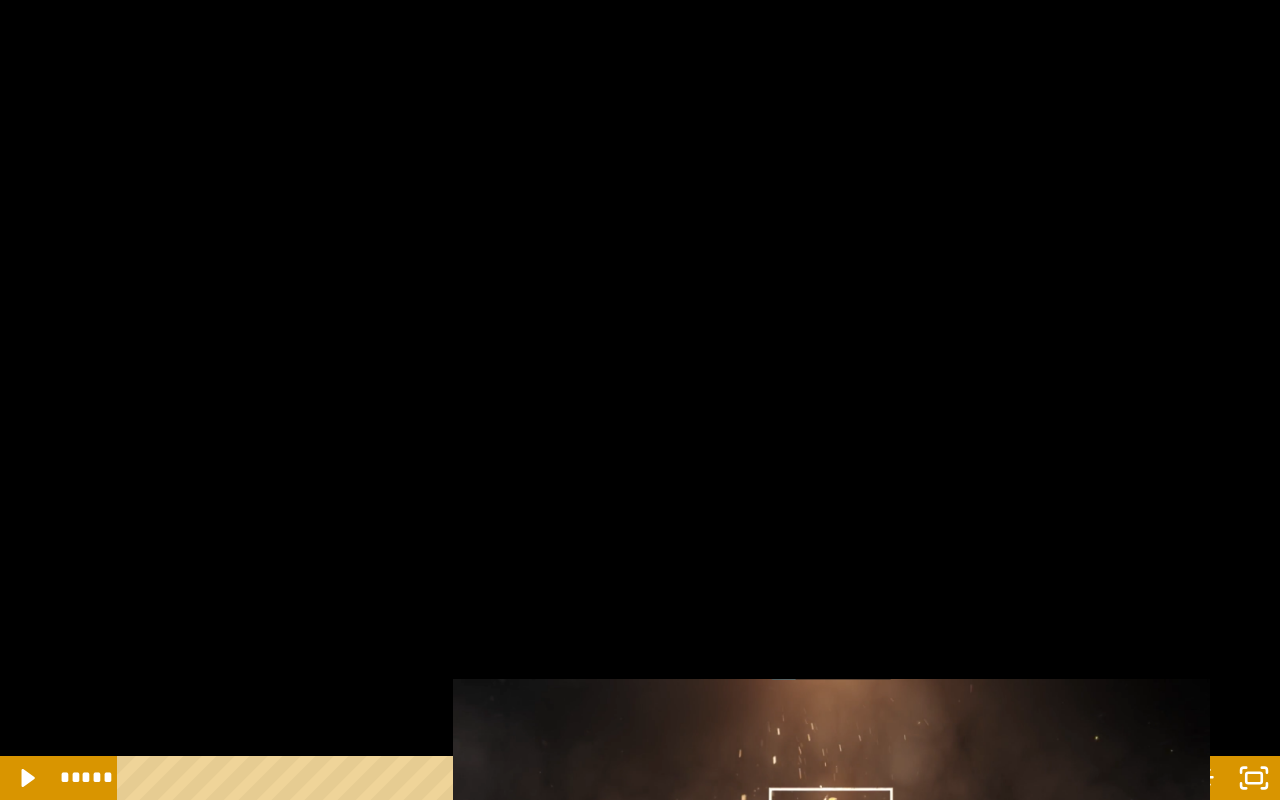 click at bounding box center (640, 400) 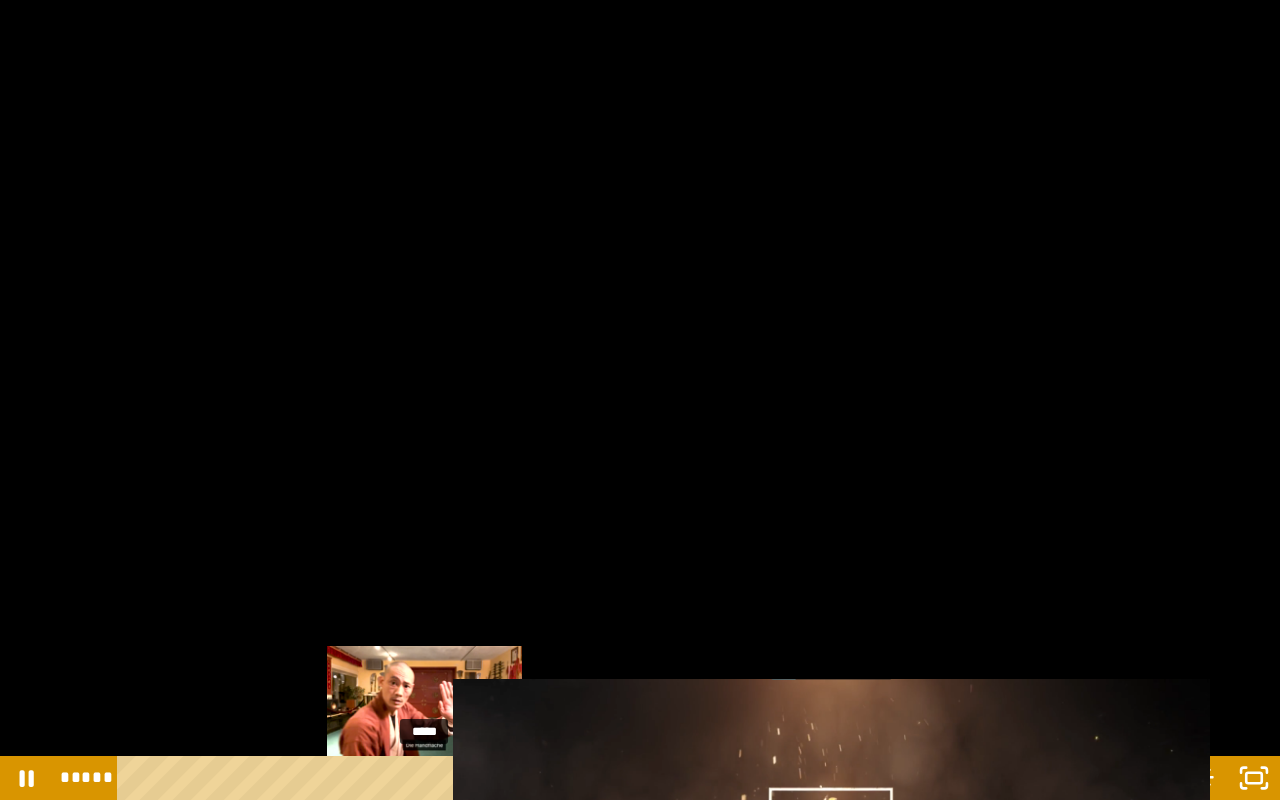 drag, startPoint x: 401, startPoint y: 773, endPoint x: 426, endPoint y: 776, distance: 25.179358 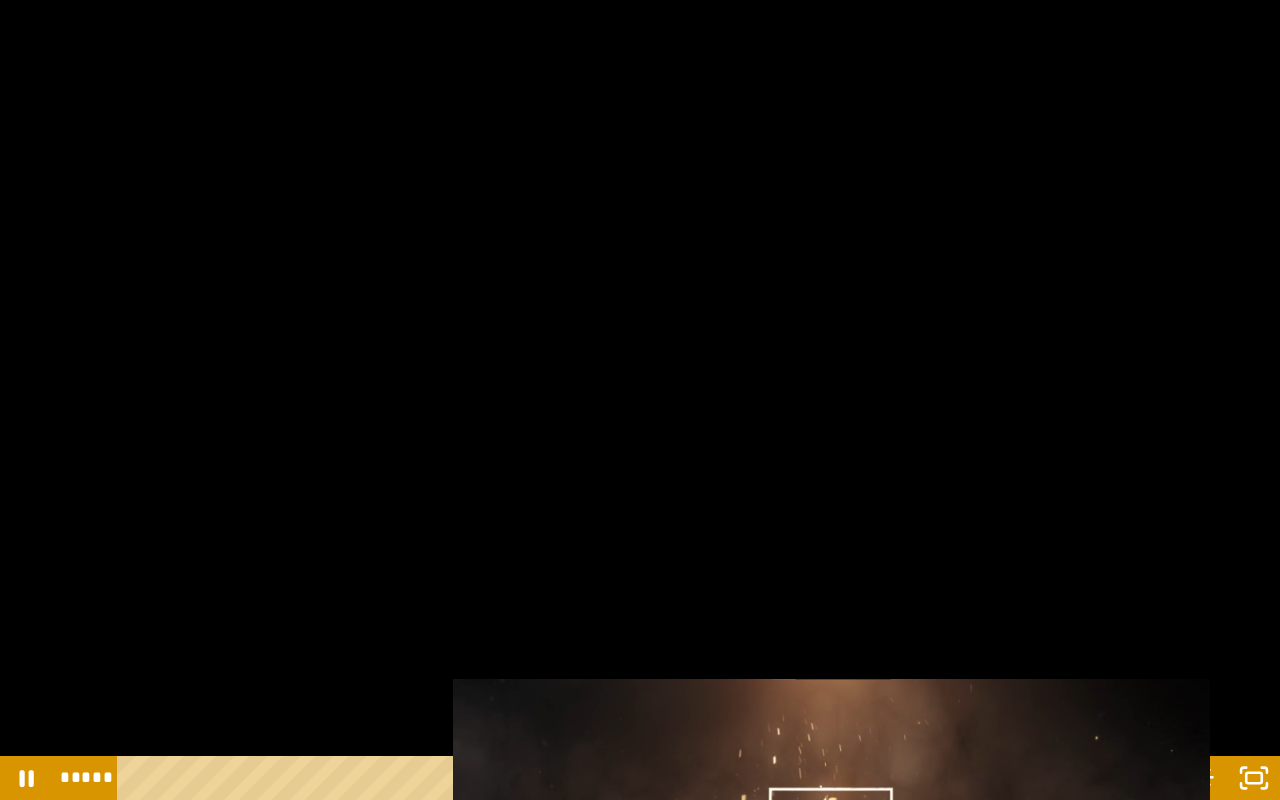 click at bounding box center [640, 400] 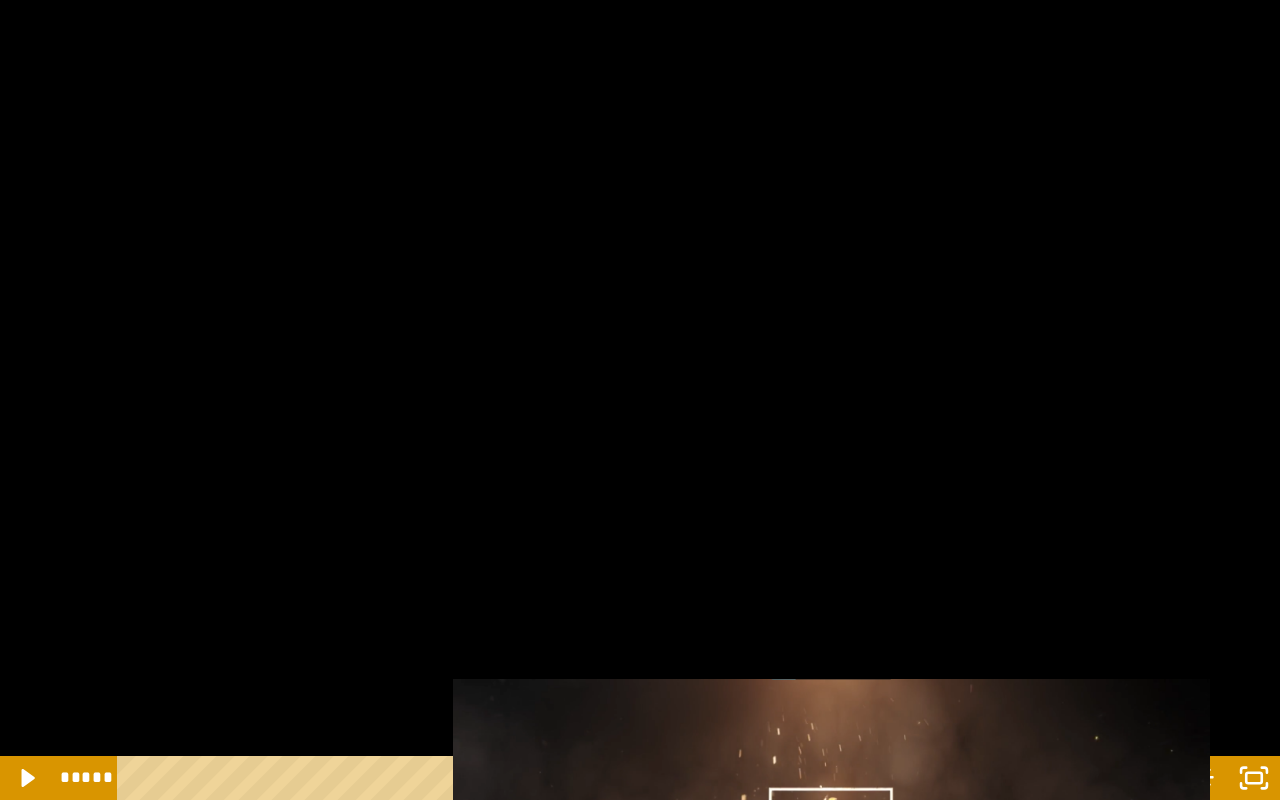 click at bounding box center (640, 400) 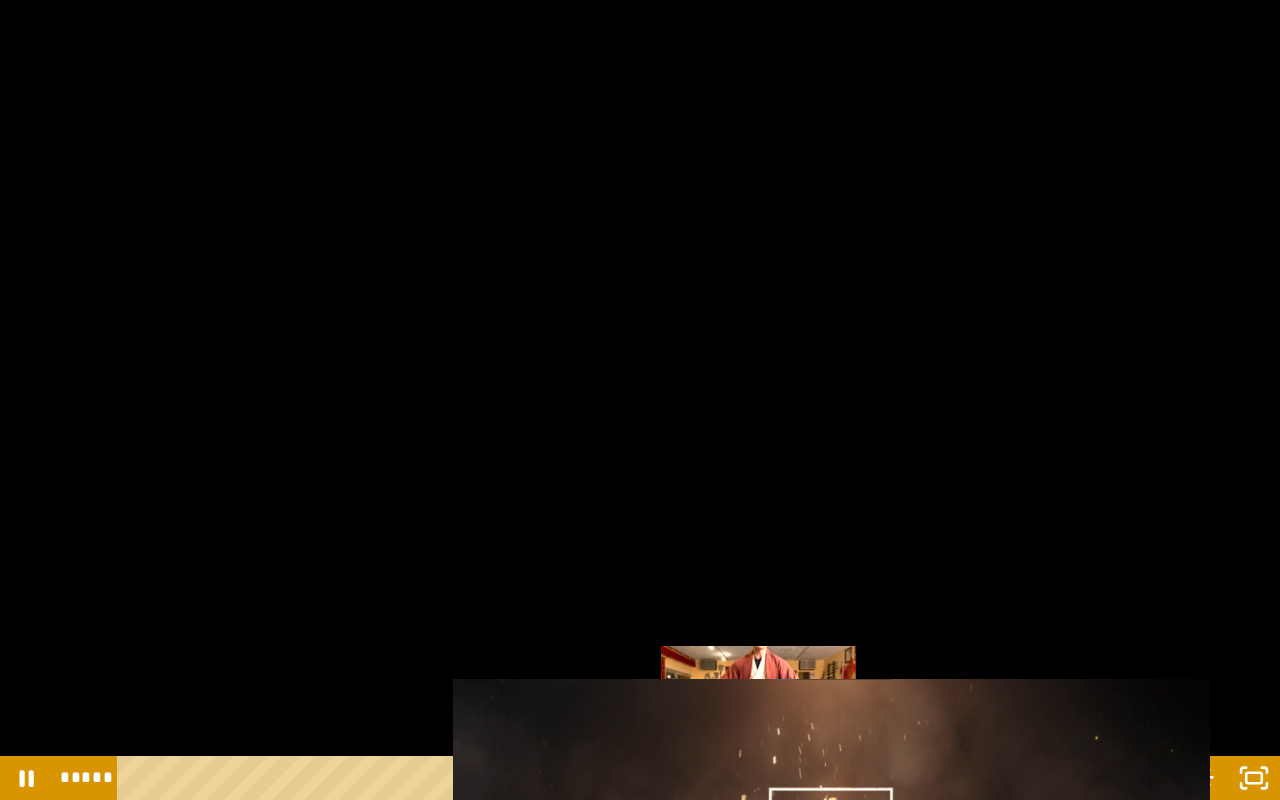 click on "*****" at bounding box center [622, 778] 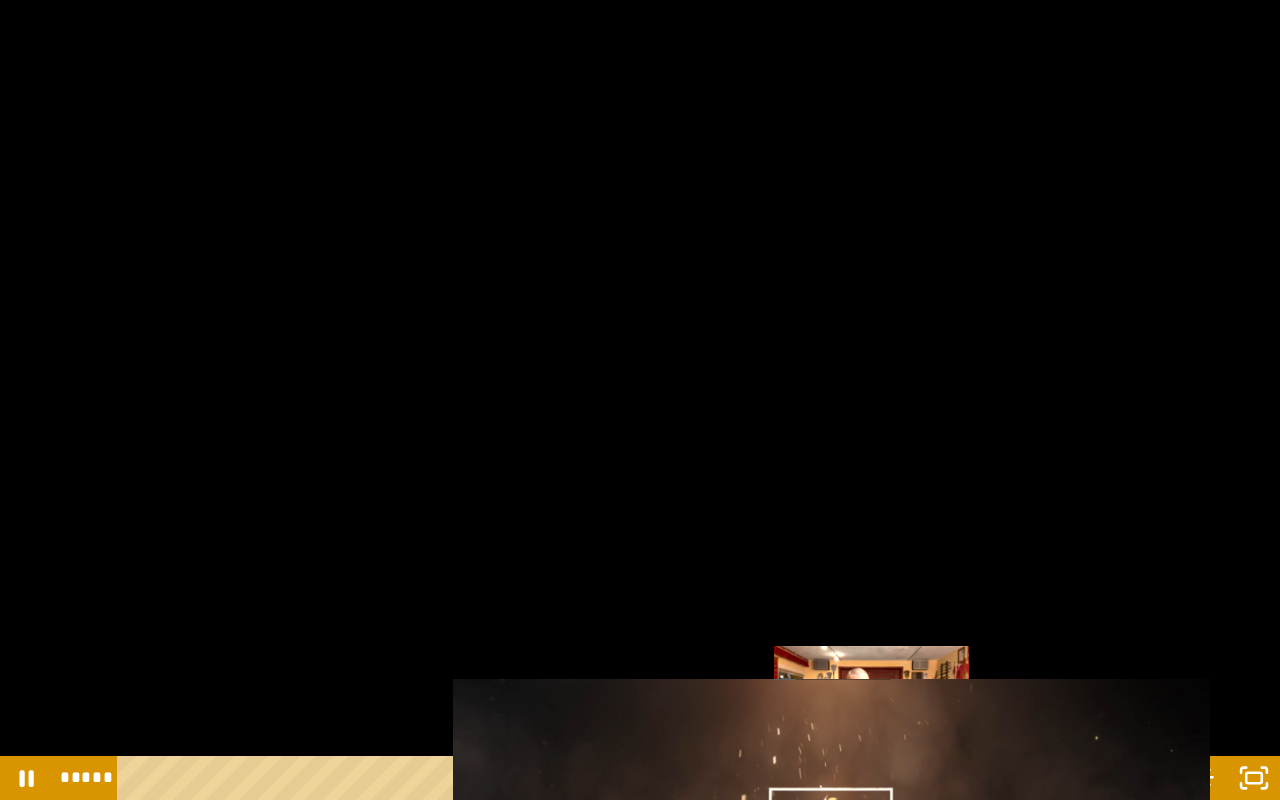 drag, startPoint x: 762, startPoint y: 774, endPoint x: 866, endPoint y: 773, distance: 104.00481 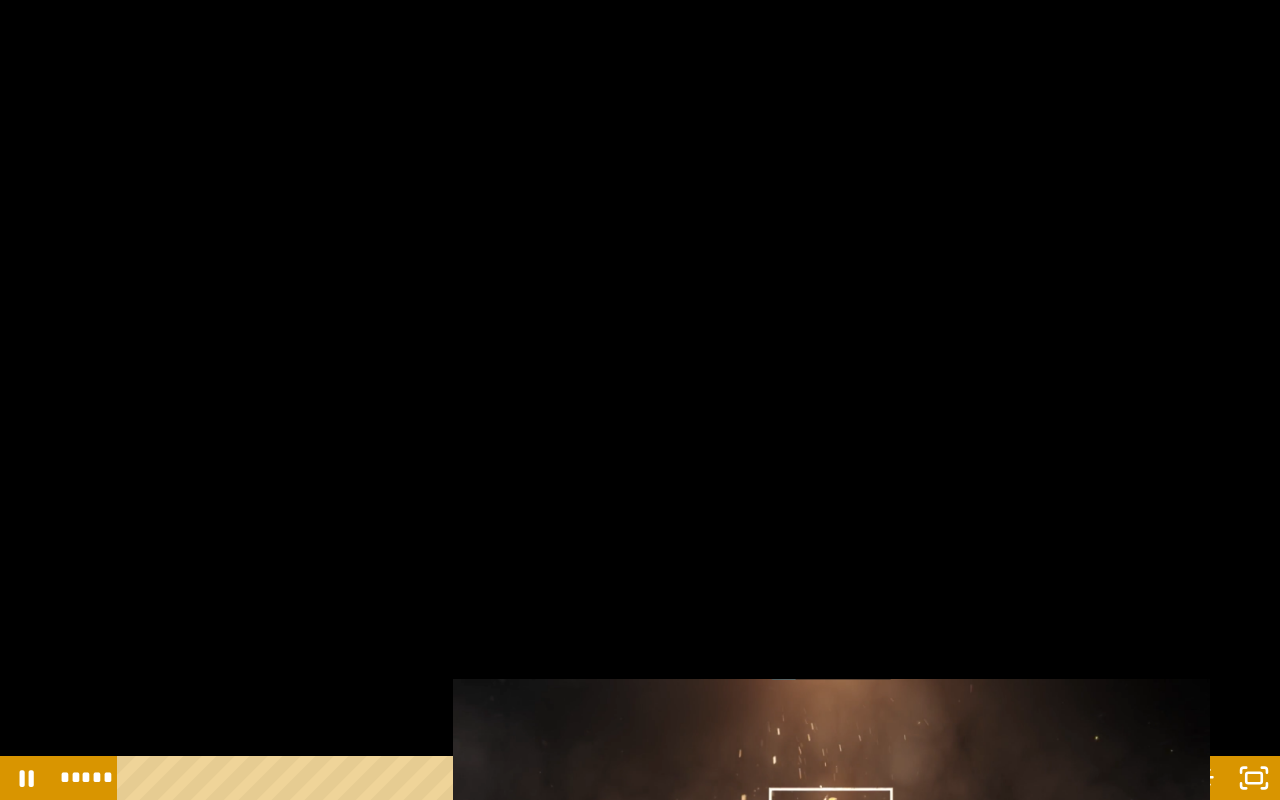 click at bounding box center (640, 400) 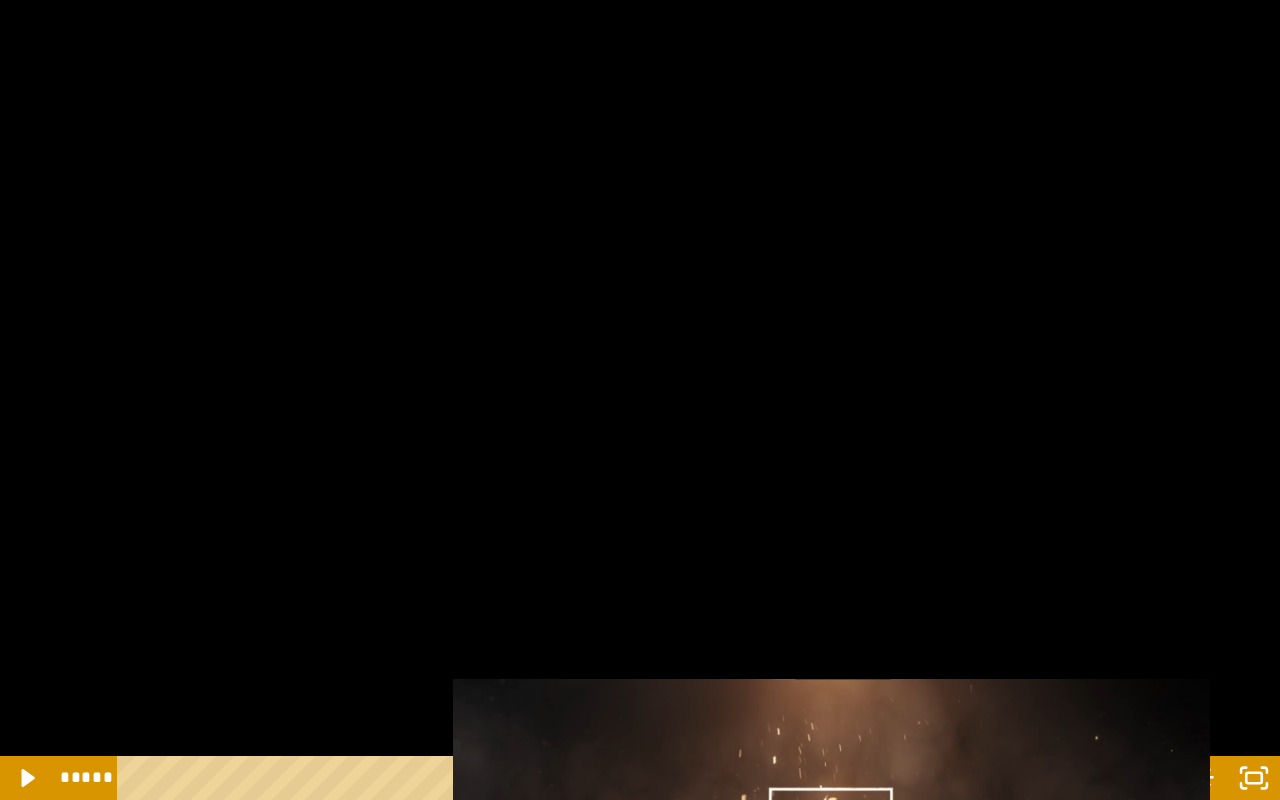 click at bounding box center [640, 400] 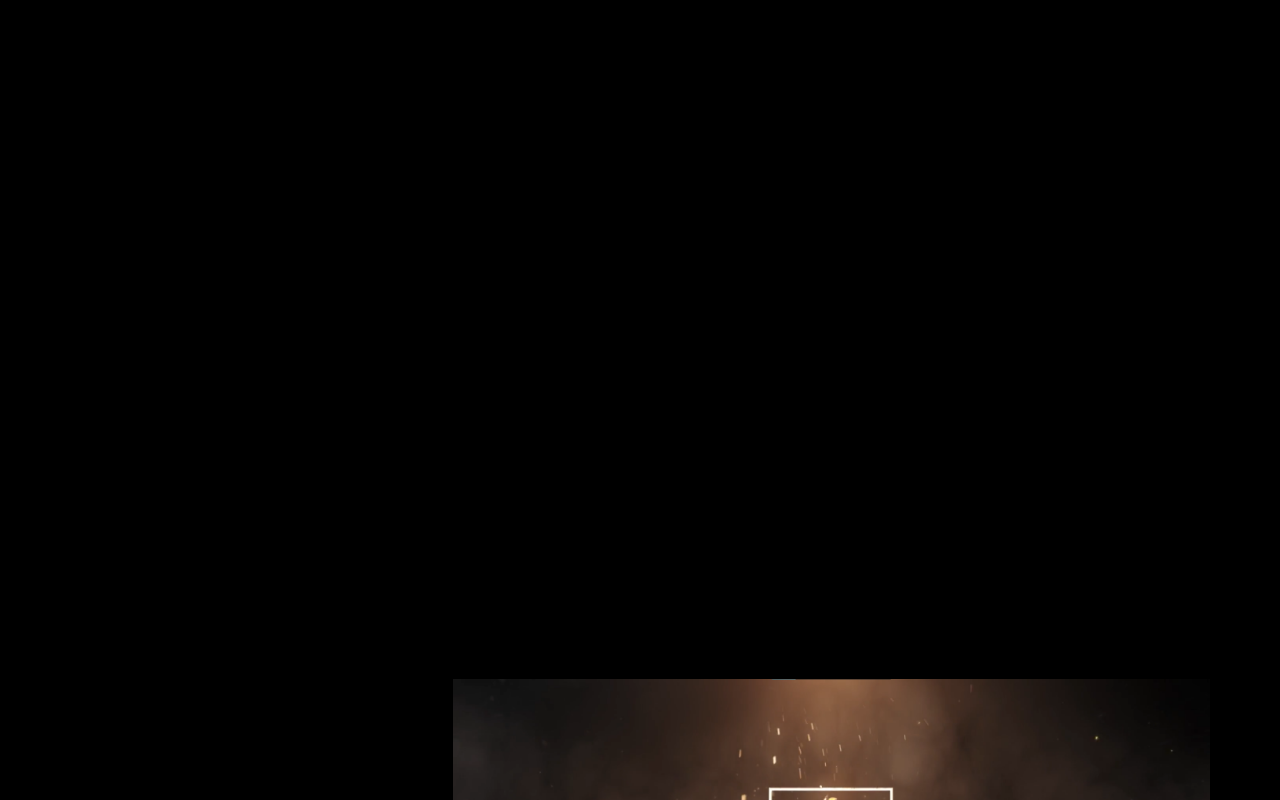 click at bounding box center (640, 400) 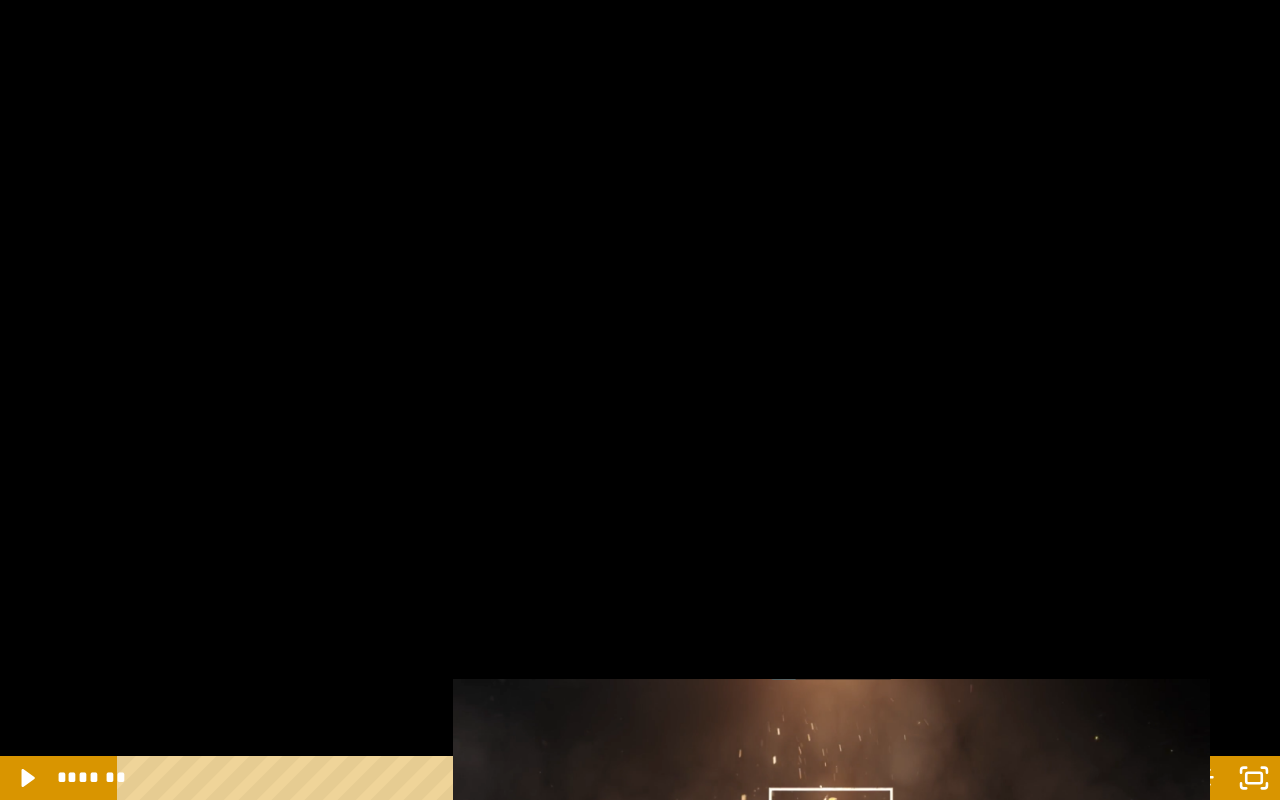 click at bounding box center [640, 400] 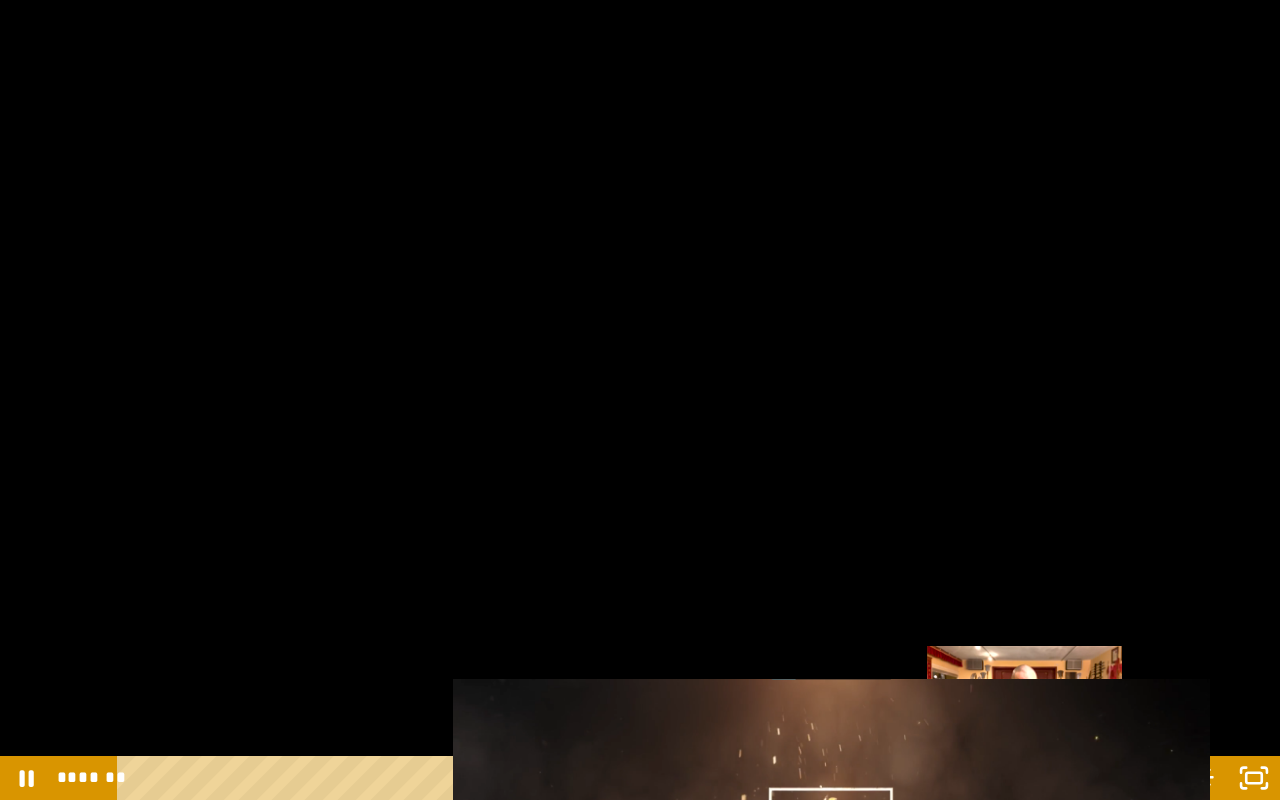 click on "*******" at bounding box center (622, 778) 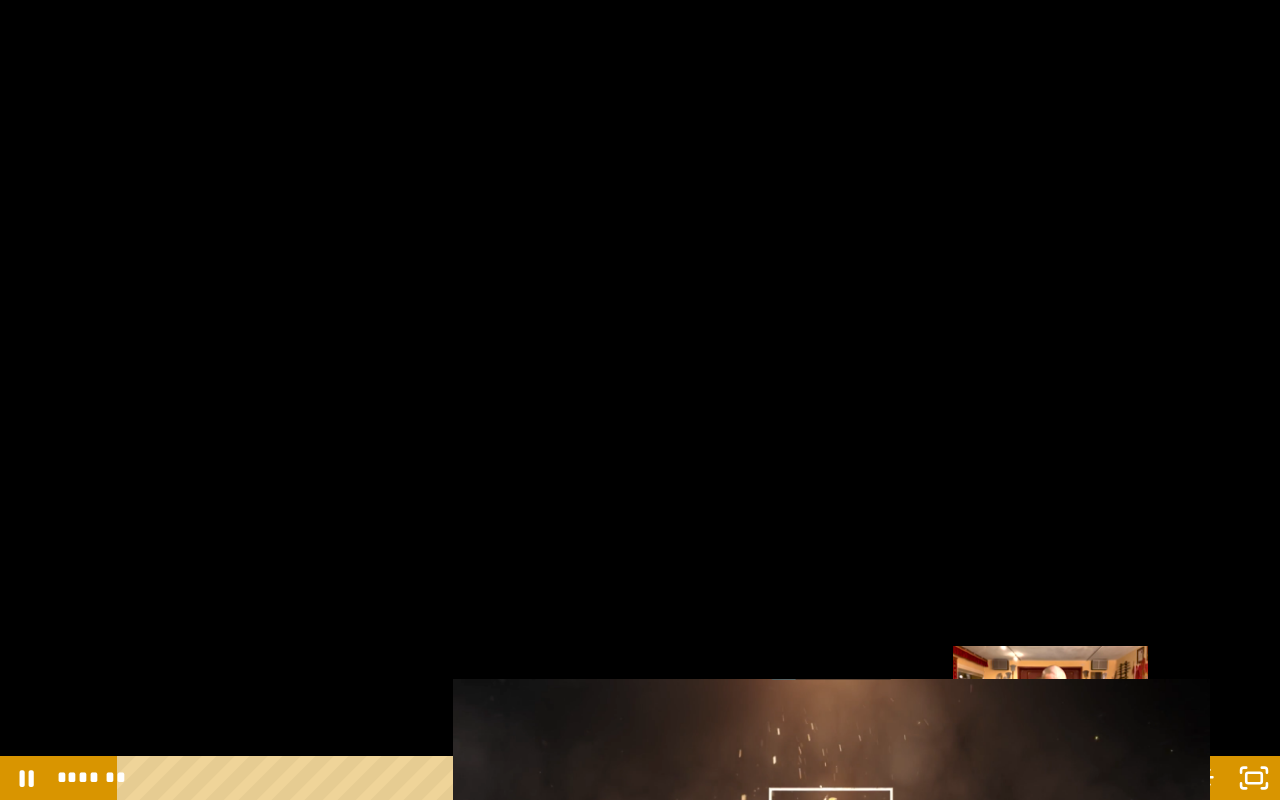click on "*******" at bounding box center (622, 778) 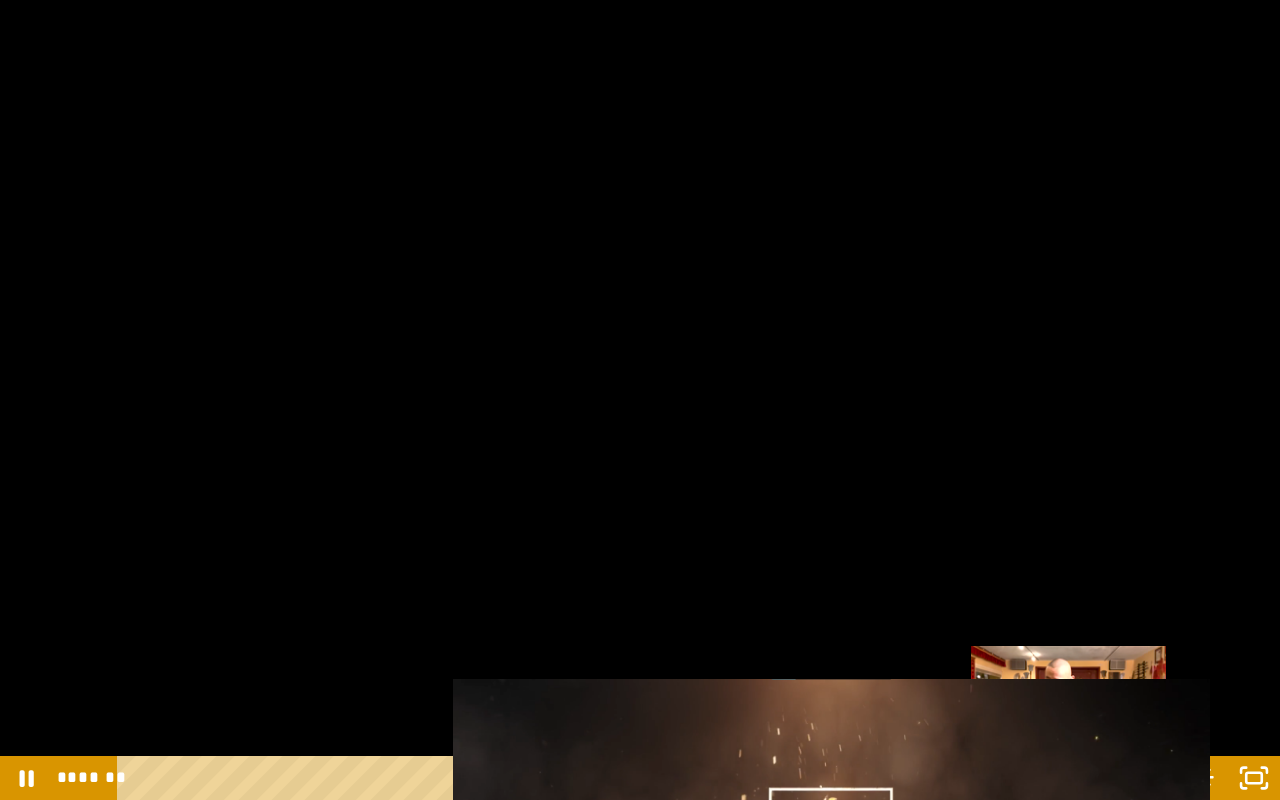 click on "*******" at bounding box center (622, 778) 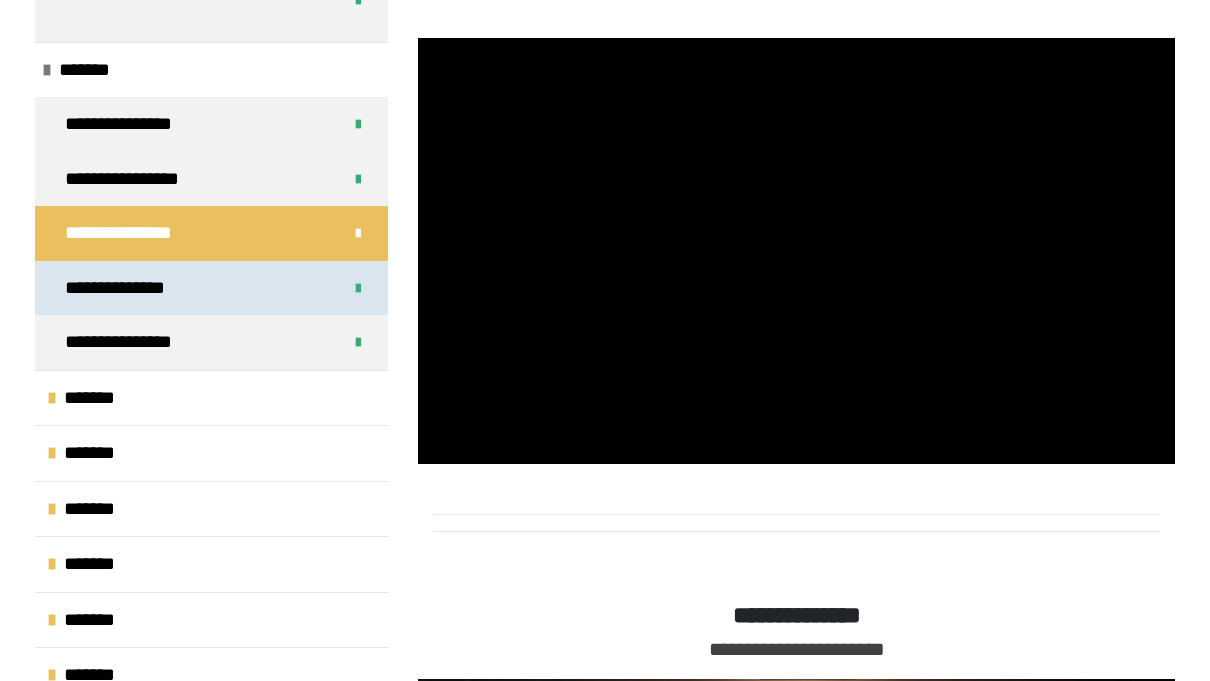 click on "**********" at bounding box center (132, 288) 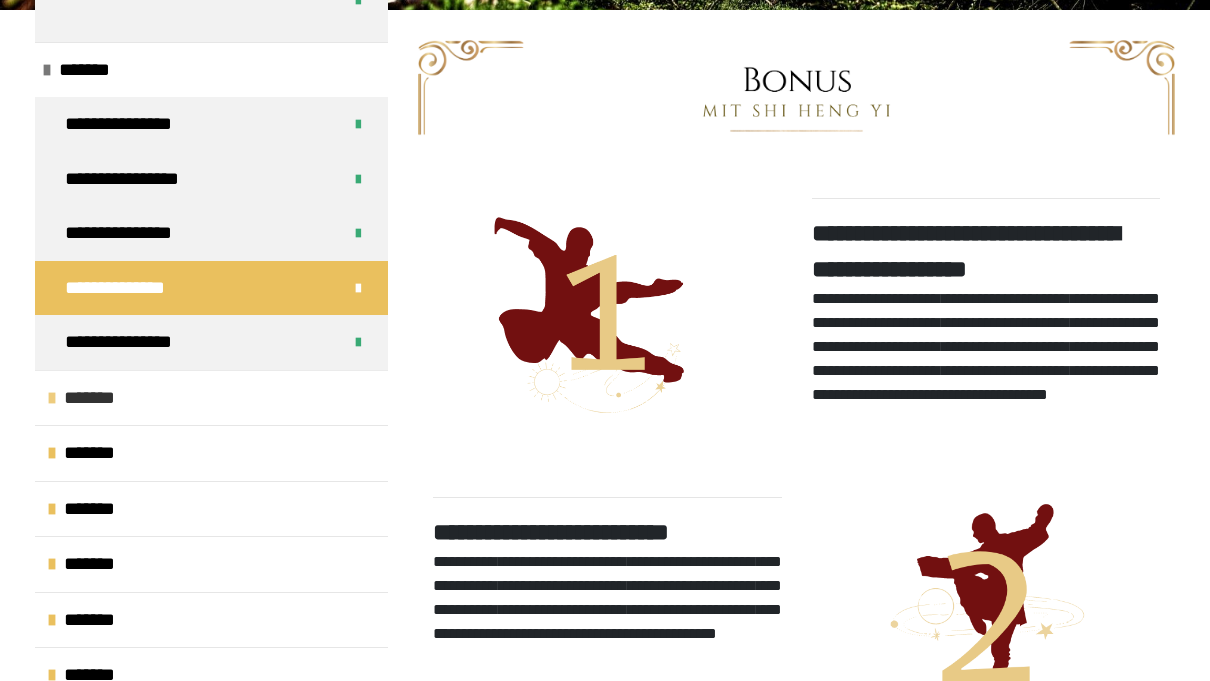 click on "*******" at bounding box center [99, 398] 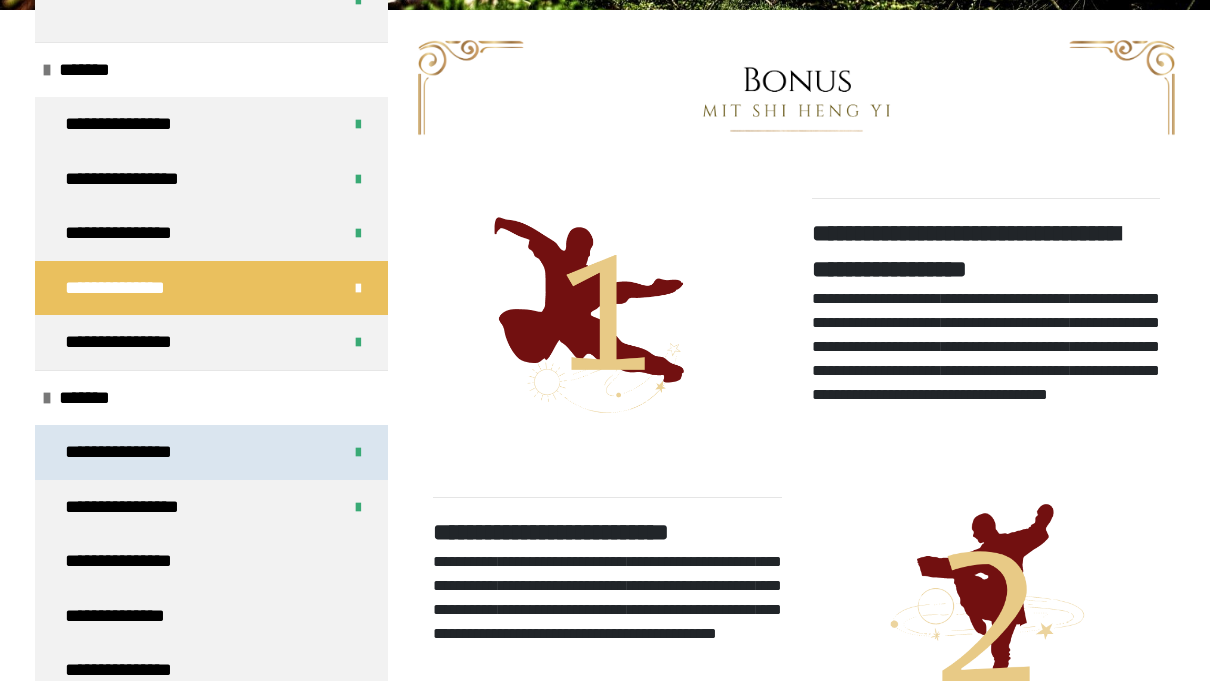 click on "**********" at bounding box center (132, 452) 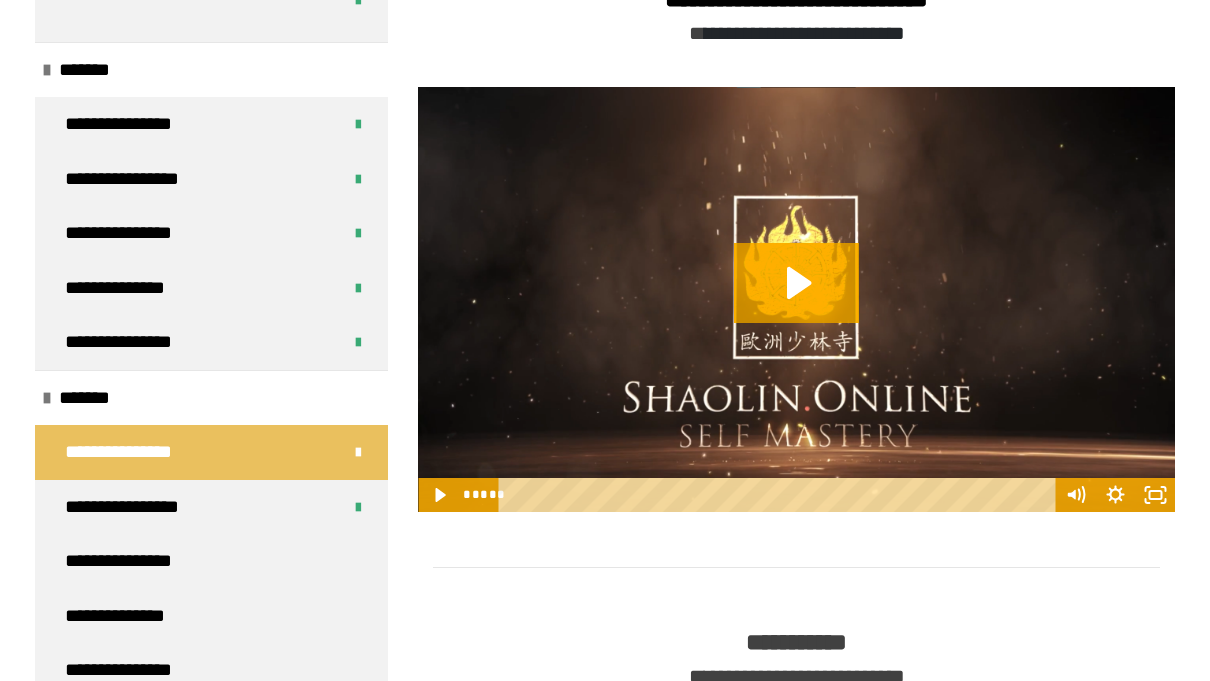 scroll, scrollTop: 752, scrollLeft: 0, axis: vertical 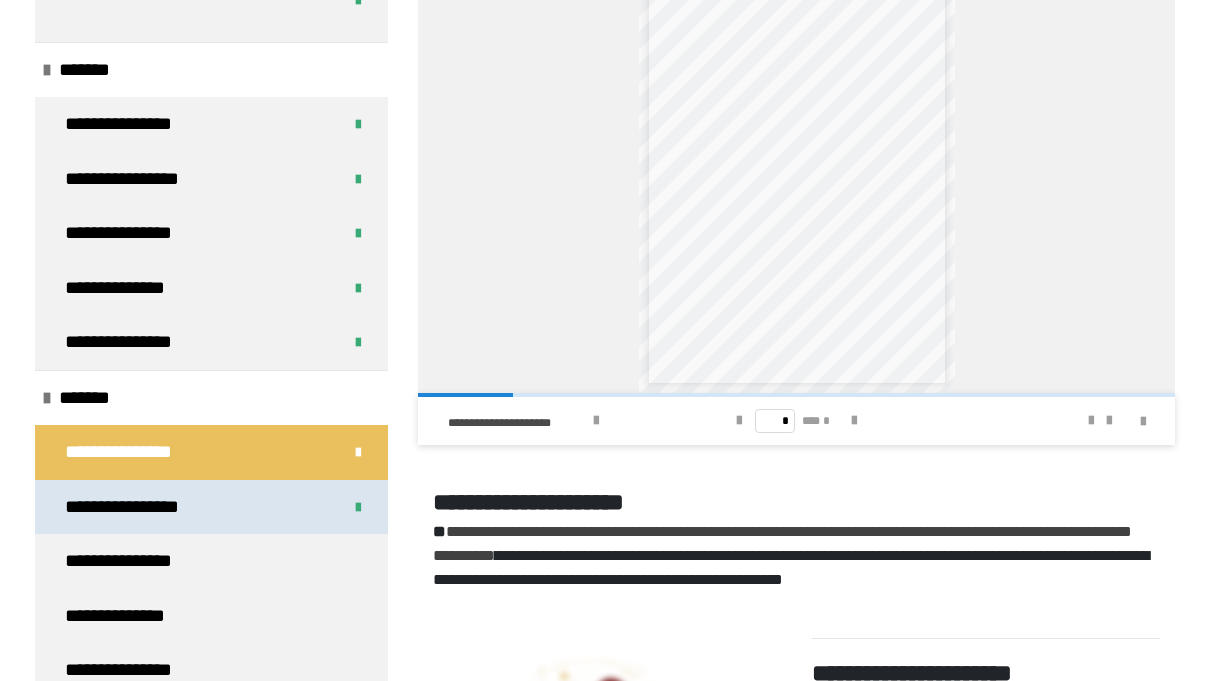 click on "**********" at bounding box center [139, 507] 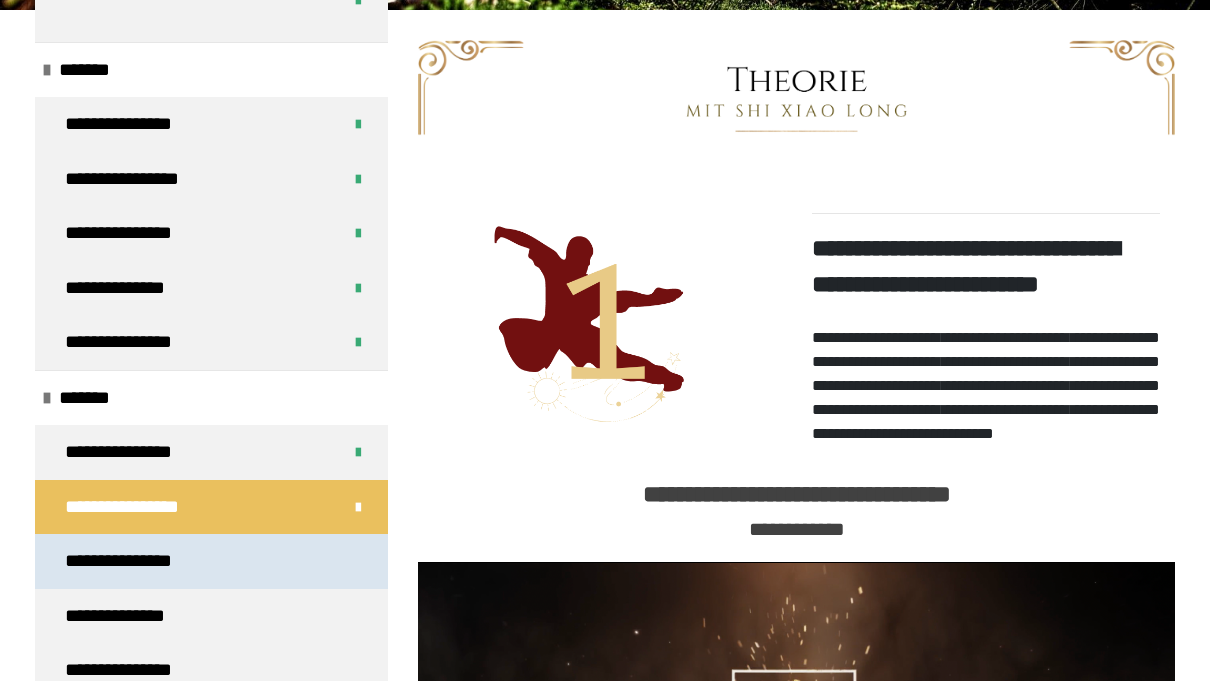 click on "**********" at bounding box center (138, 561) 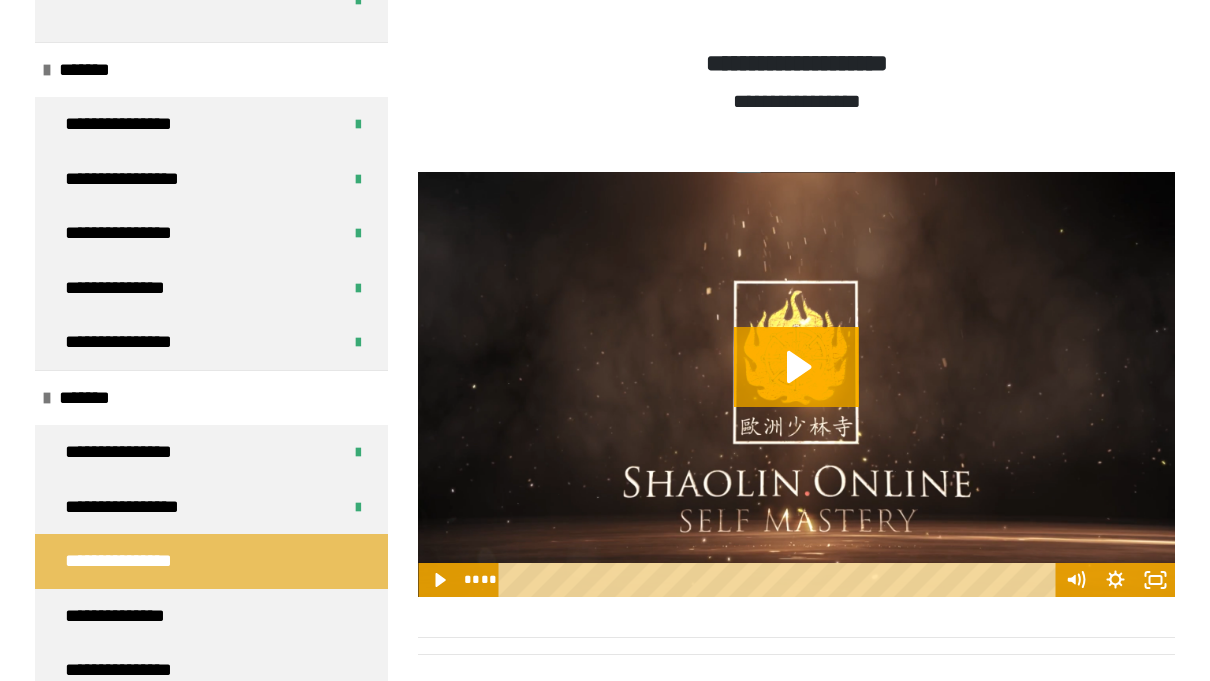 scroll, scrollTop: 1422, scrollLeft: 0, axis: vertical 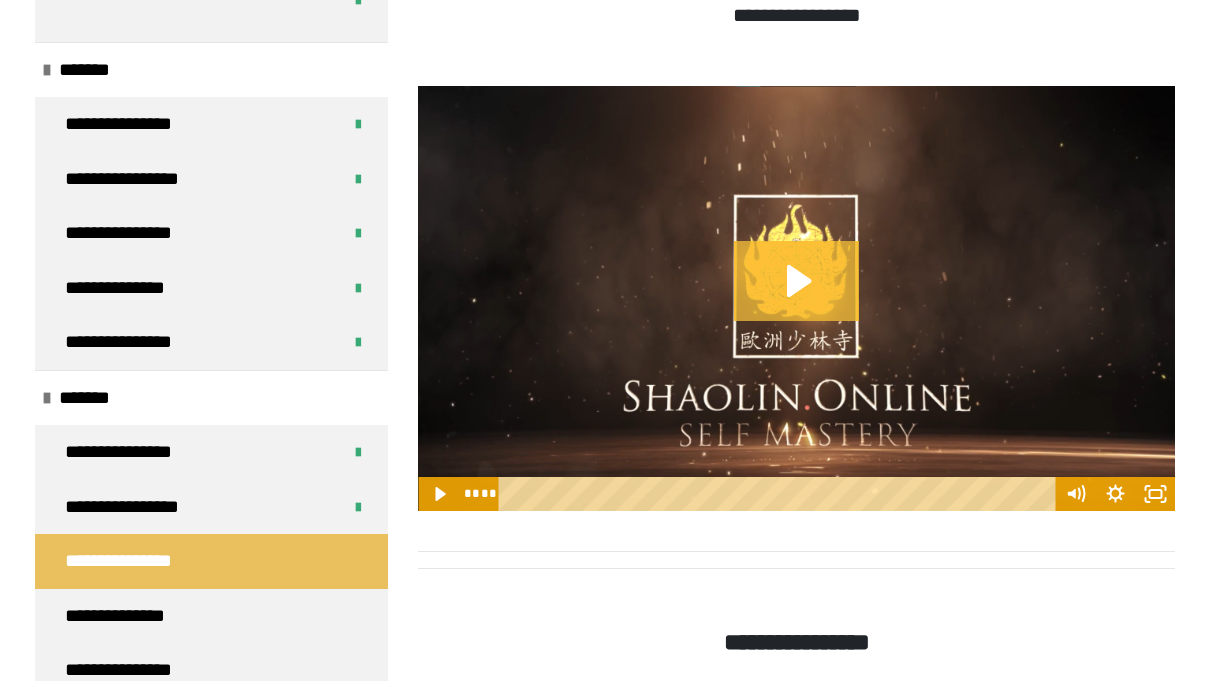 click 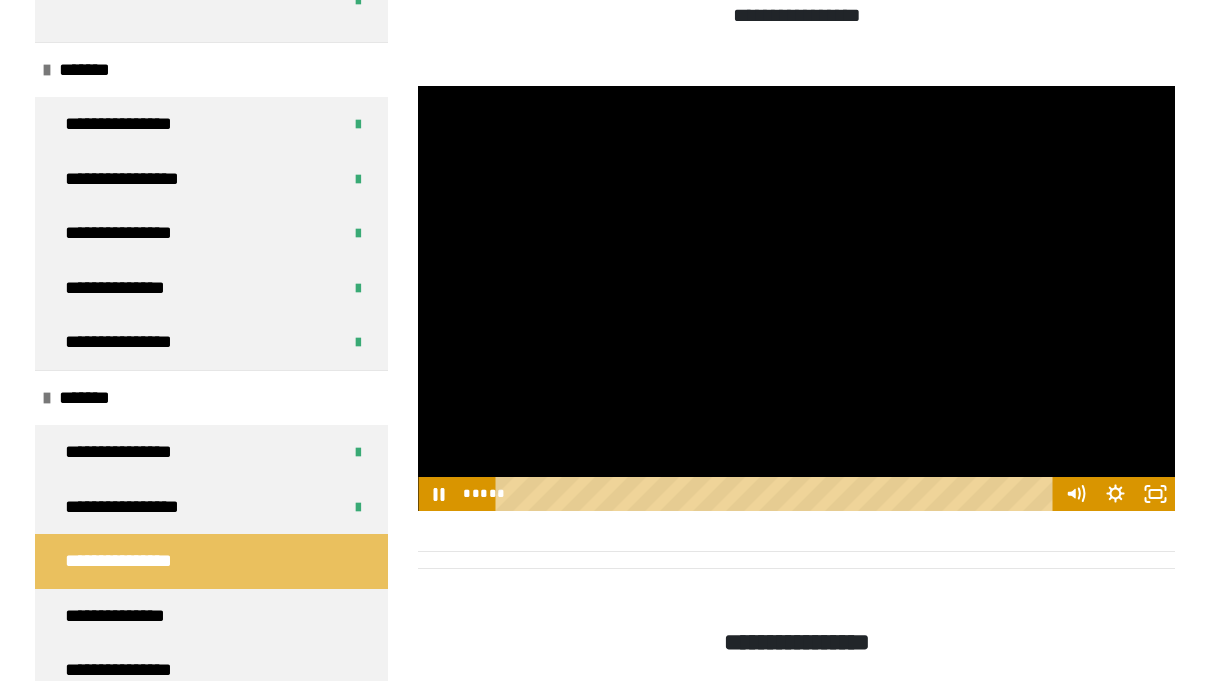 drag, startPoint x: 608, startPoint y: 503, endPoint x: 956, endPoint y: 527, distance: 348.8266 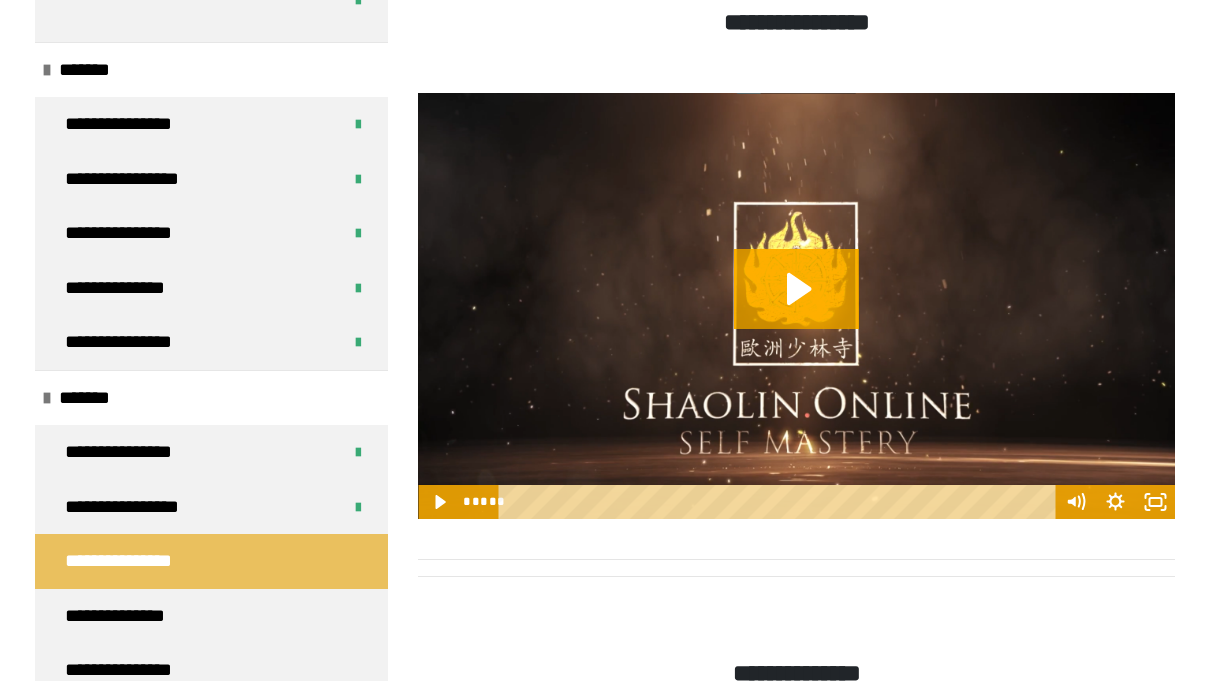 scroll, scrollTop: 2046, scrollLeft: 0, axis: vertical 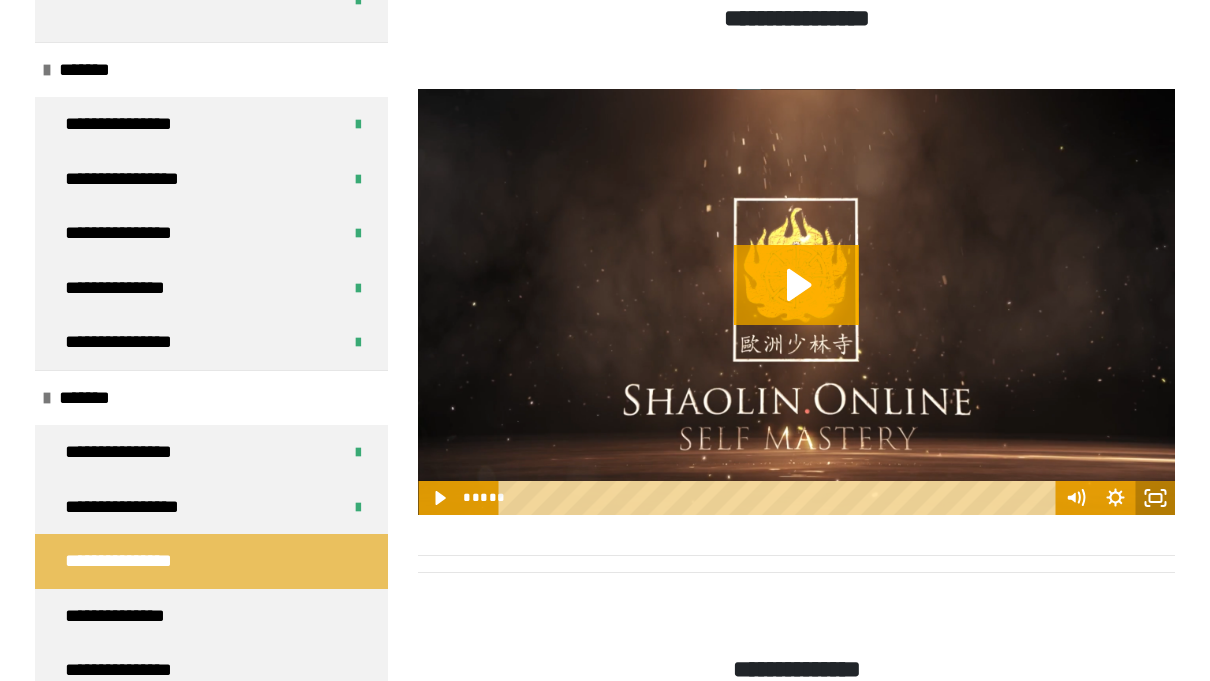 click 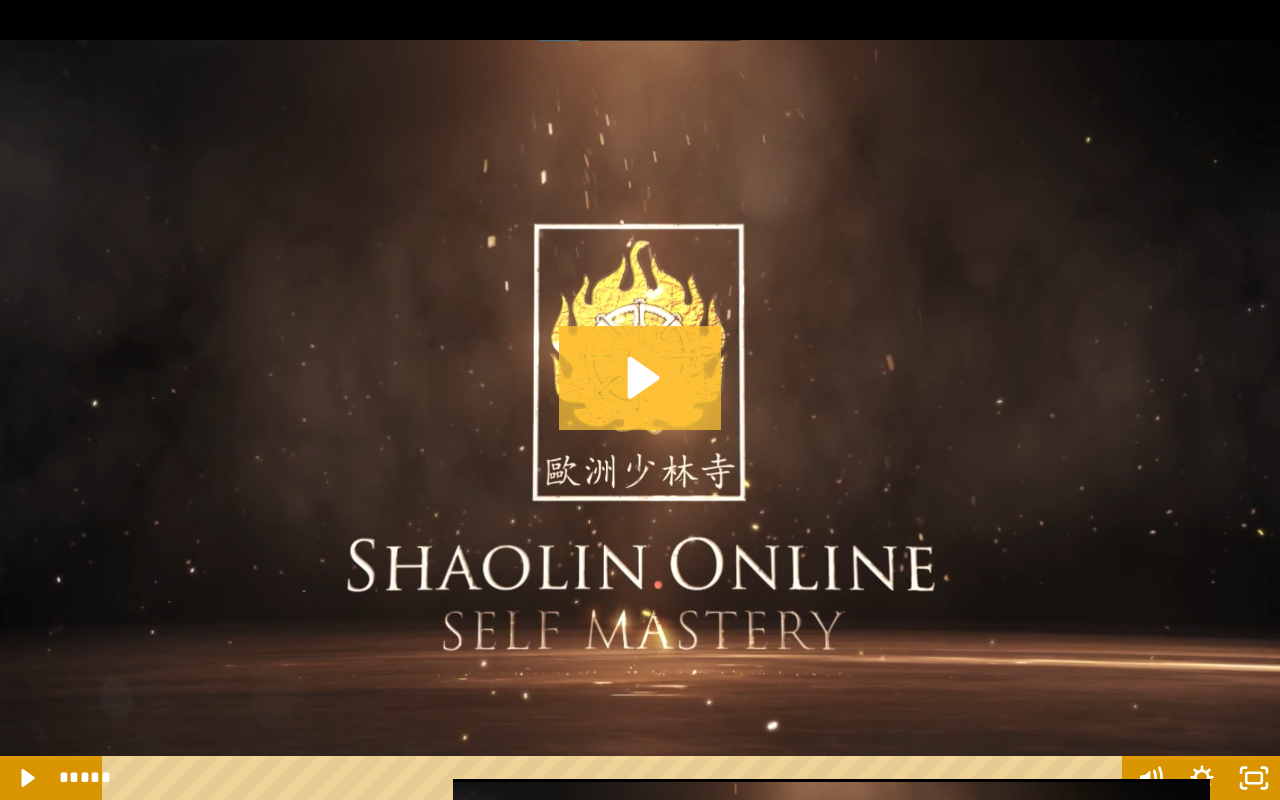 click 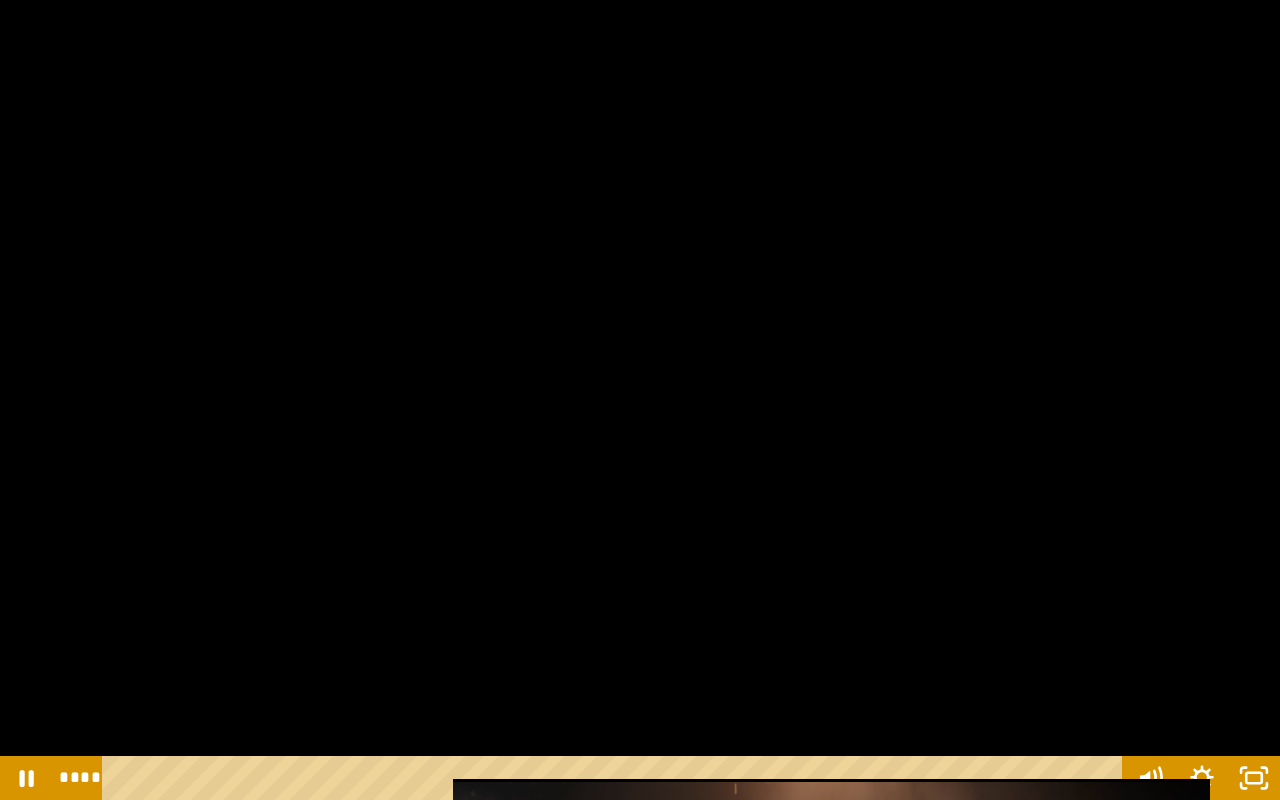 drag, startPoint x: 668, startPoint y: 774, endPoint x: 27, endPoint y: 620, distance: 659.2397 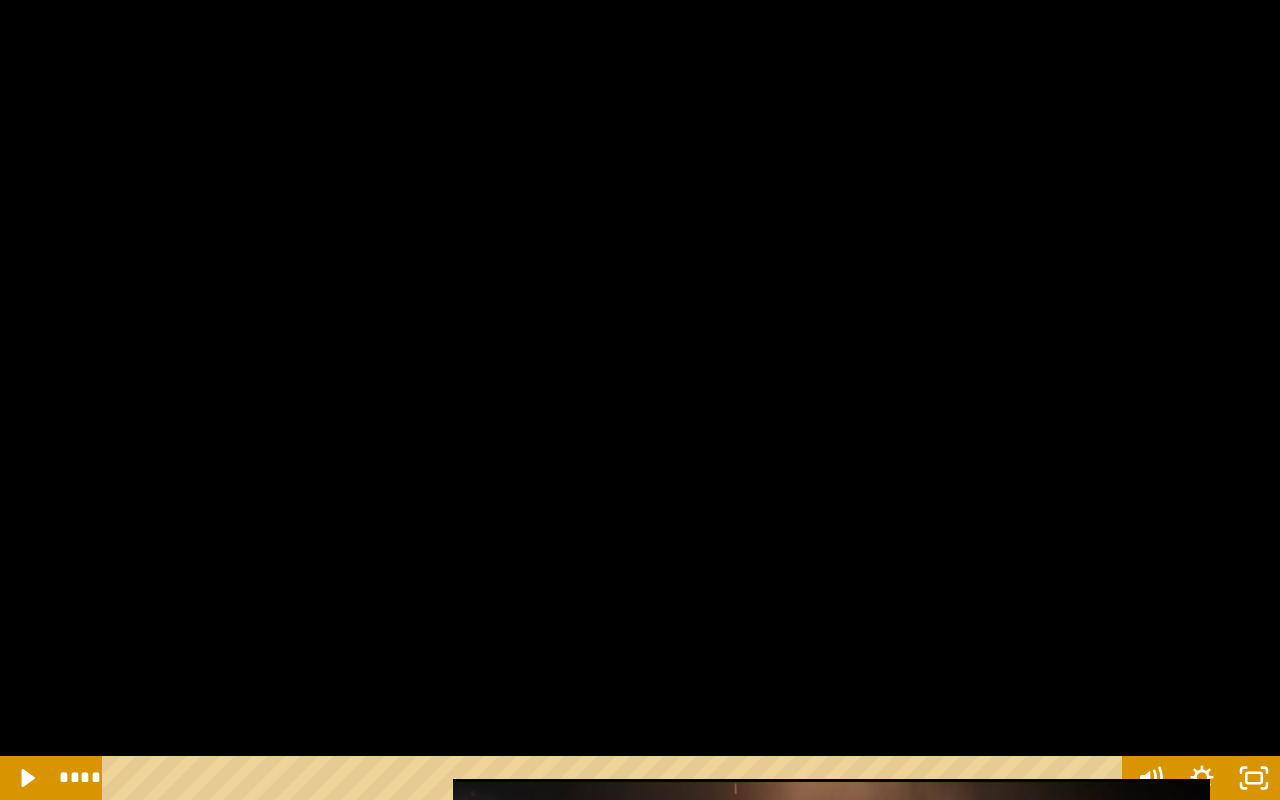 click at bounding box center (640, 400) 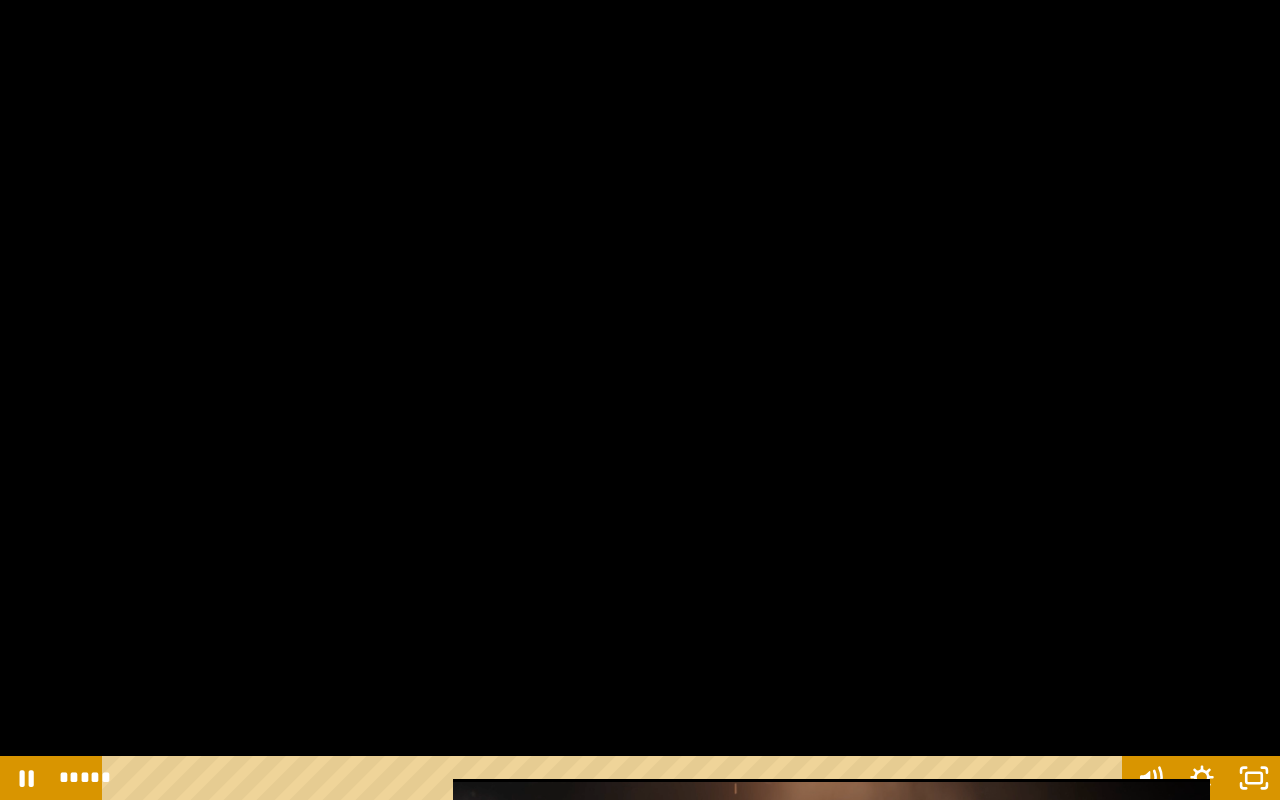 drag, startPoint x: 481, startPoint y: 706, endPoint x: 483, endPoint y: 726, distance: 20.09975 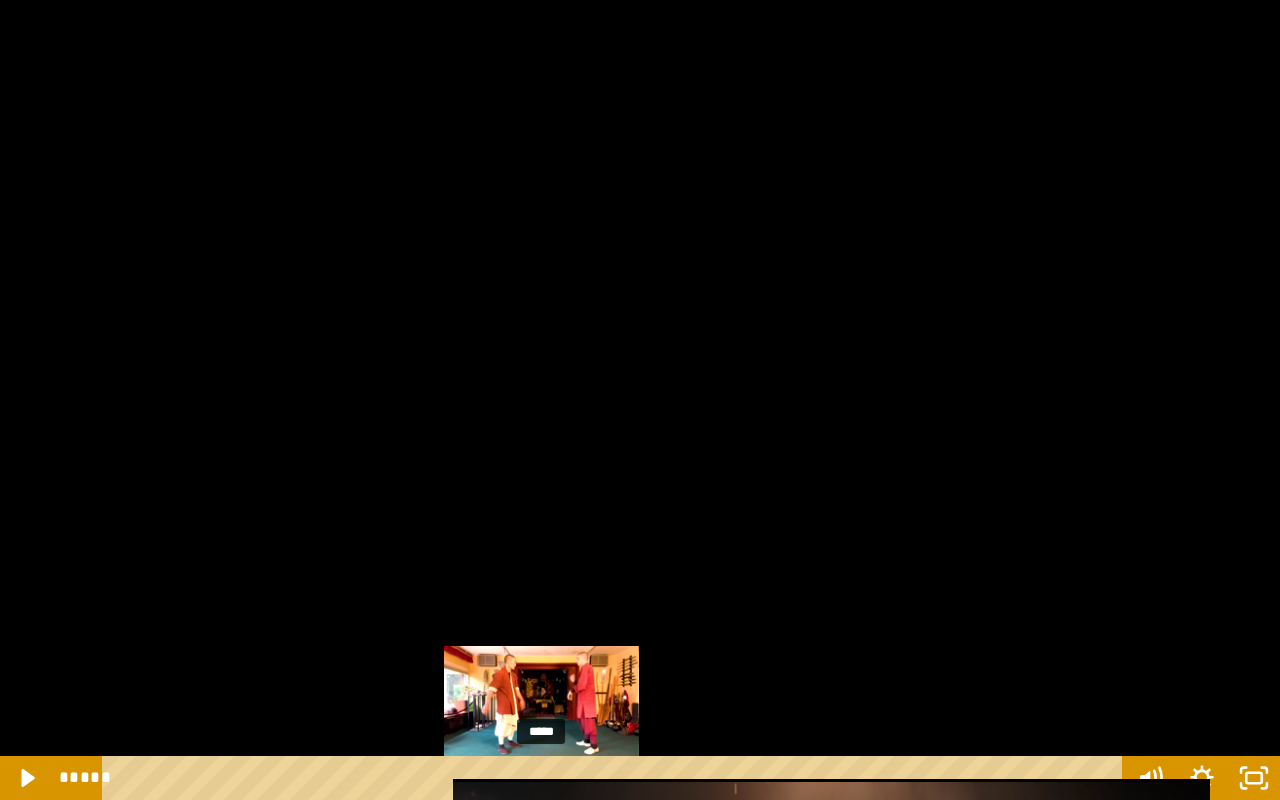 click on "*****" at bounding box center (616, 778) 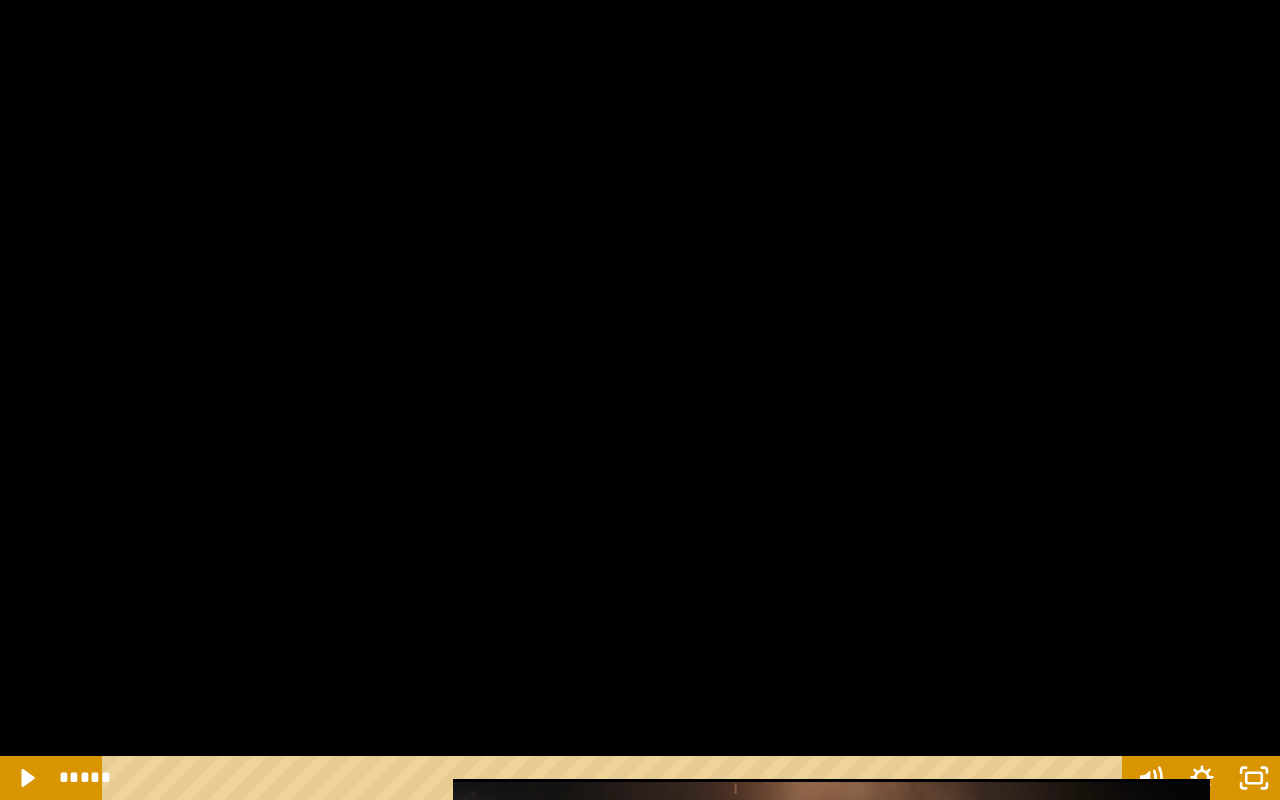 click at bounding box center (640, 400) 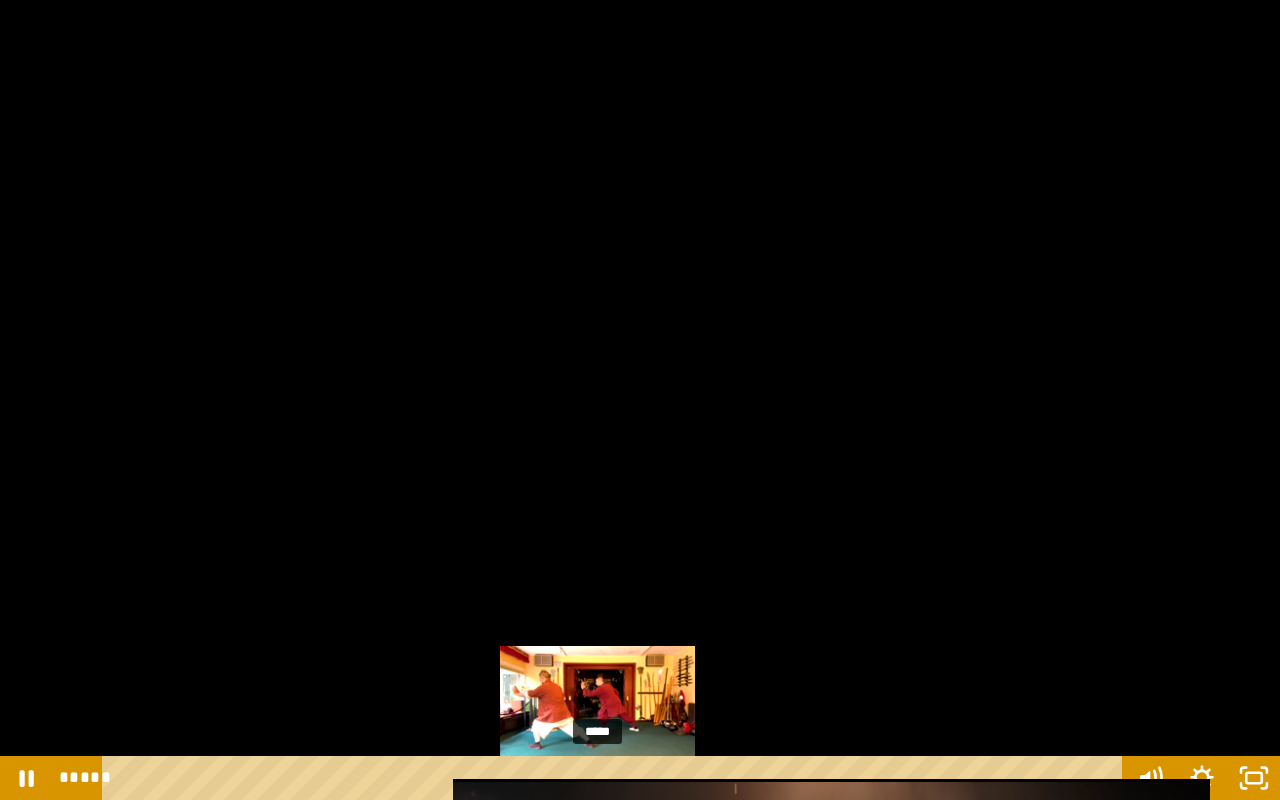 drag, startPoint x: 567, startPoint y: 778, endPoint x: 598, endPoint y: 774, distance: 31.257 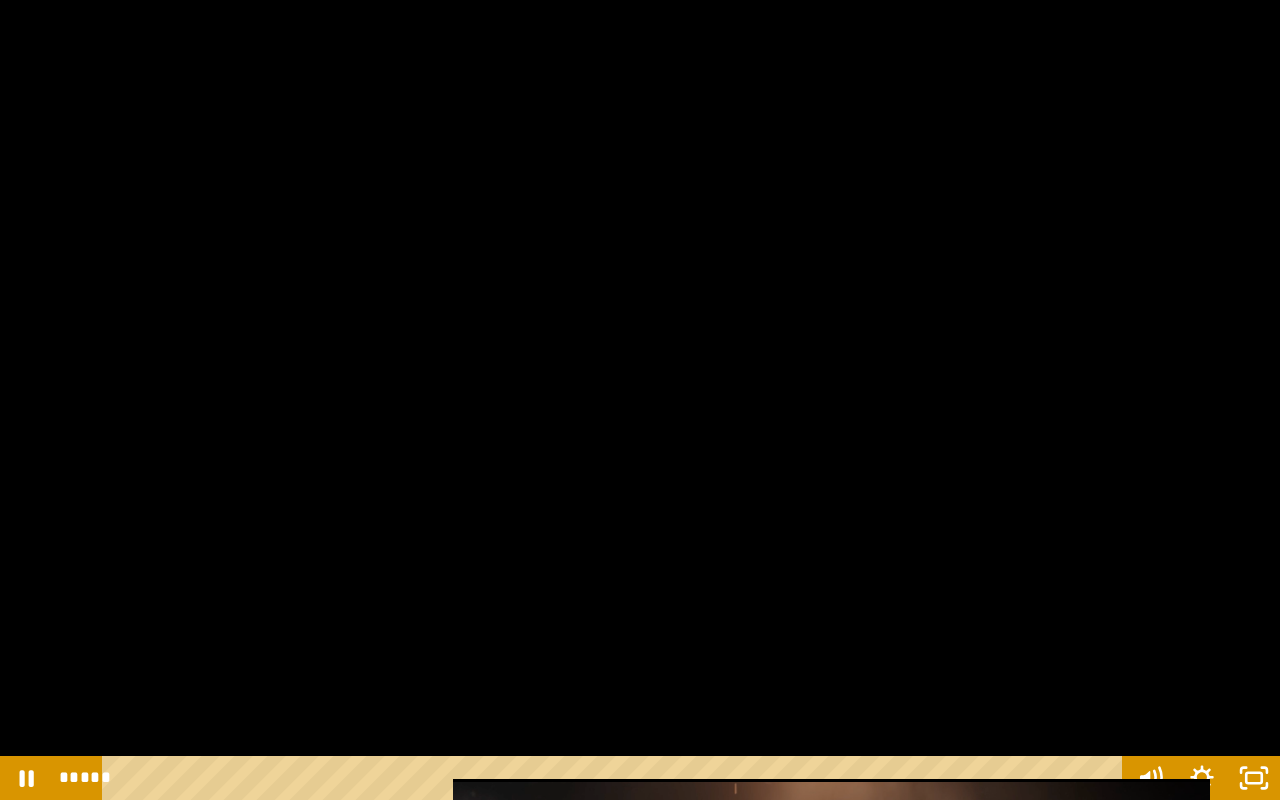 click at bounding box center (640, 400) 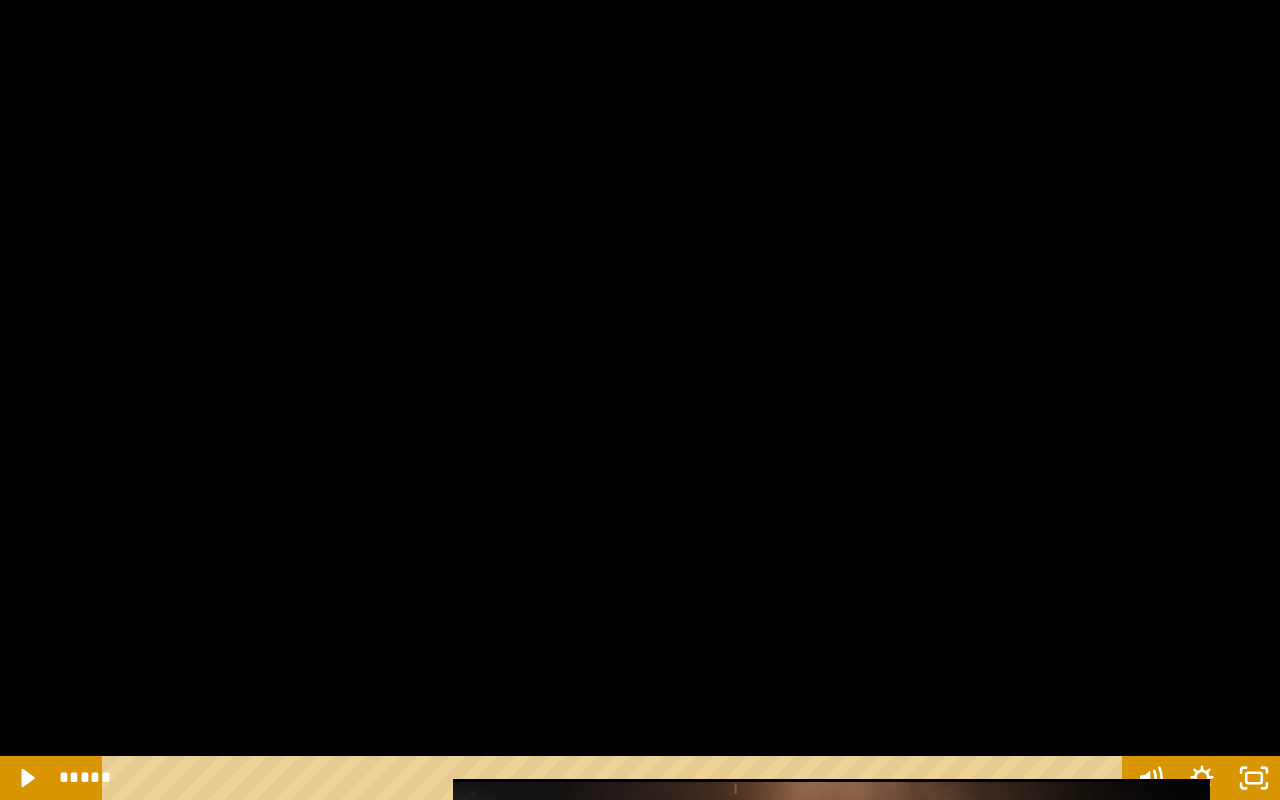 click at bounding box center (640, 400) 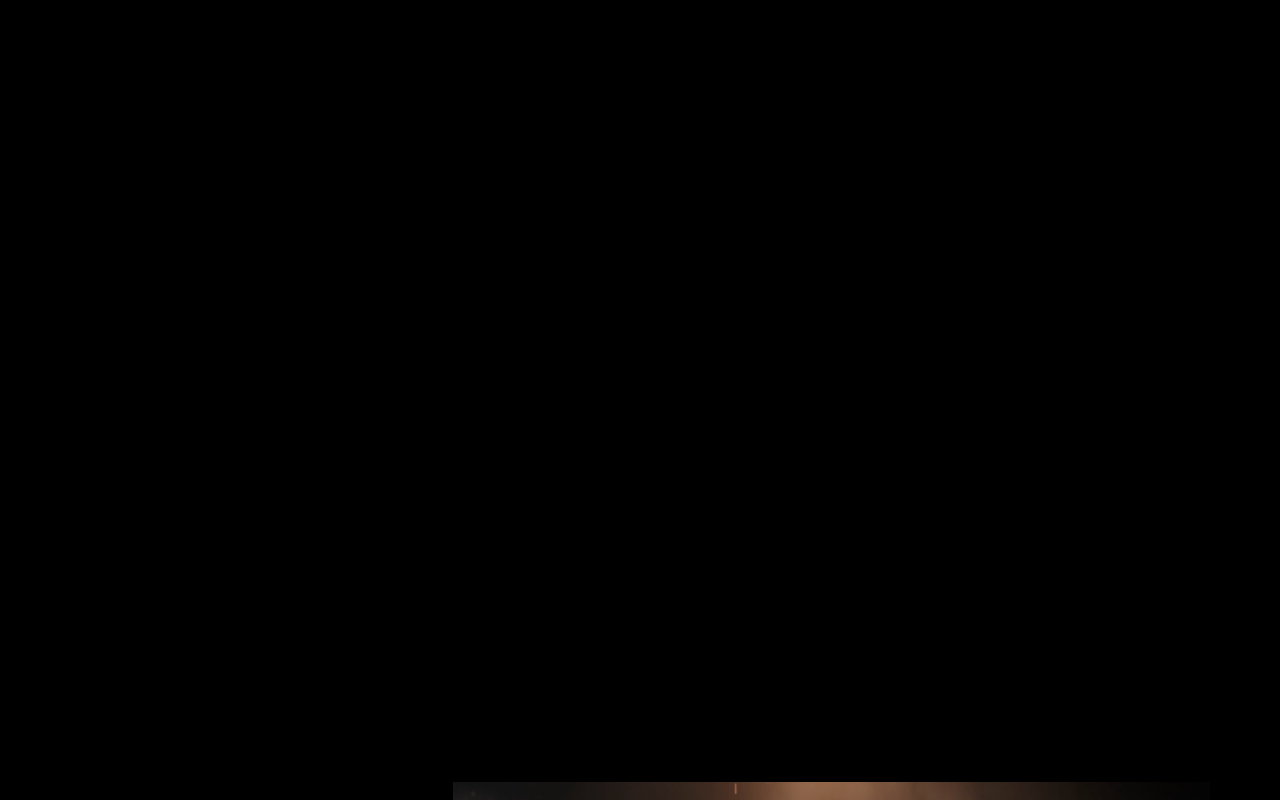 click at bounding box center [640, 400] 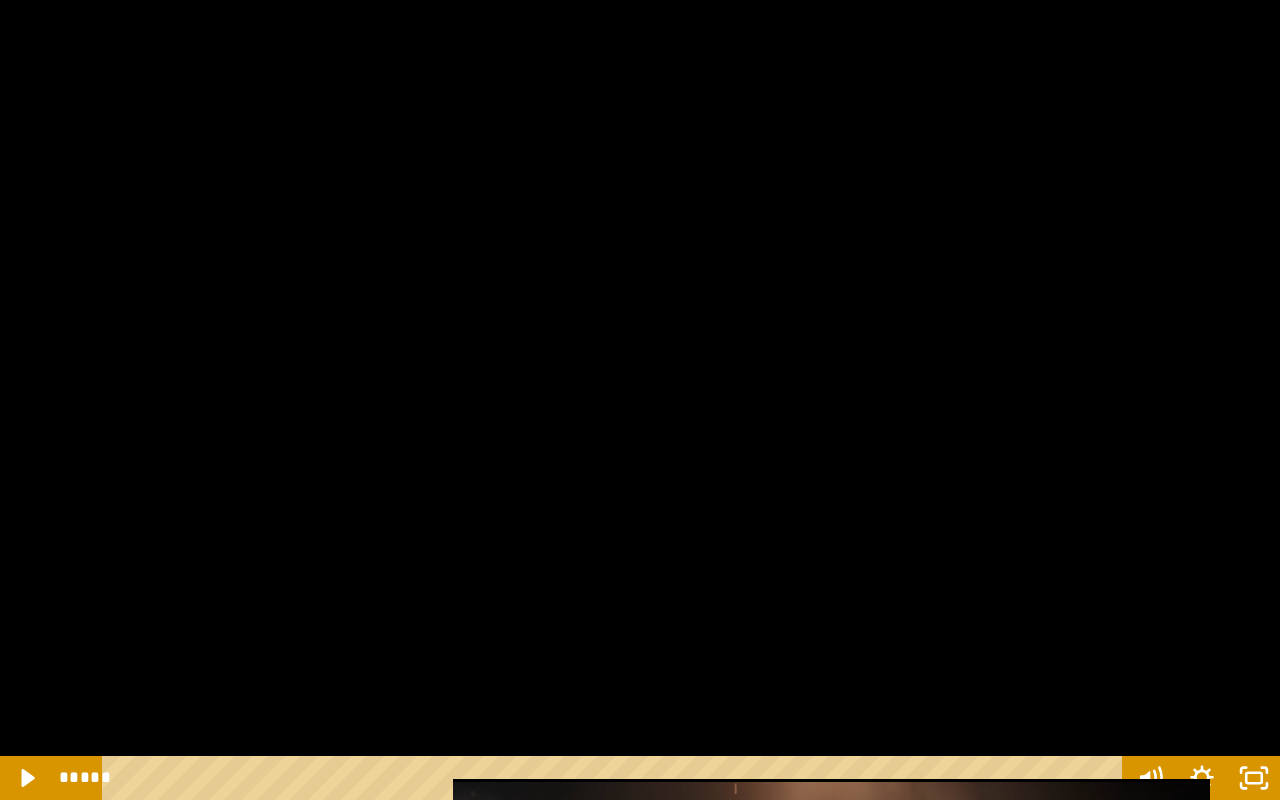 click at bounding box center (640, 400) 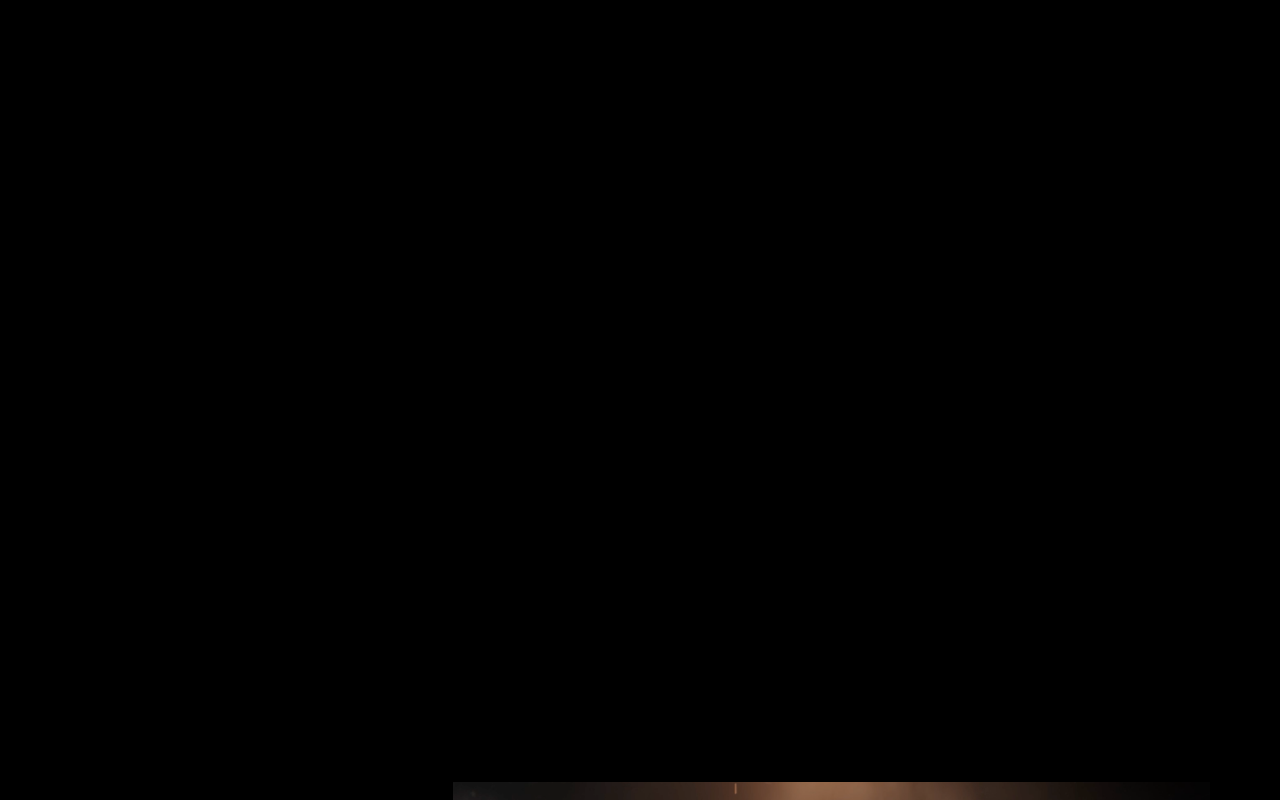 click at bounding box center [640, 400] 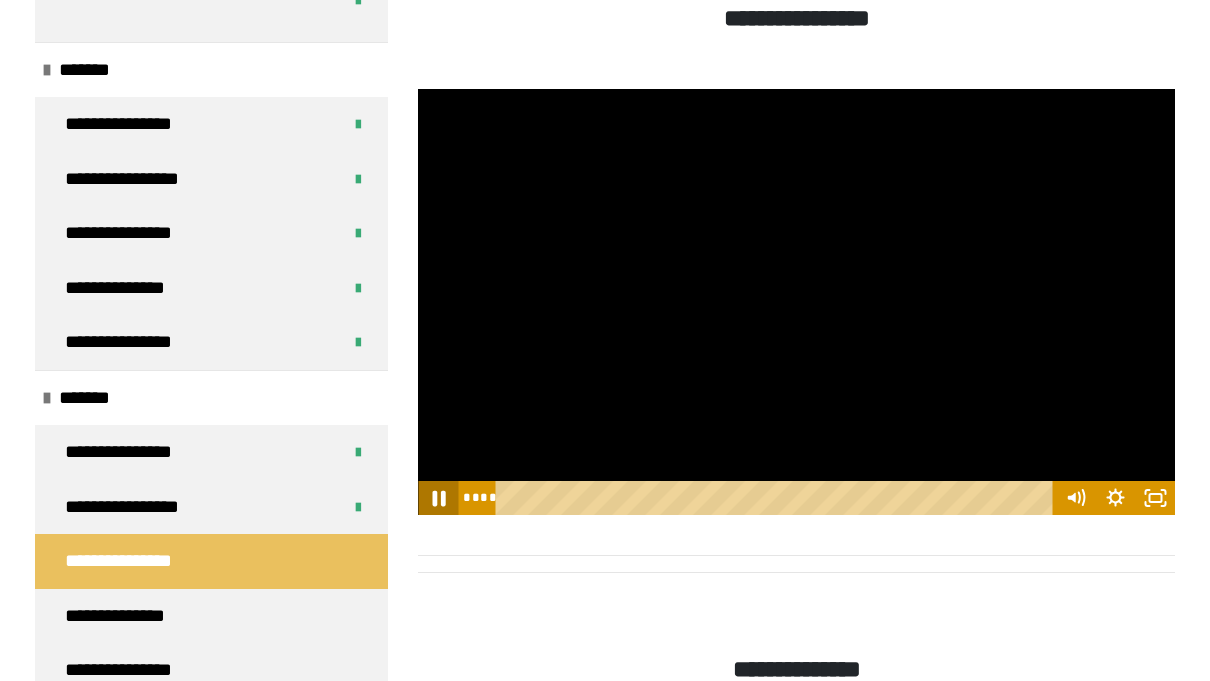 click 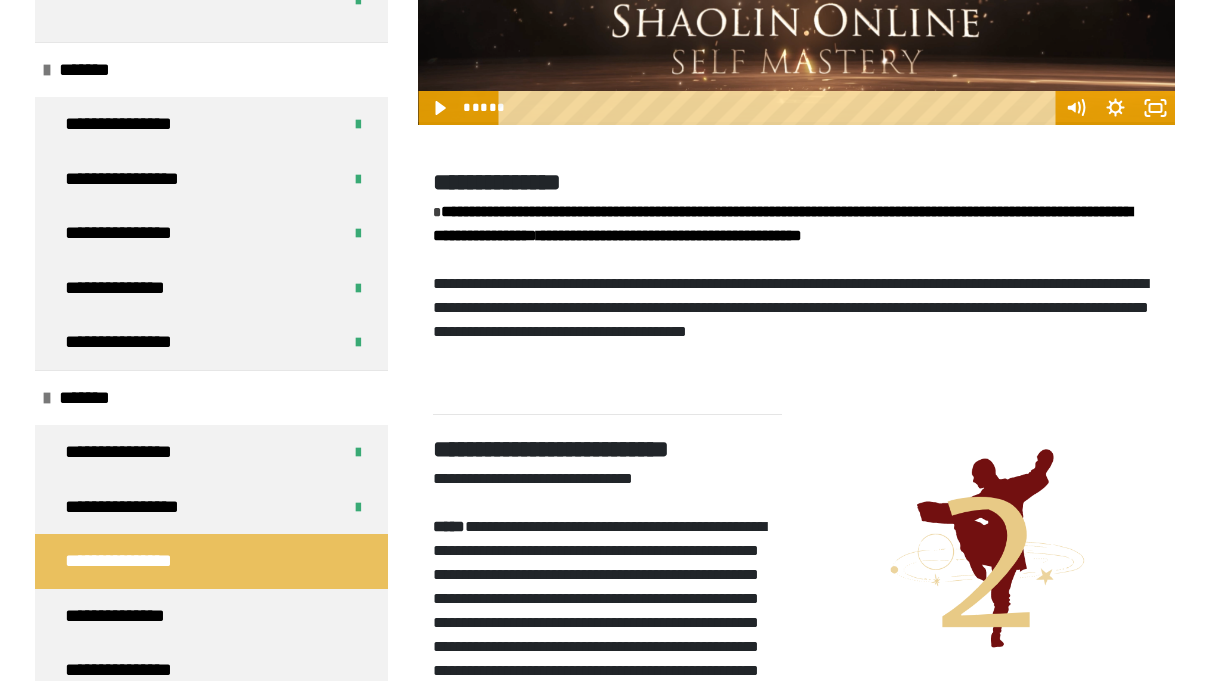 scroll, scrollTop: 3353, scrollLeft: 0, axis: vertical 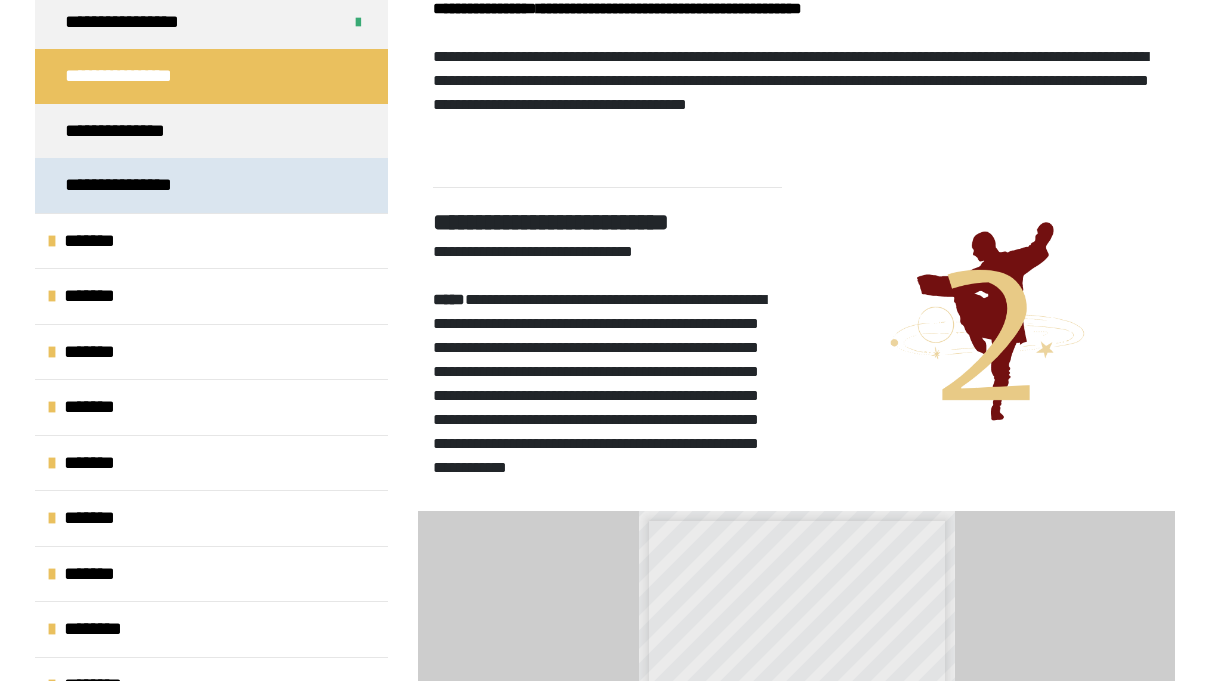 click on "**********" at bounding box center [143, 185] 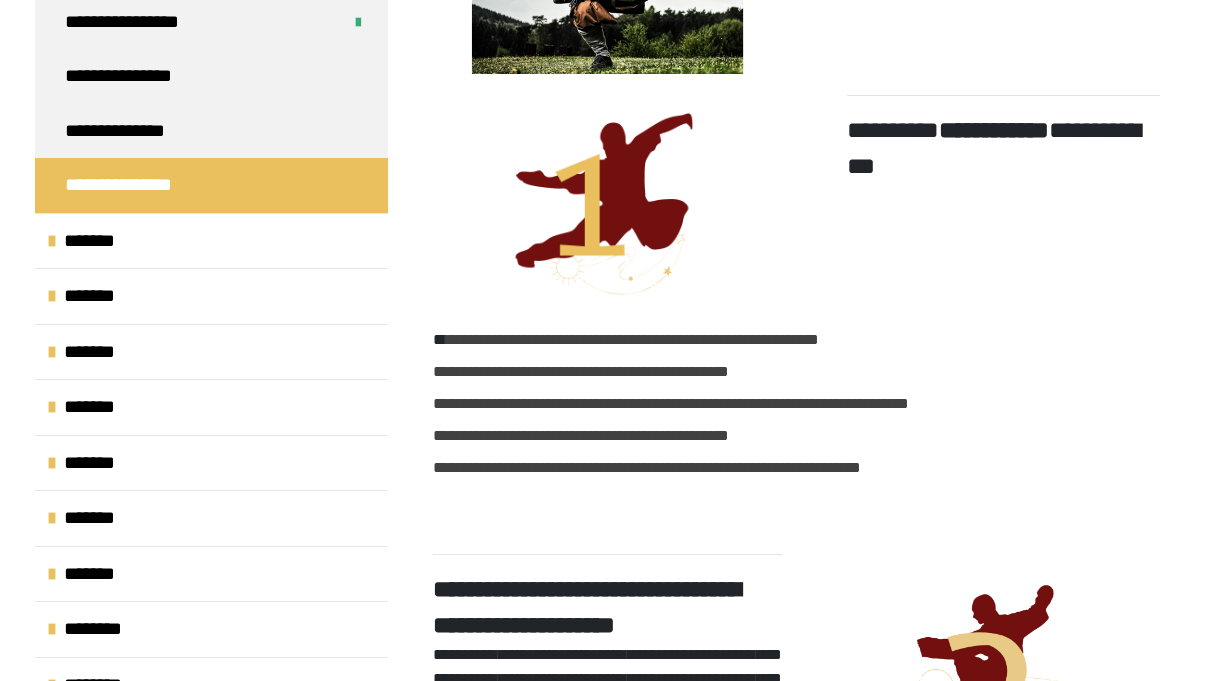 scroll, scrollTop: 696, scrollLeft: 0, axis: vertical 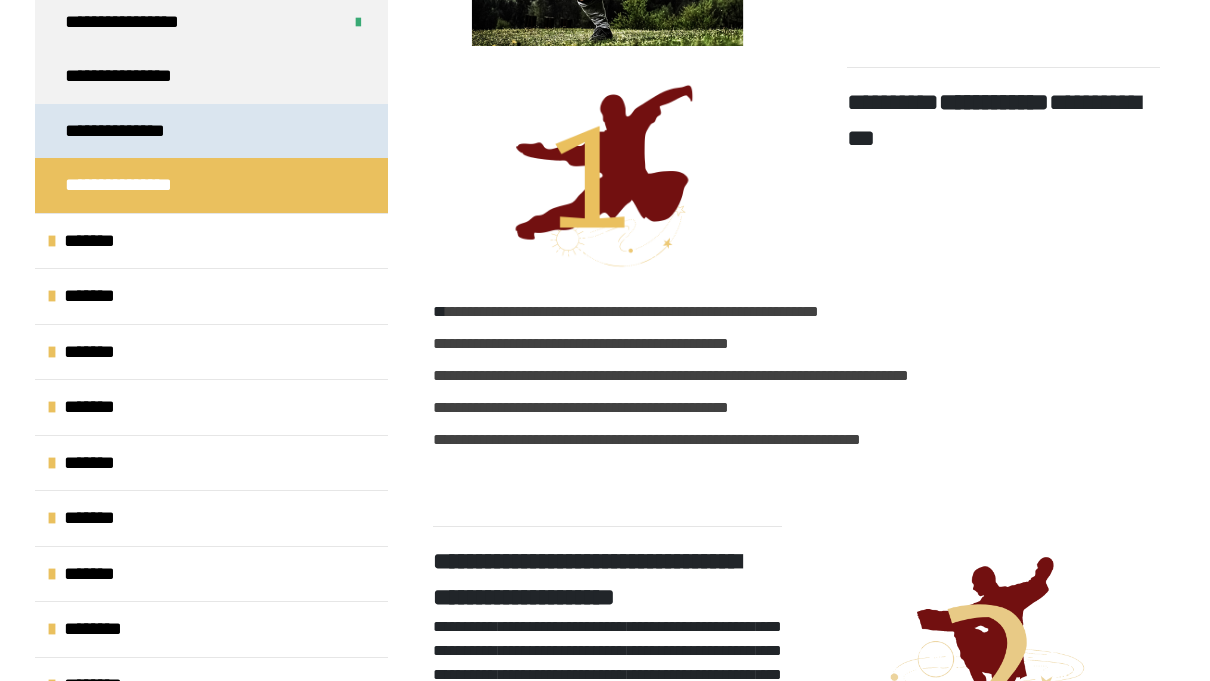 click on "**********" at bounding box center (132, 131) 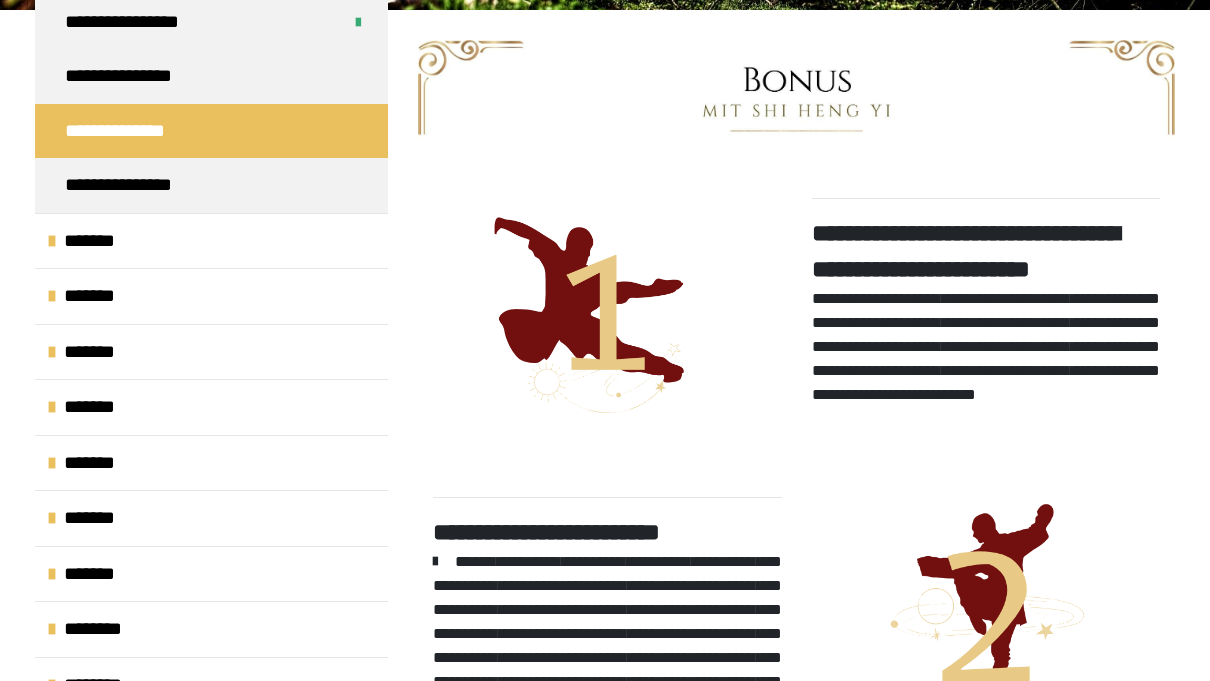 scroll, scrollTop: 355, scrollLeft: 0, axis: vertical 